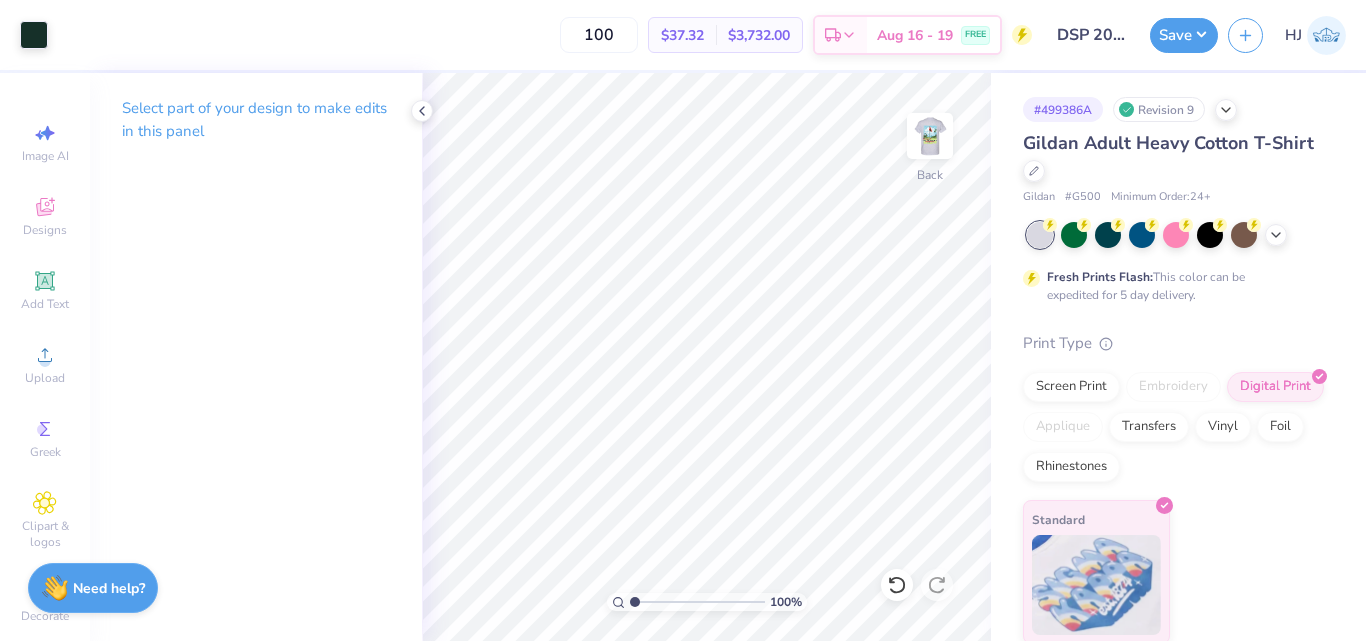 scroll, scrollTop: 0, scrollLeft: 0, axis: both 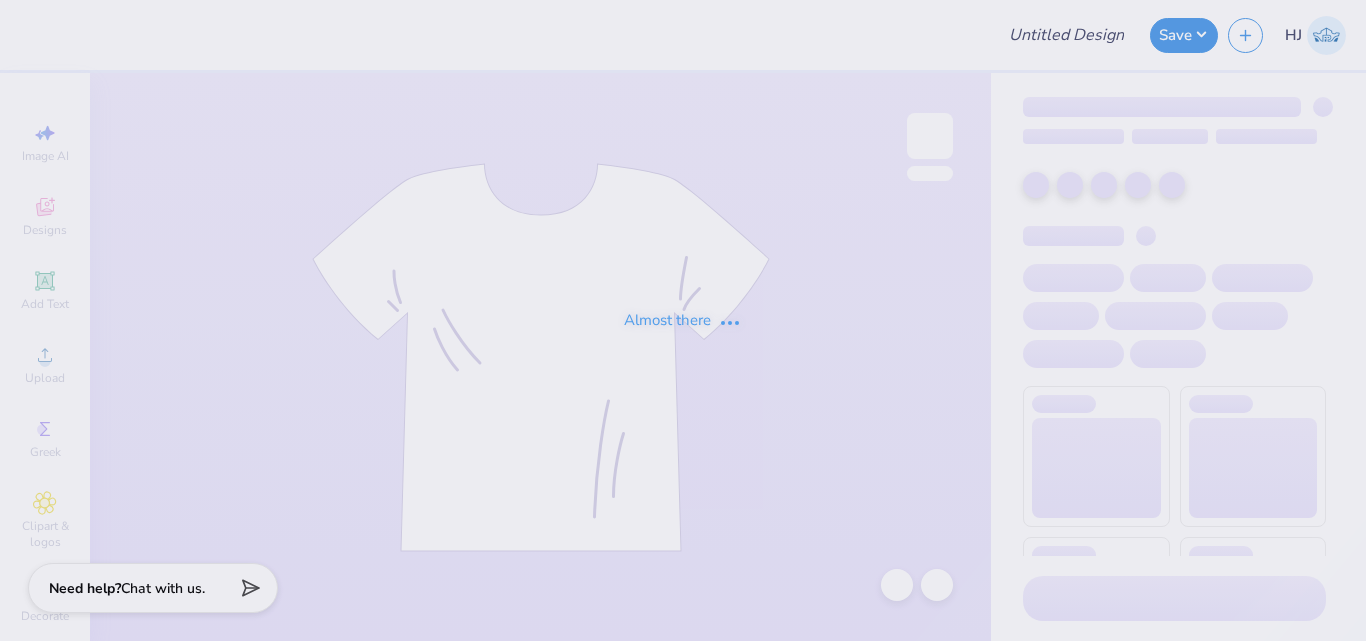type on "PIKE white hoodie" 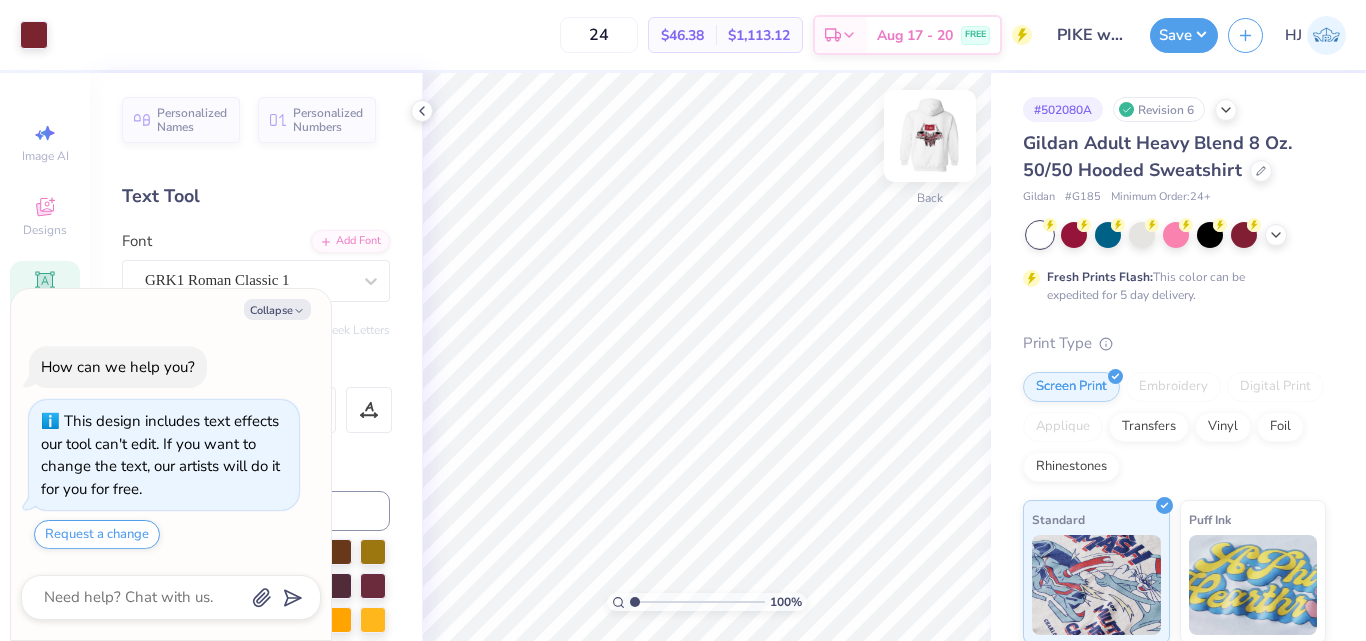 click at bounding box center [930, 136] 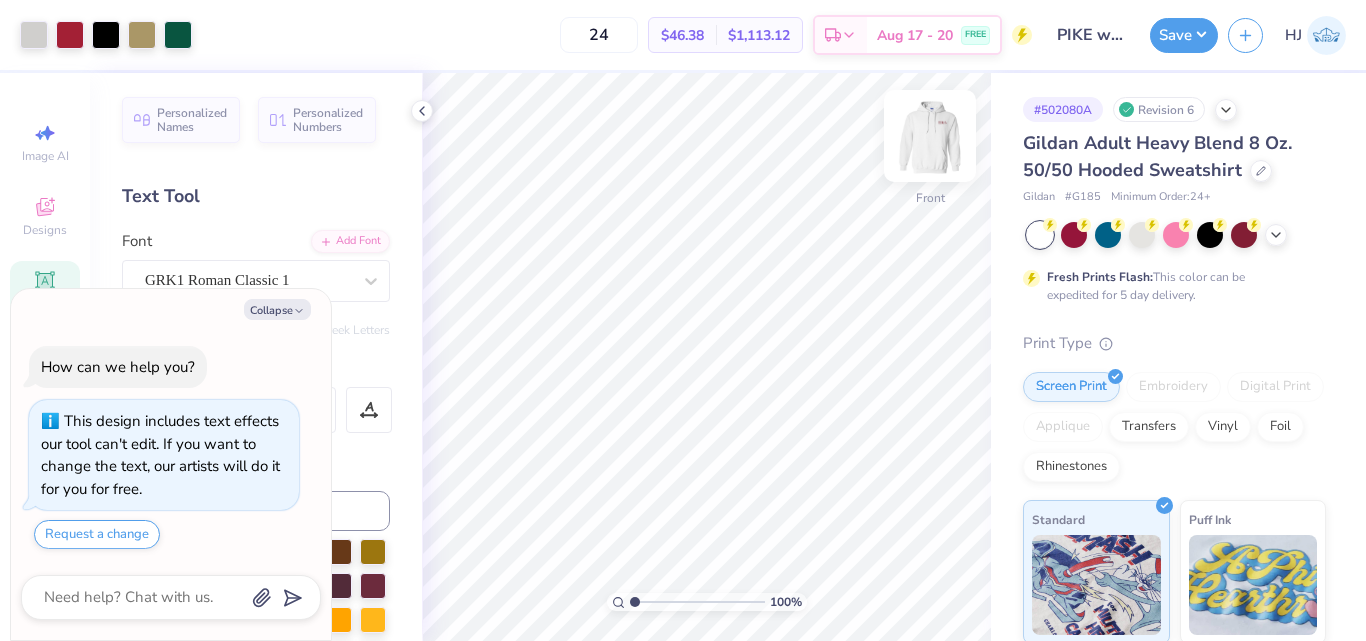 click at bounding box center (930, 136) 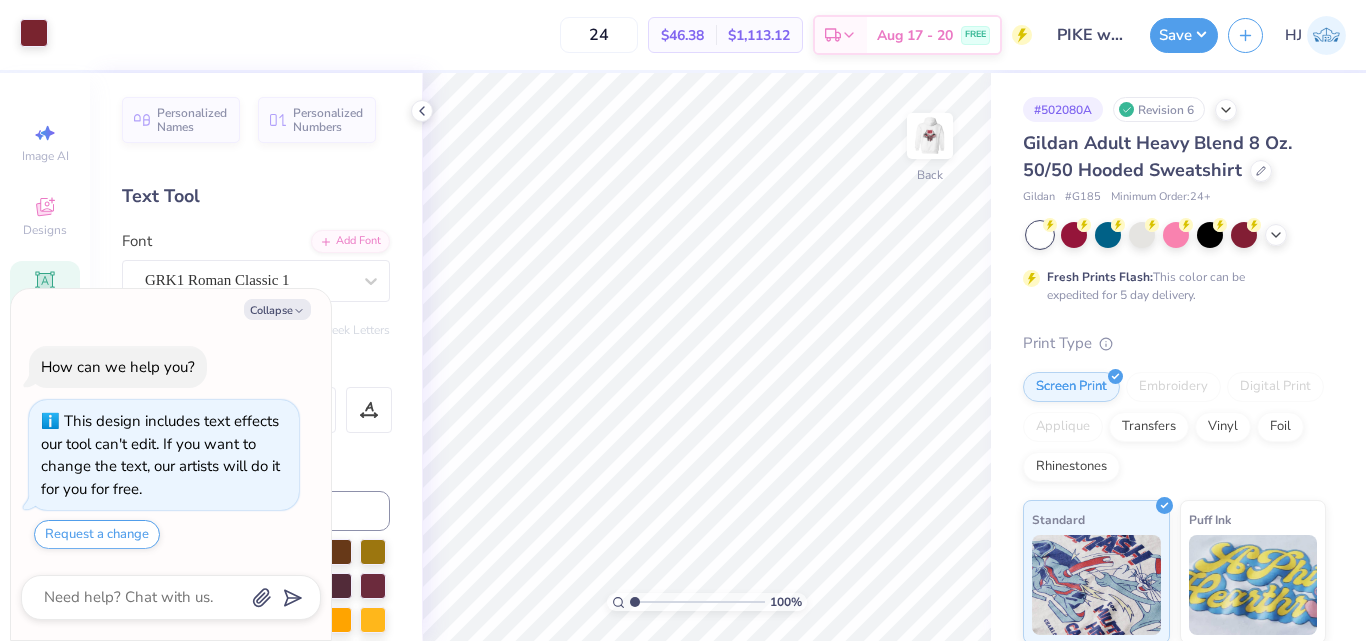 click at bounding box center [34, 33] 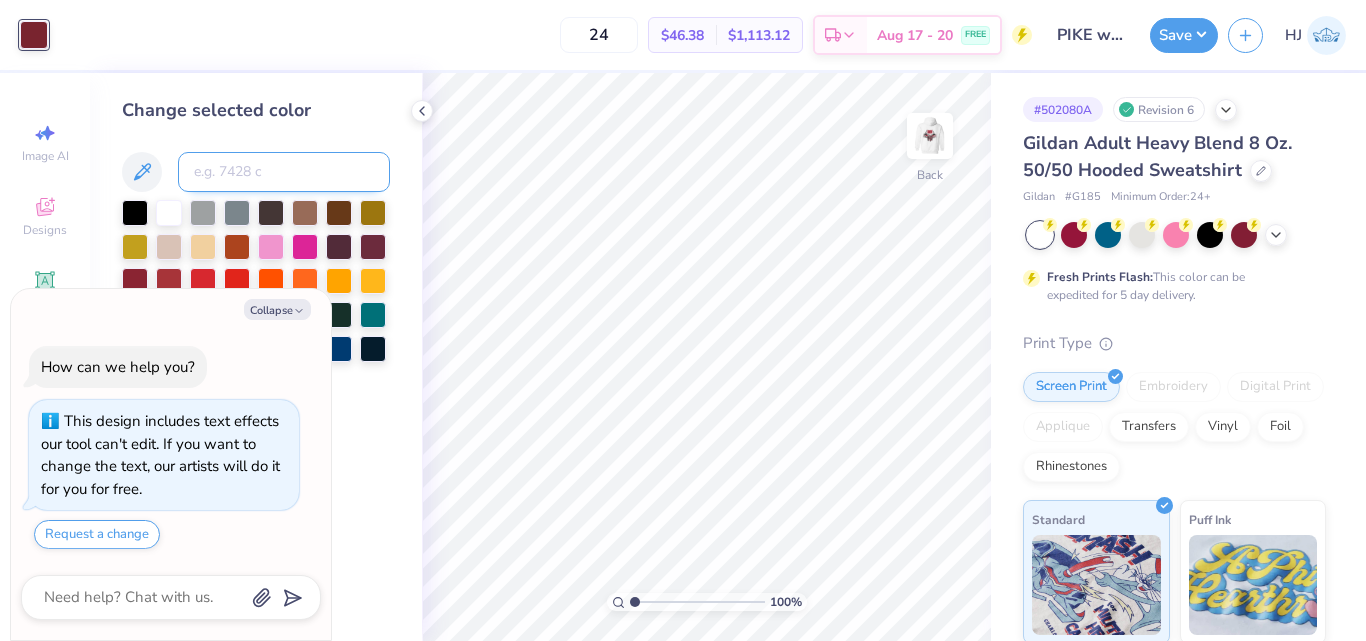 click at bounding box center [284, 172] 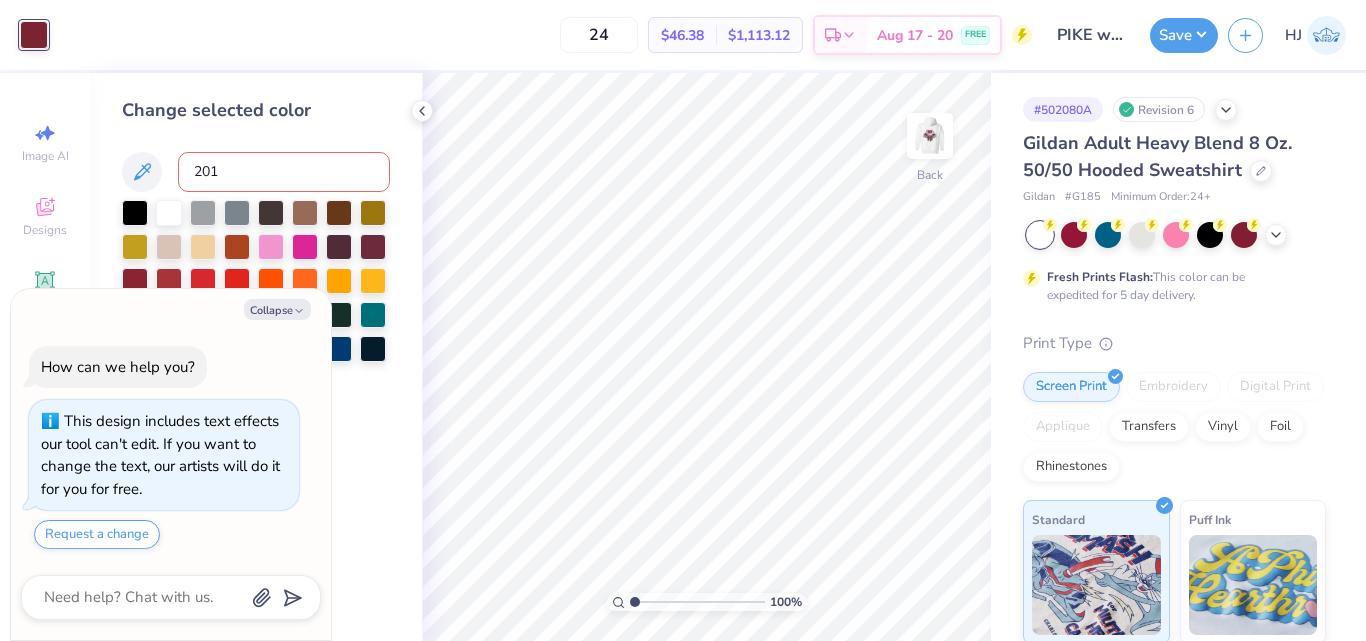 type on "201" 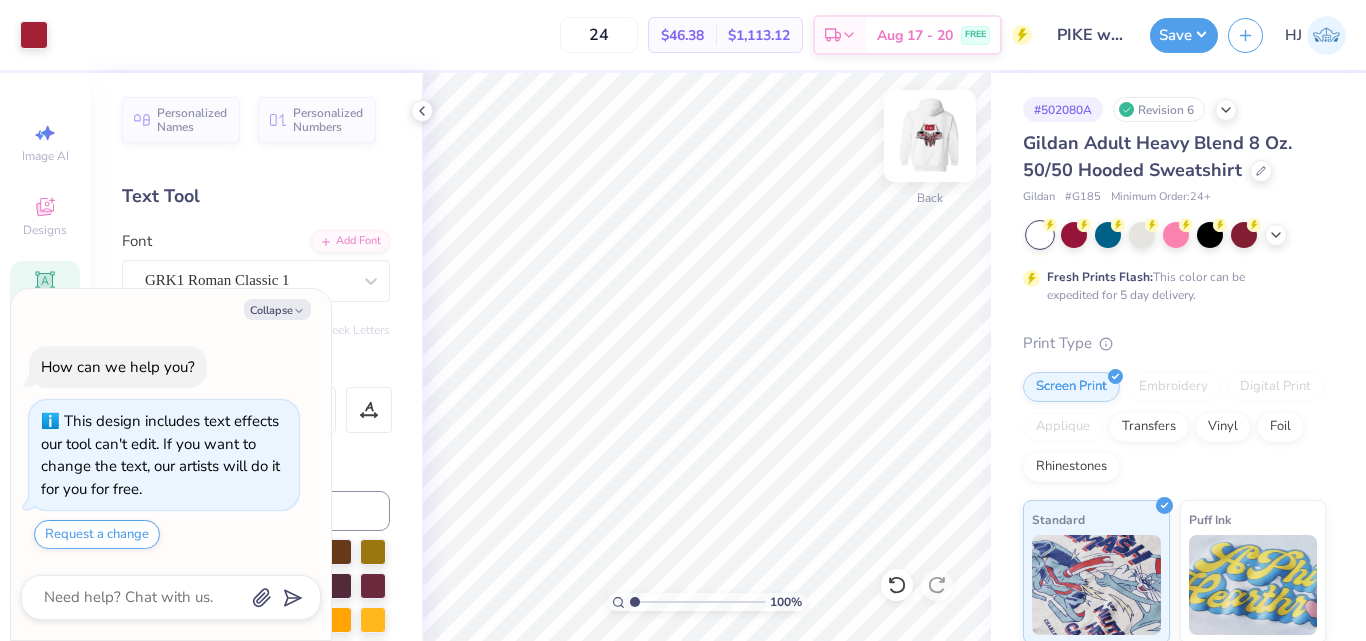 click at bounding box center (930, 136) 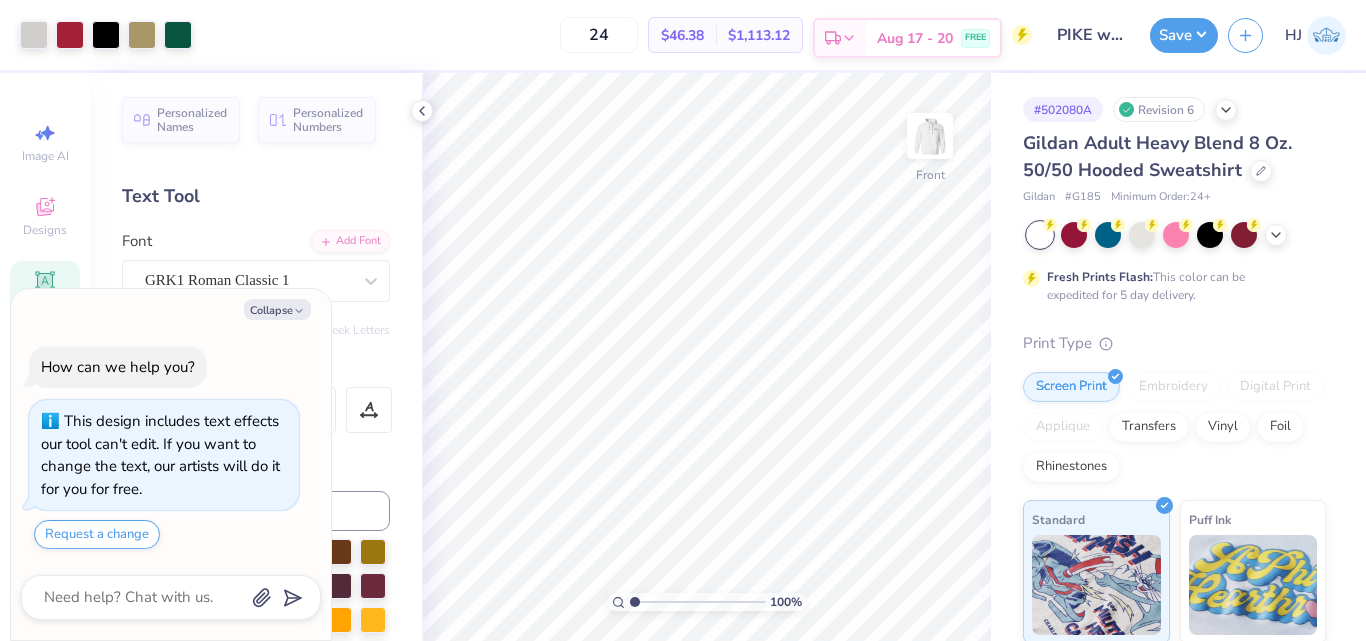 type on "x" 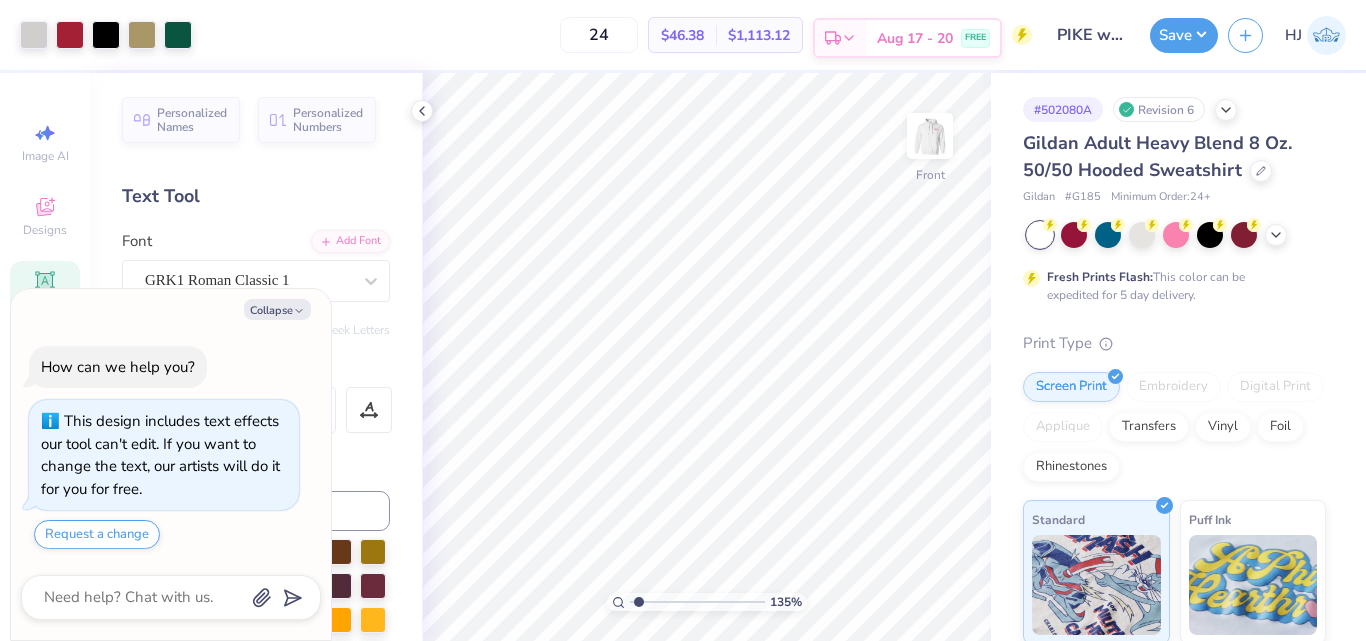 type on "1.35006143669128" 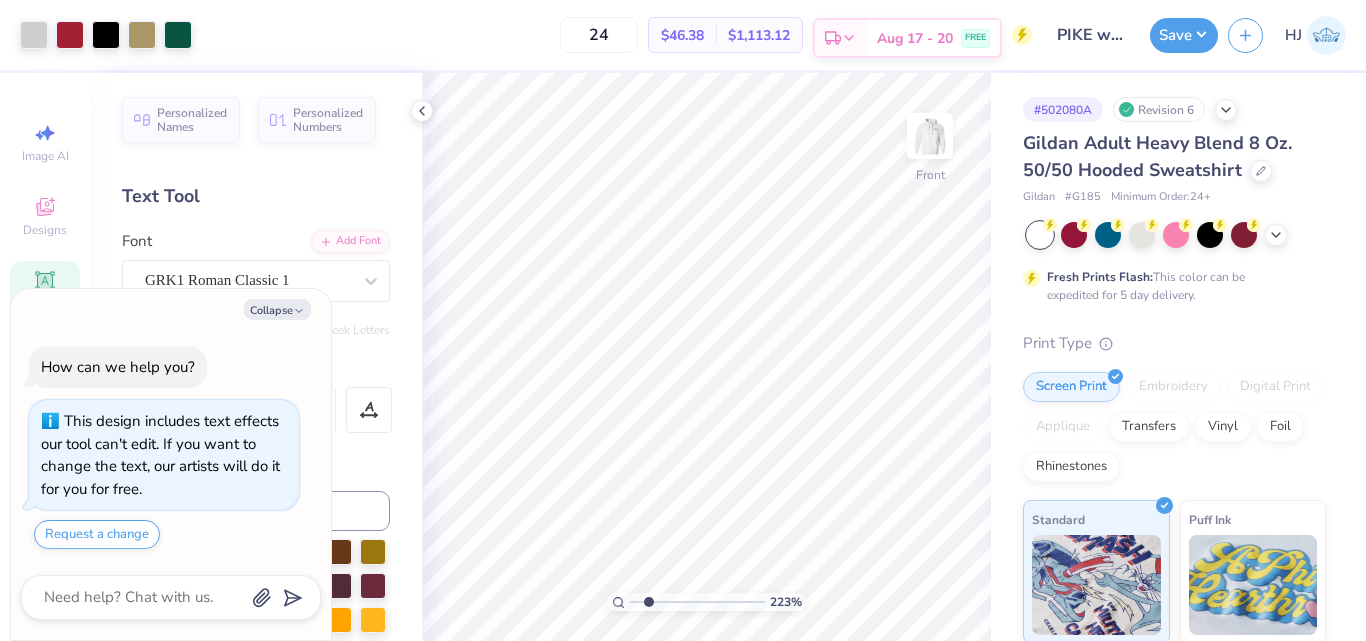 type on "2.22643191709162" 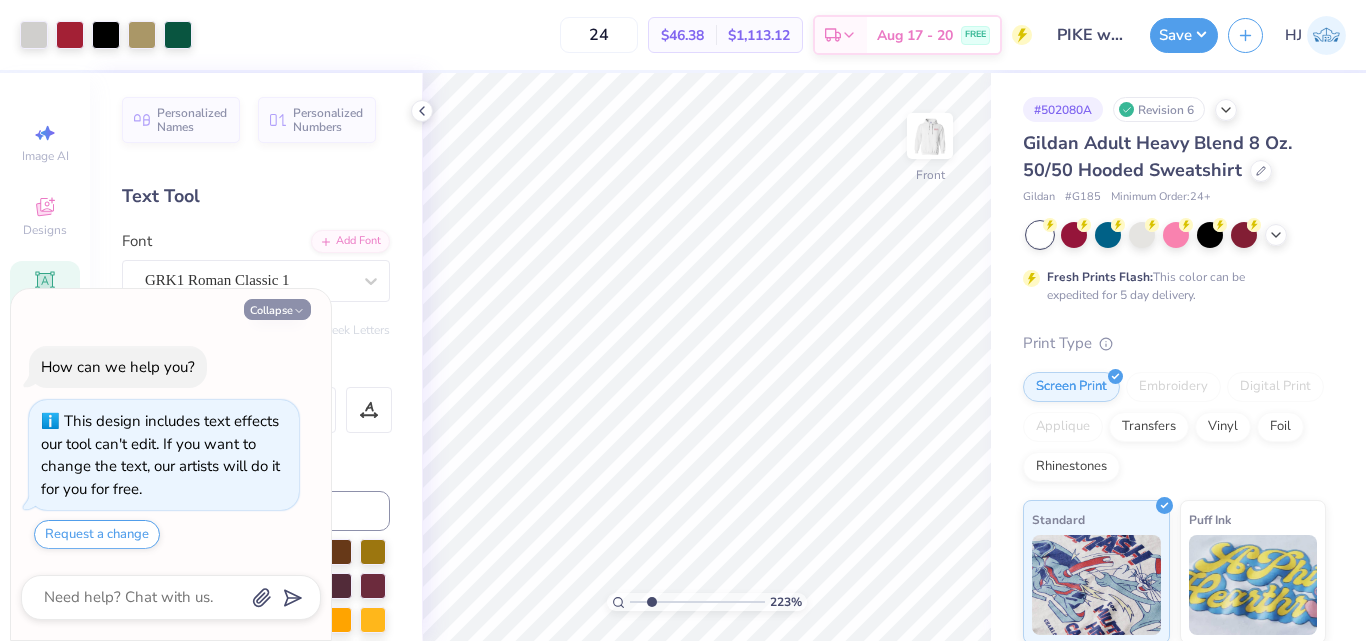 click on "Collapse" at bounding box center (277, 309) 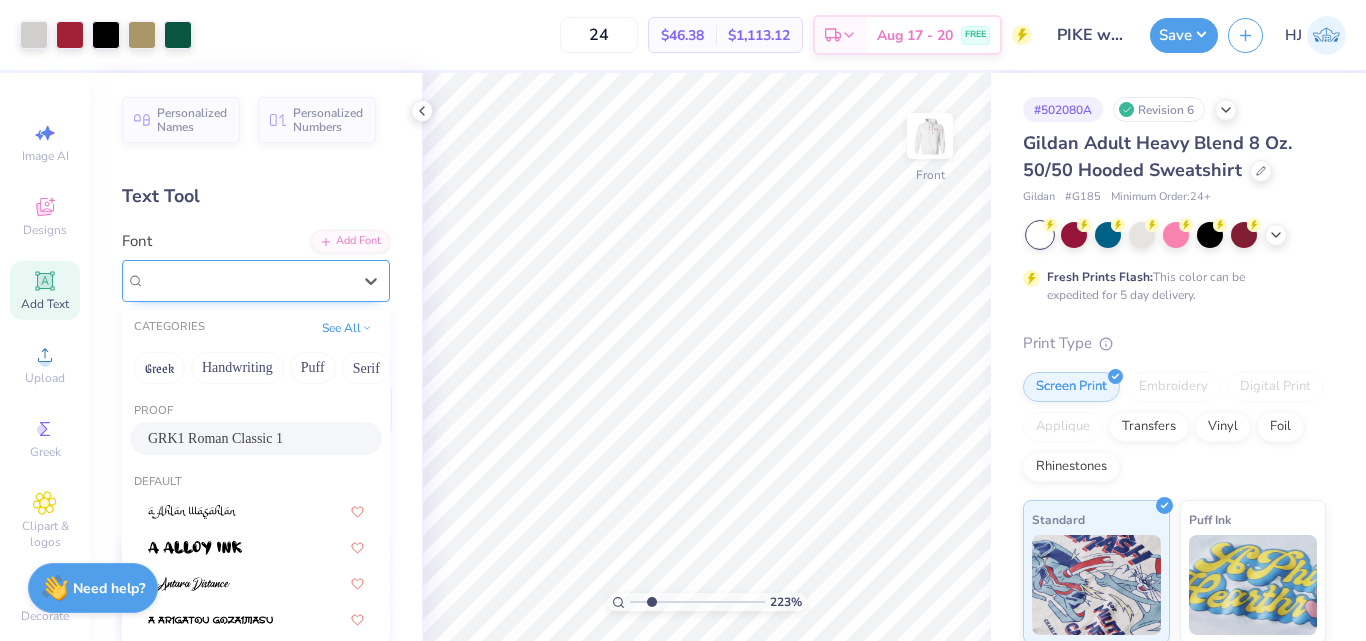 click on "GRK1 Roman Classic 1" at bounding box center [248, 280] 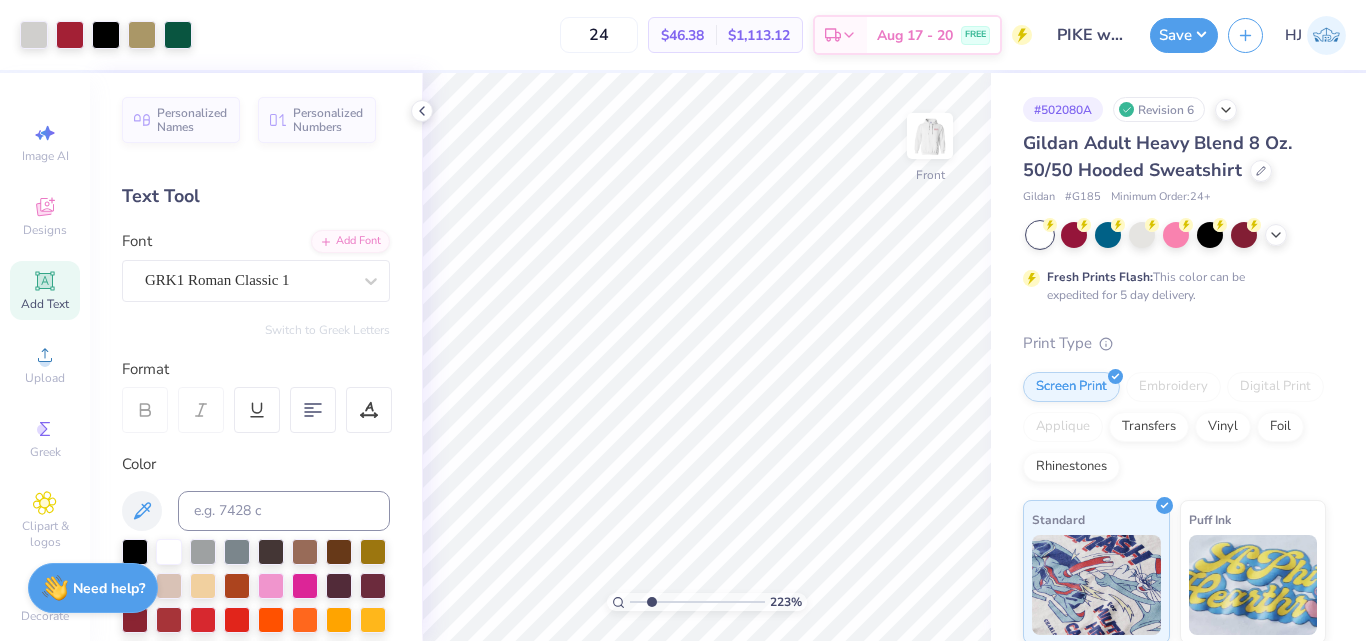 click 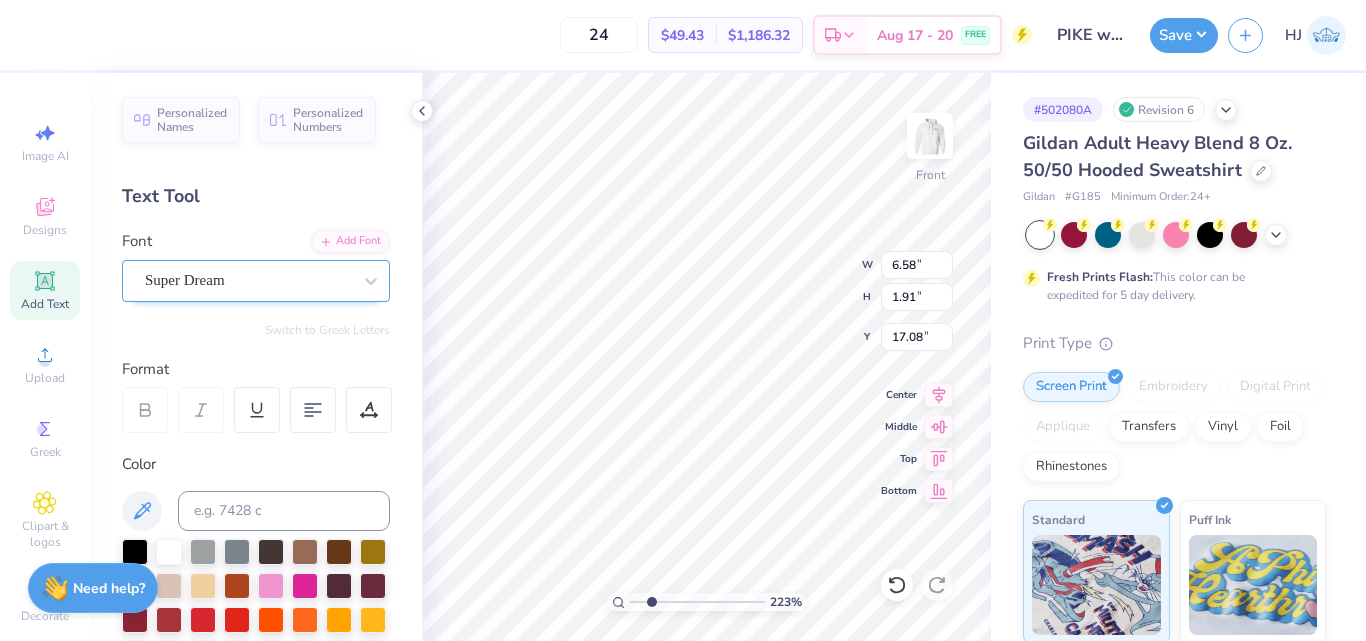 click on "Super Dream" at bounding box center (248, 280) 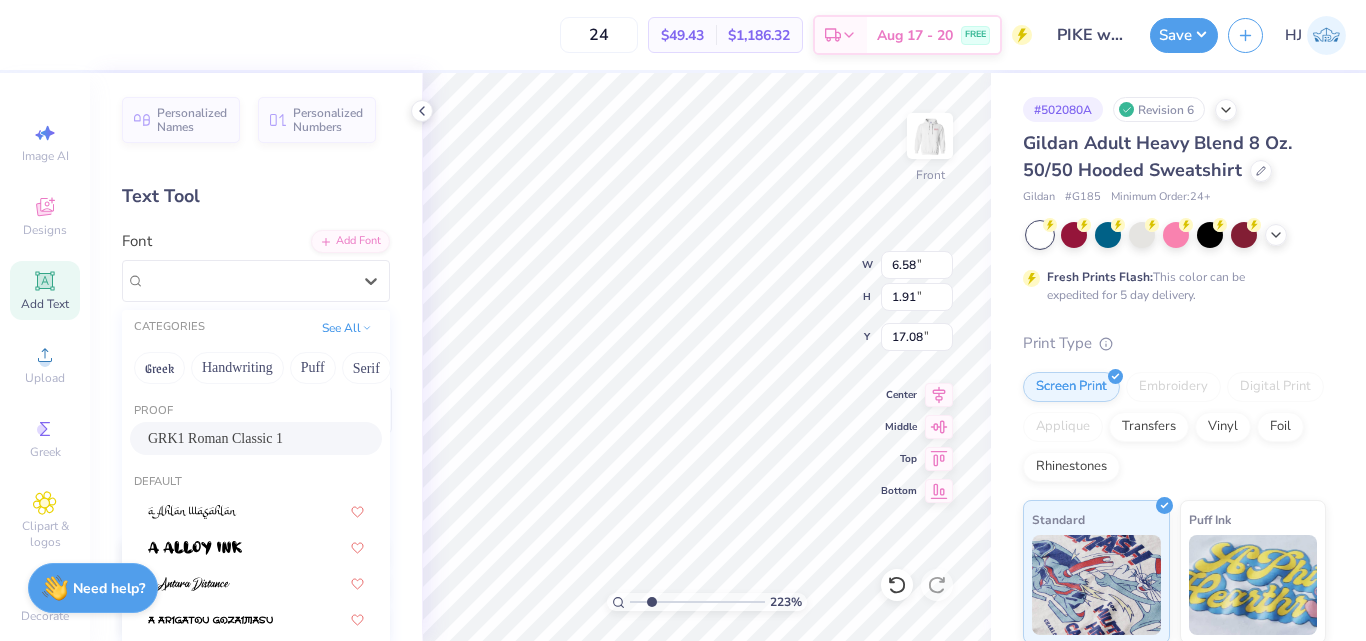 click on "GRK1 Roman Classic 1" at bounding box center (215, 438) 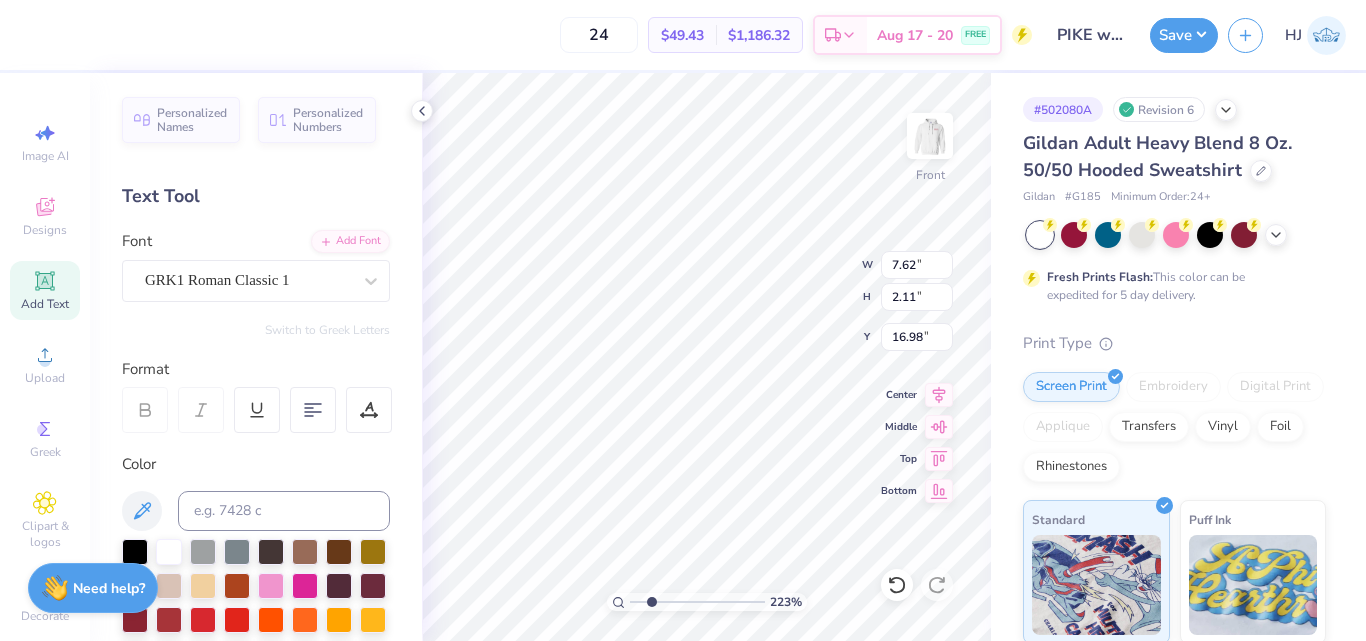 type on "2.22643191709162" 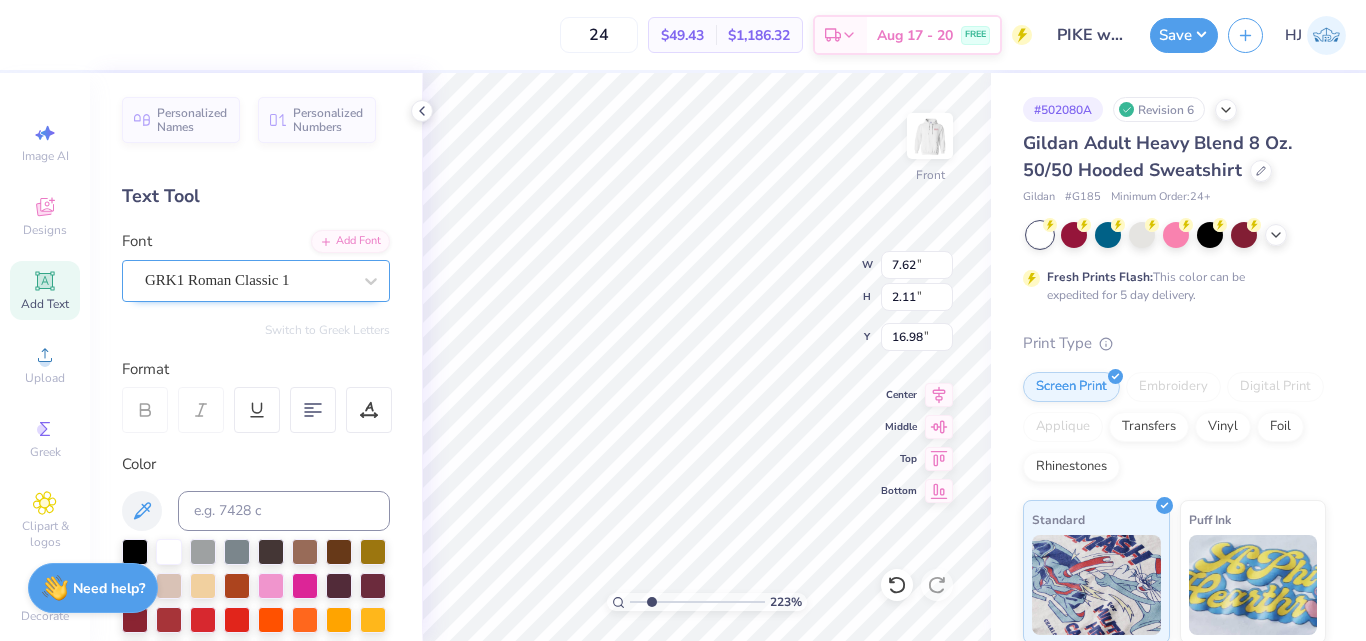 scroll, scrollTop: 17, scrollLeft: 2, axis: both 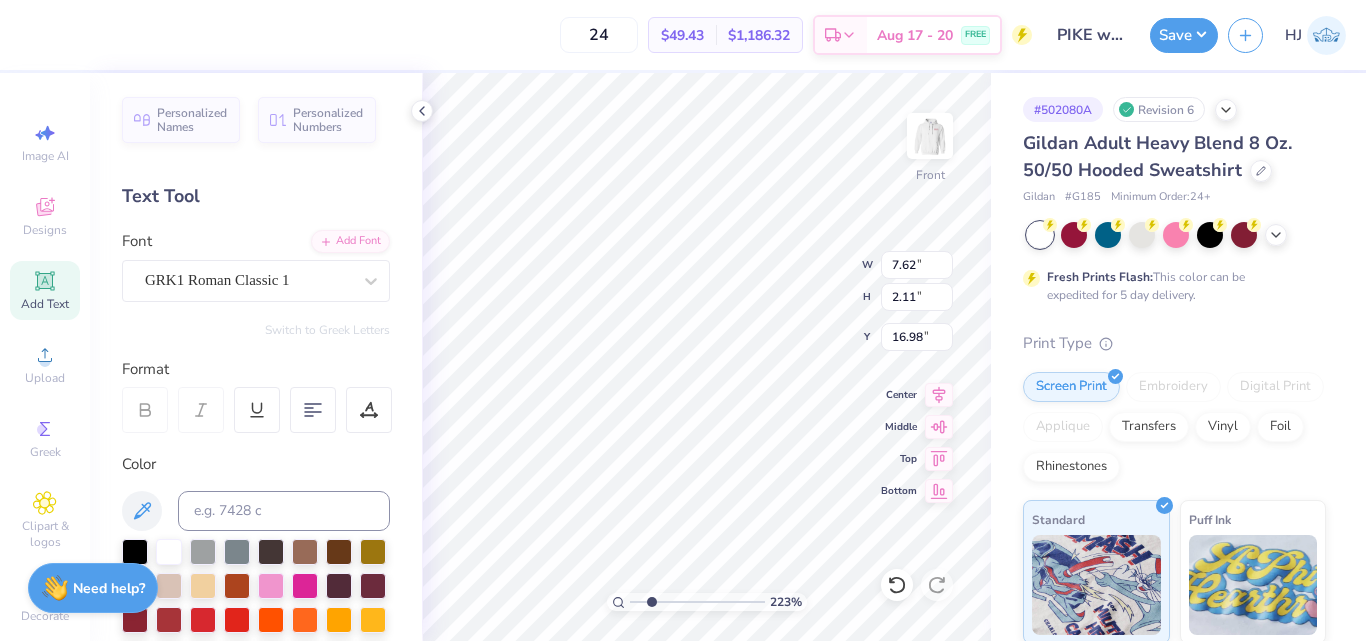 type on "2.22643191709162" 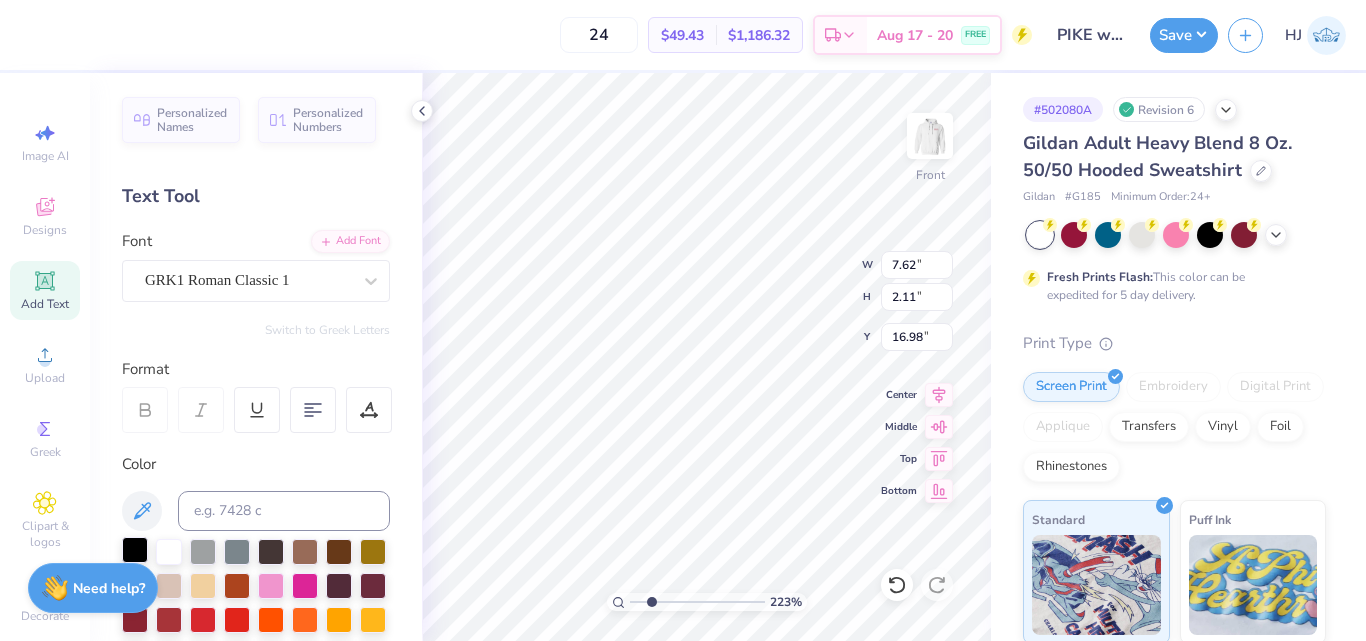 type on "F" 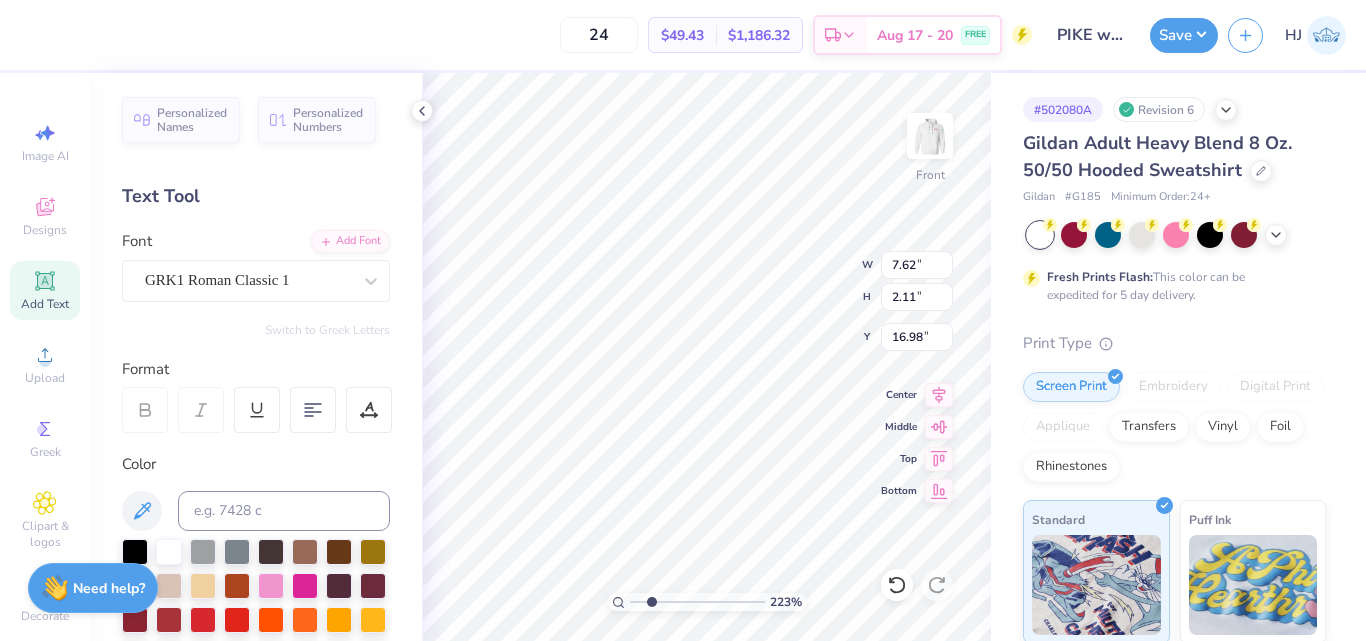 type on "2.22643191709162" 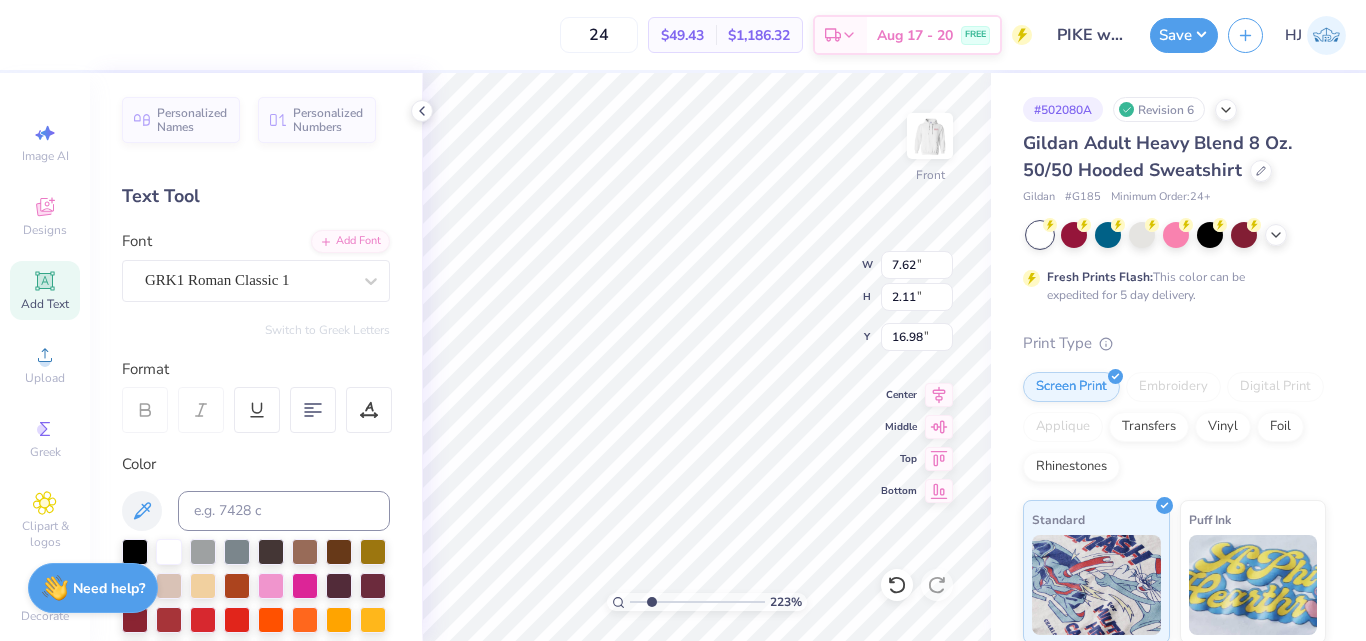type on "2.22643191709162" 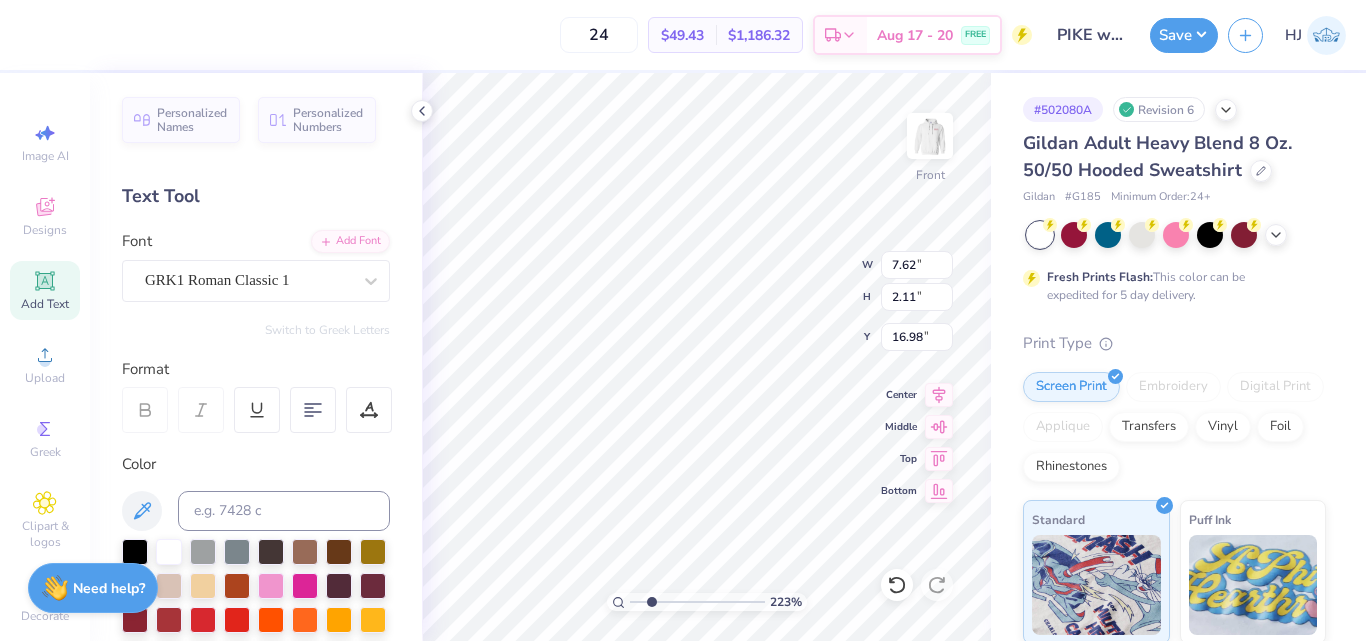 type on "2.22643191709162" 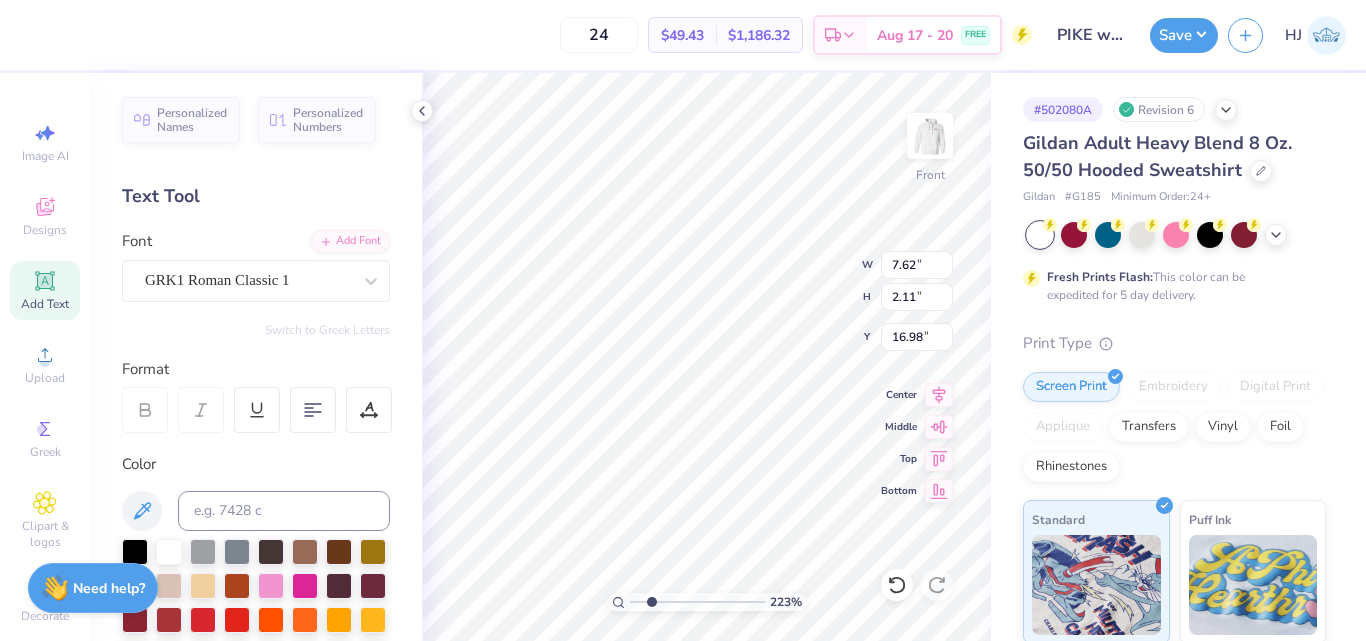 type on "2.22643191709162" 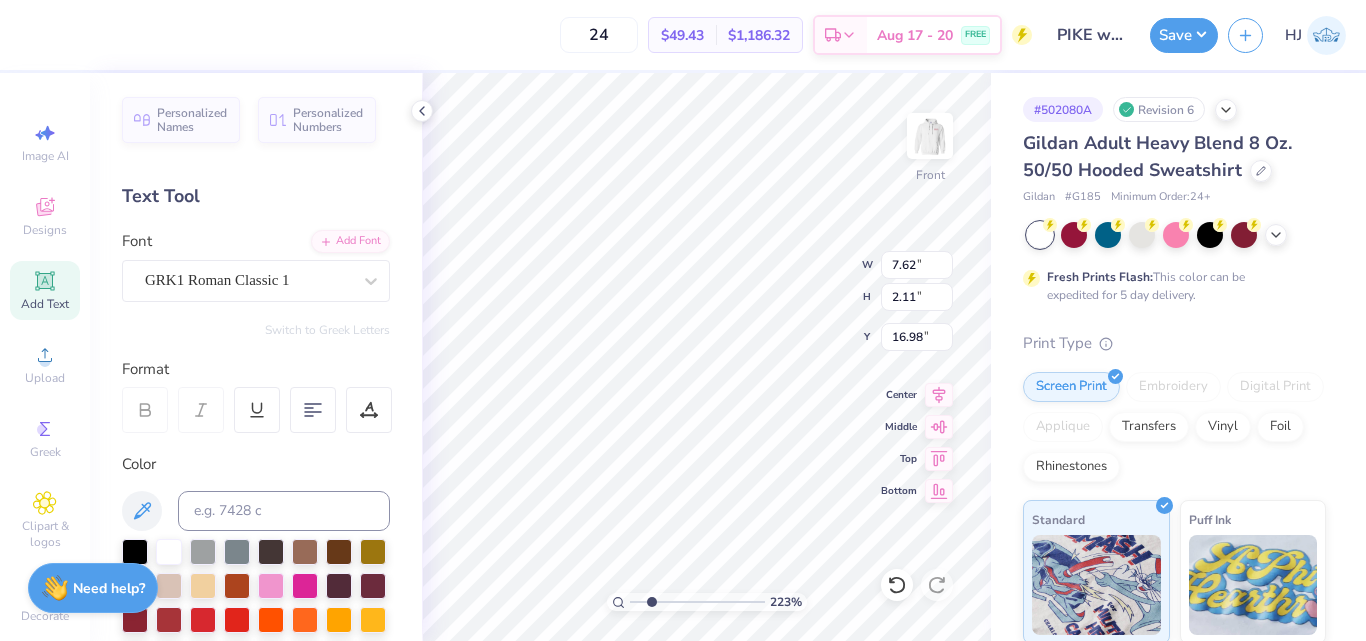 type on "2.22643191709162" 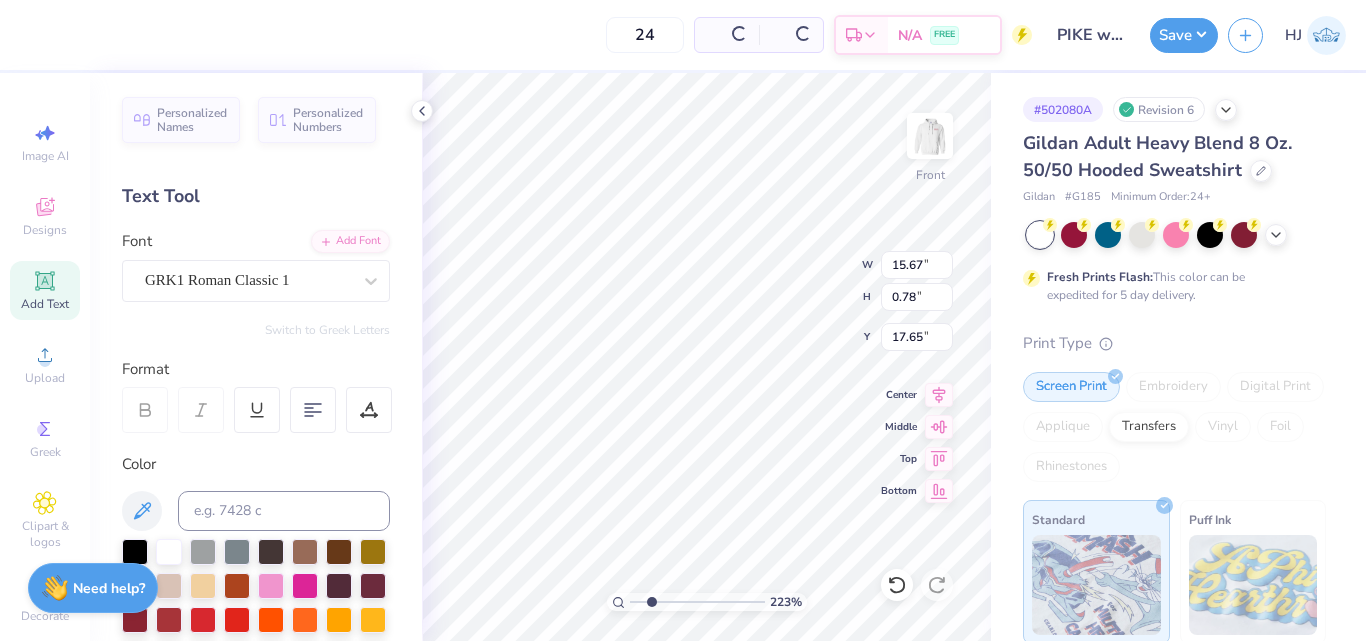 scroll, scrollTop: 100, scrollLeft: 0, axis: vertical 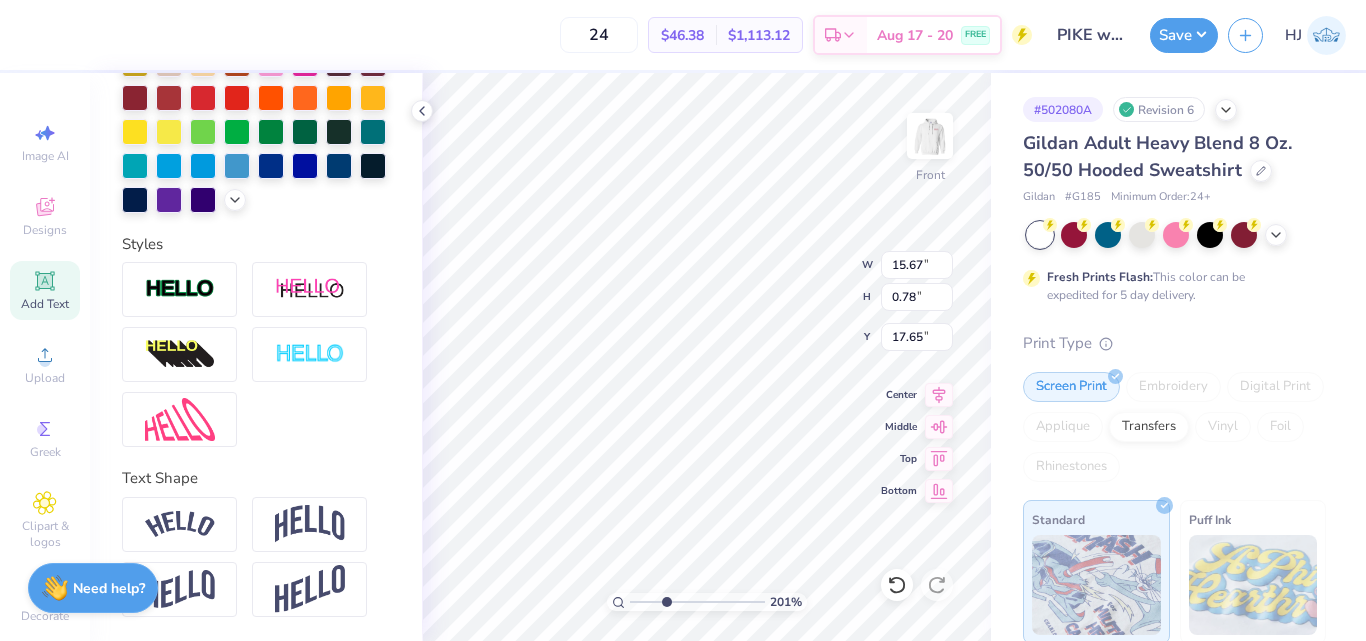 type on "2.01445811466782" 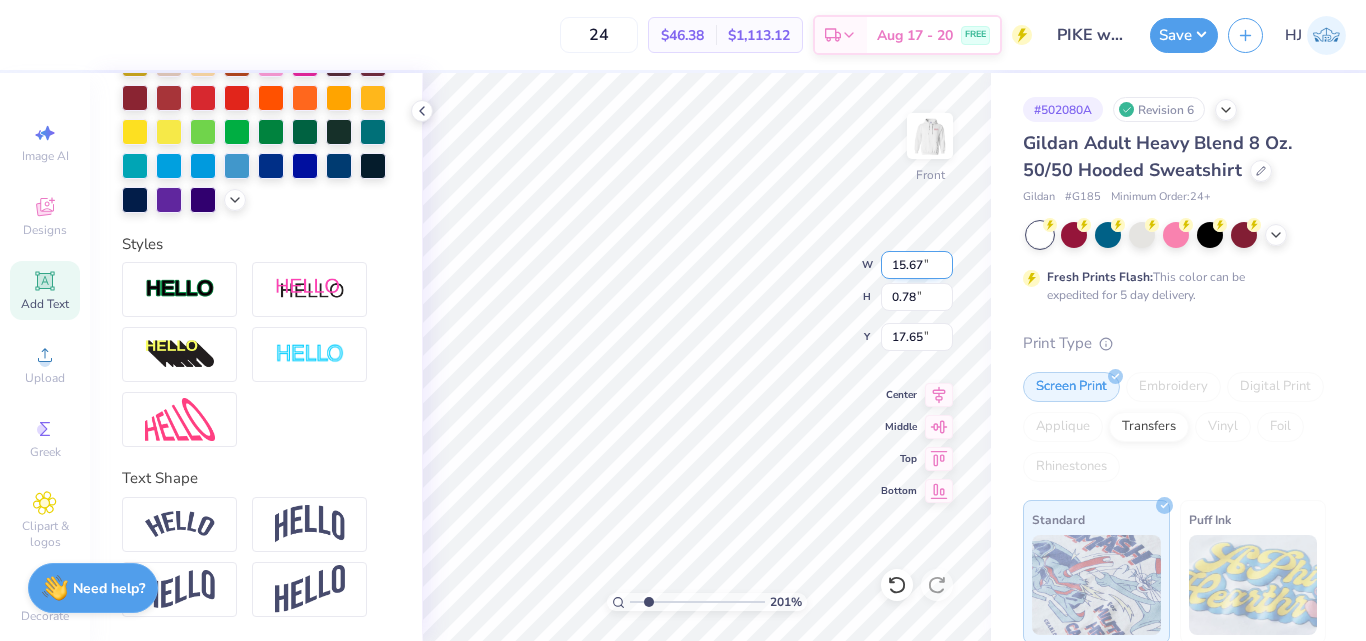 click on "15.67" at bounding box center [917, 265] 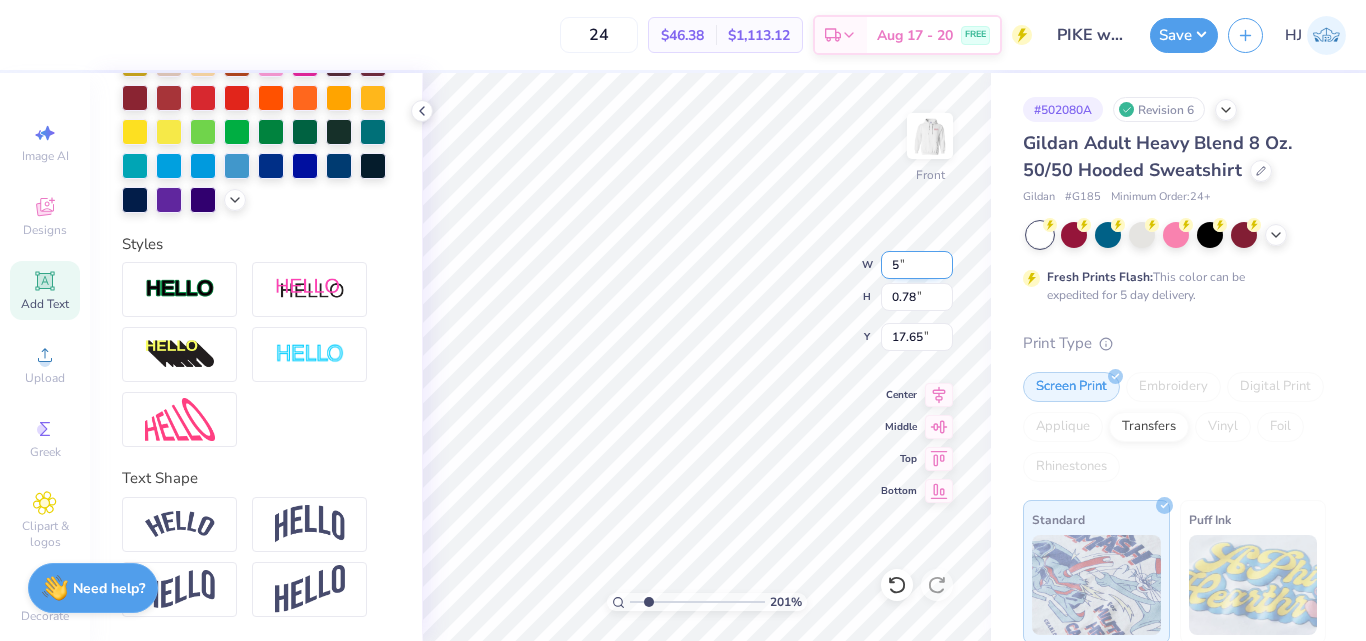 type on "5" 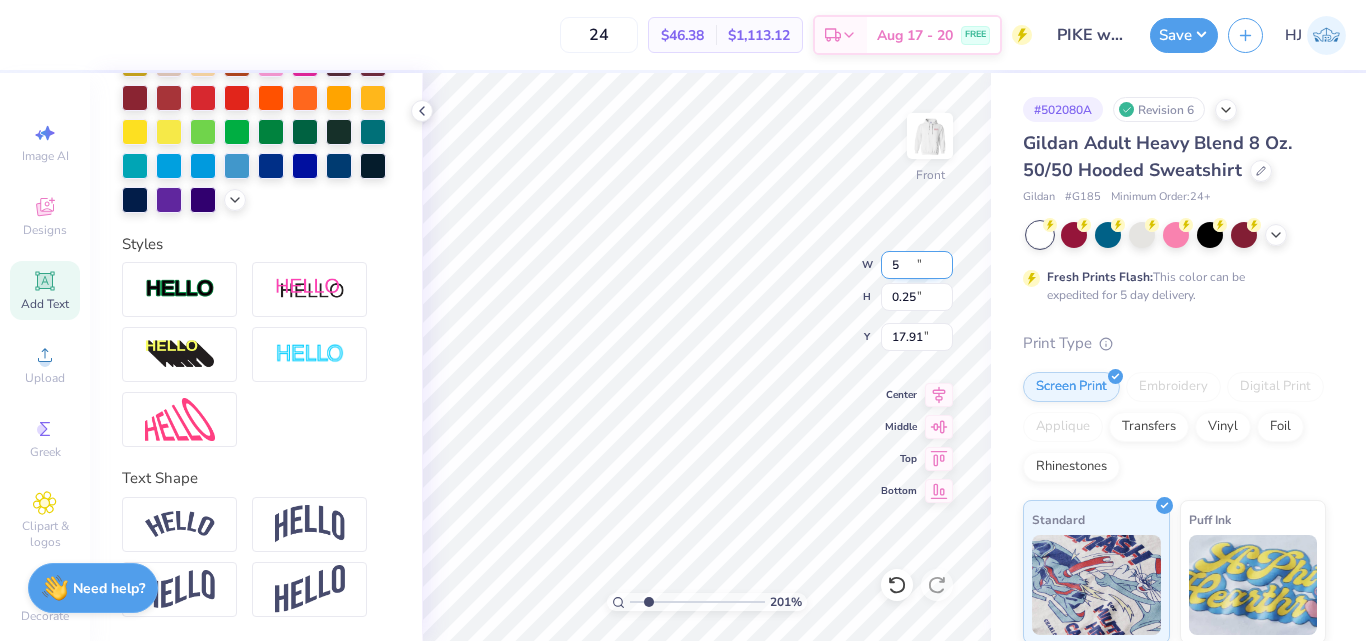 type on "2.01445811466782" 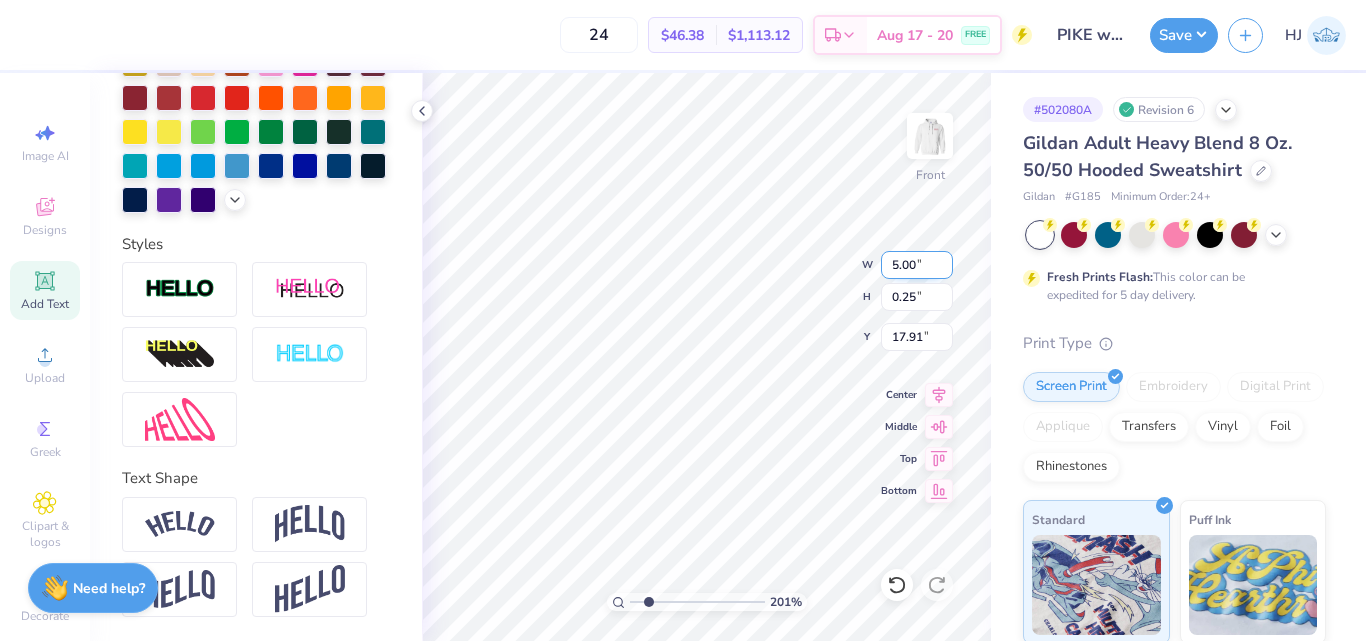 click on "5.00" at bounding box center (917, 265) 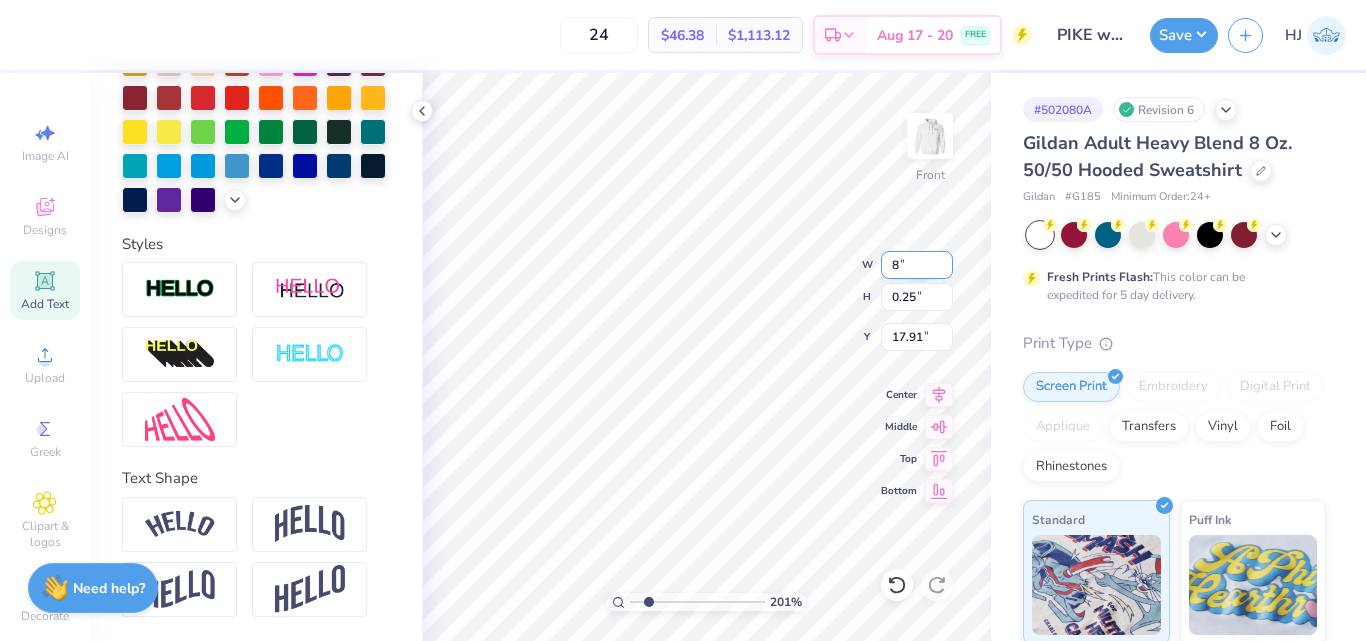 type on "8" 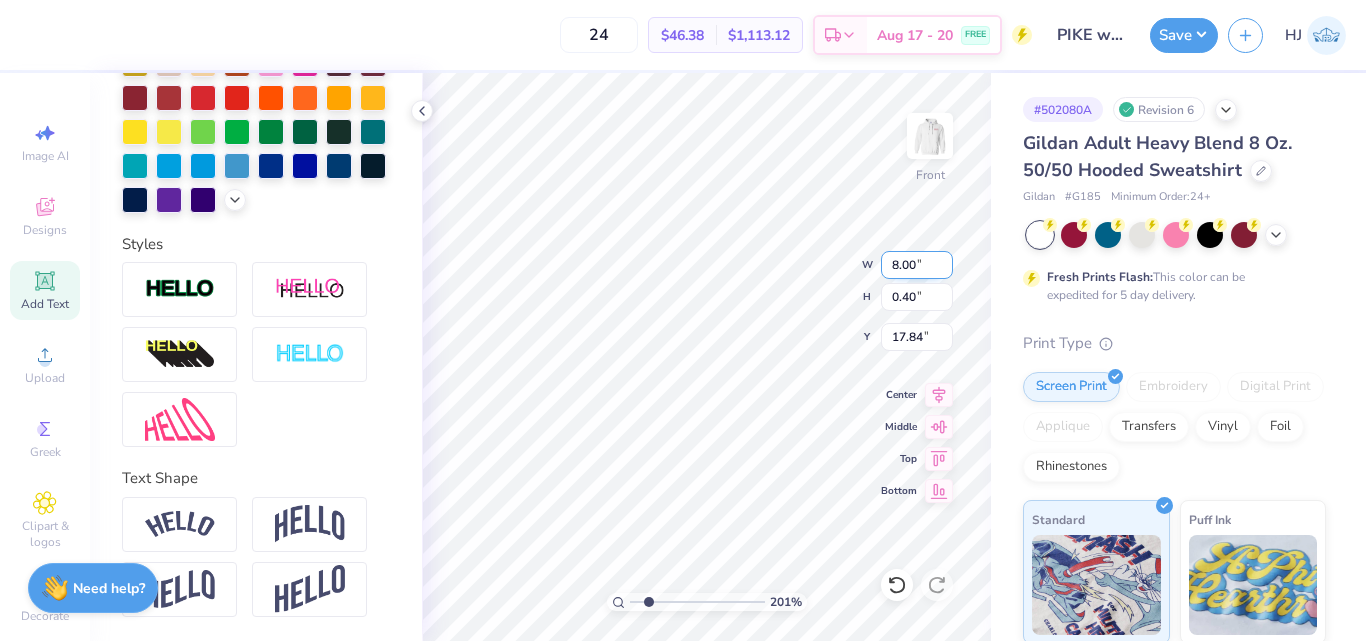 type on "2.01445811466782" 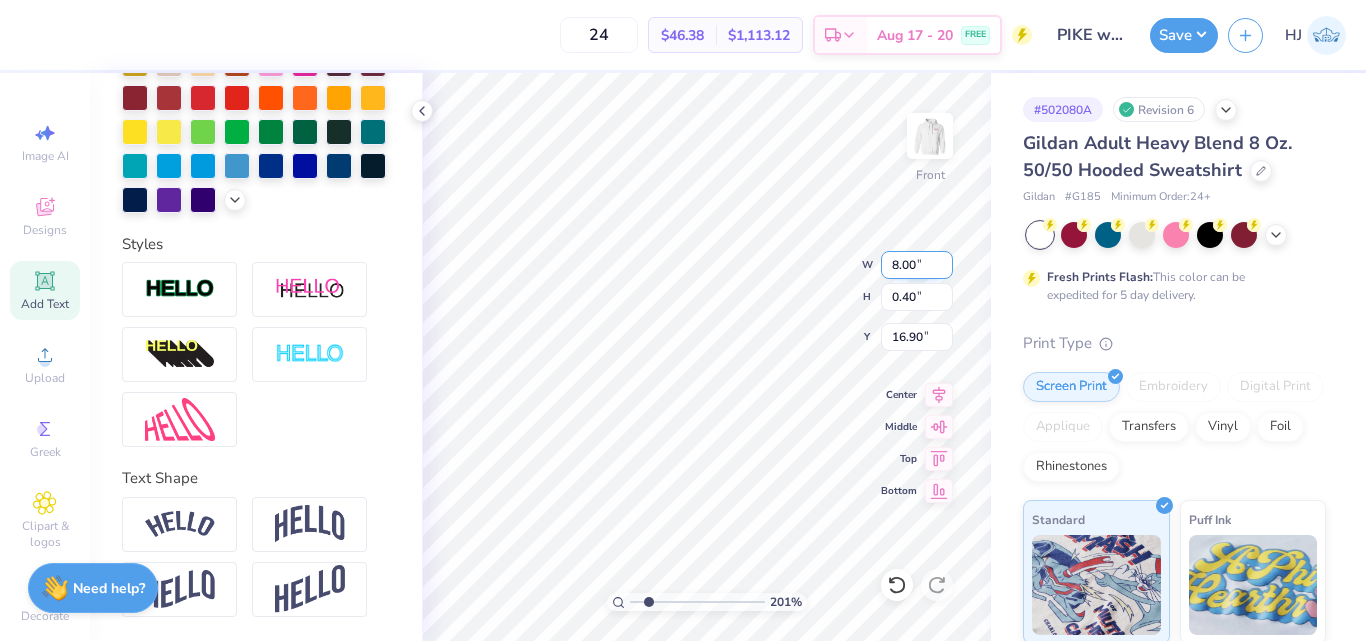 click on "8.00" at bounding box center (917, 265) 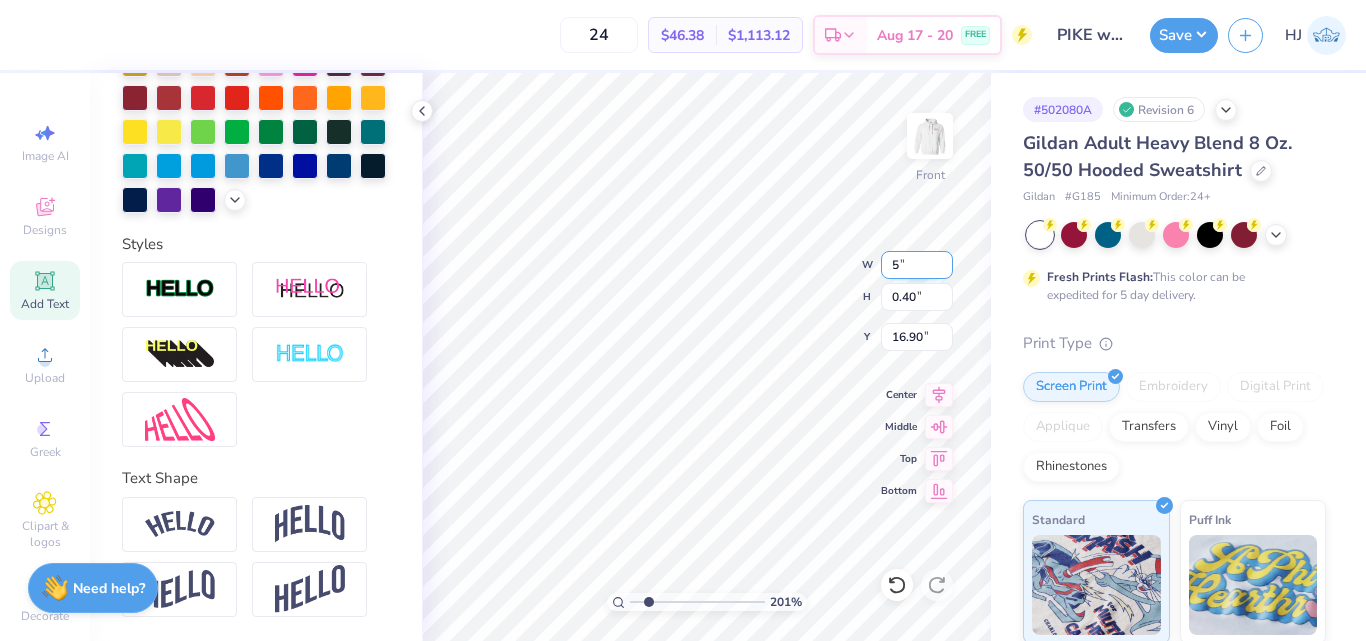 type on "5" 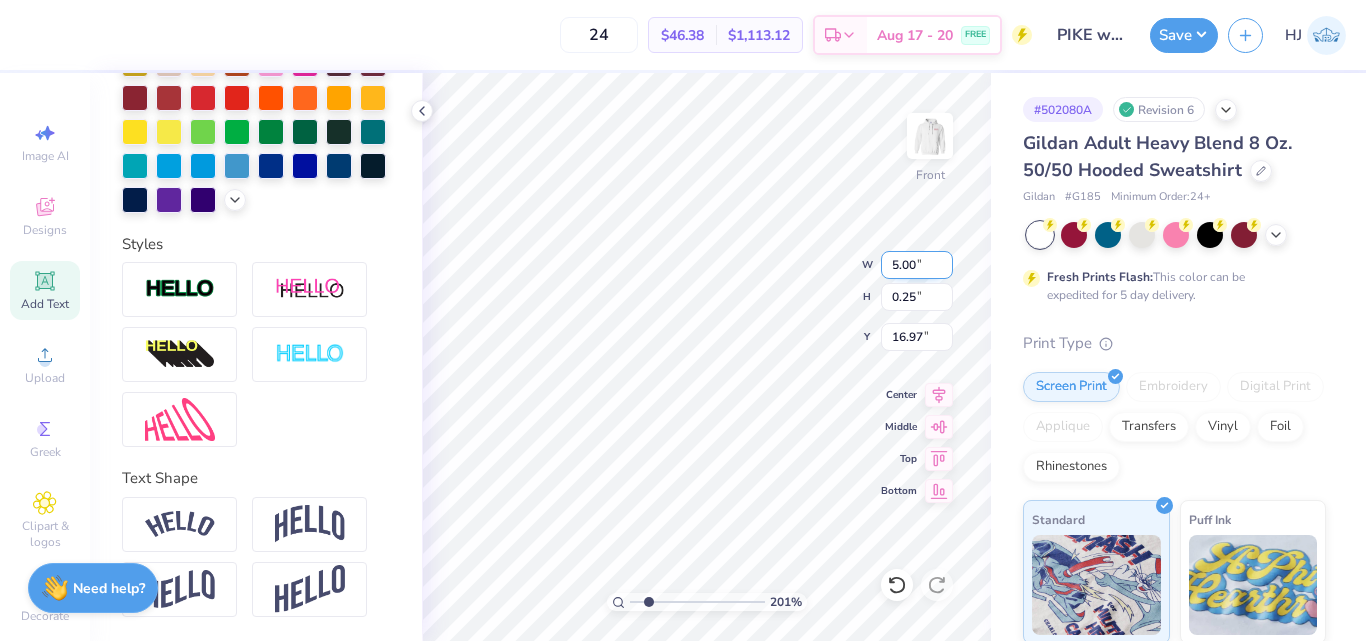click on "5.00" at bounding box center (917, 265) 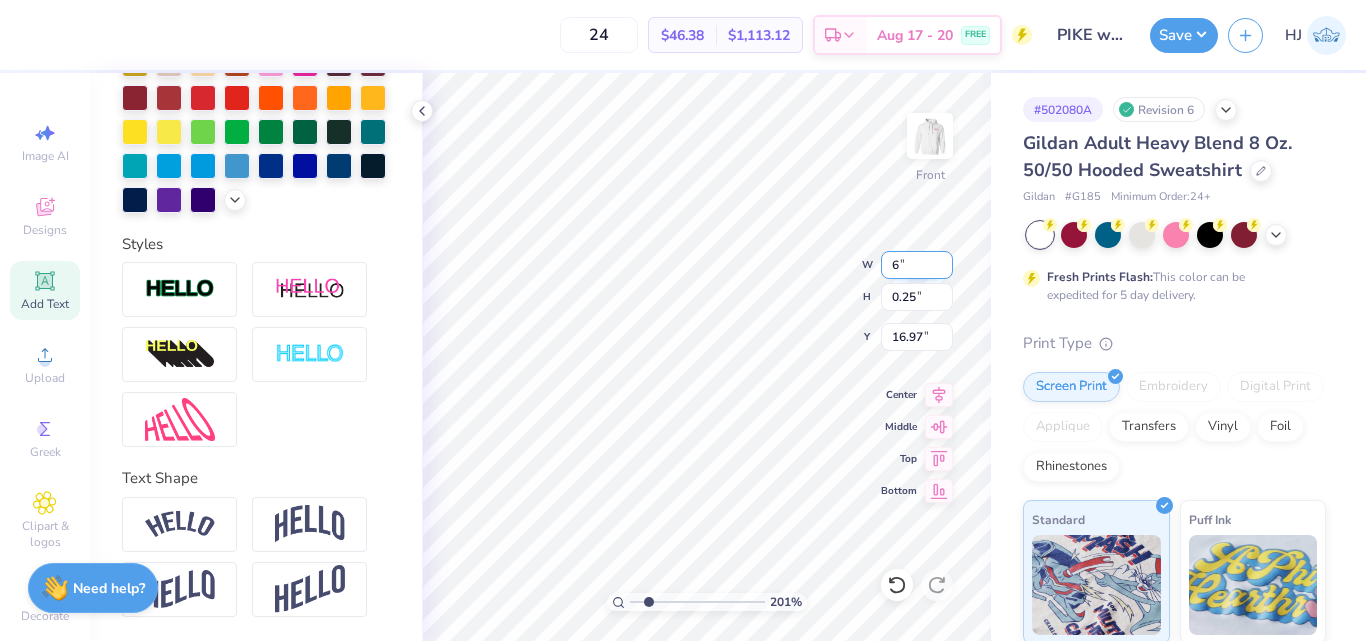 type on "6" 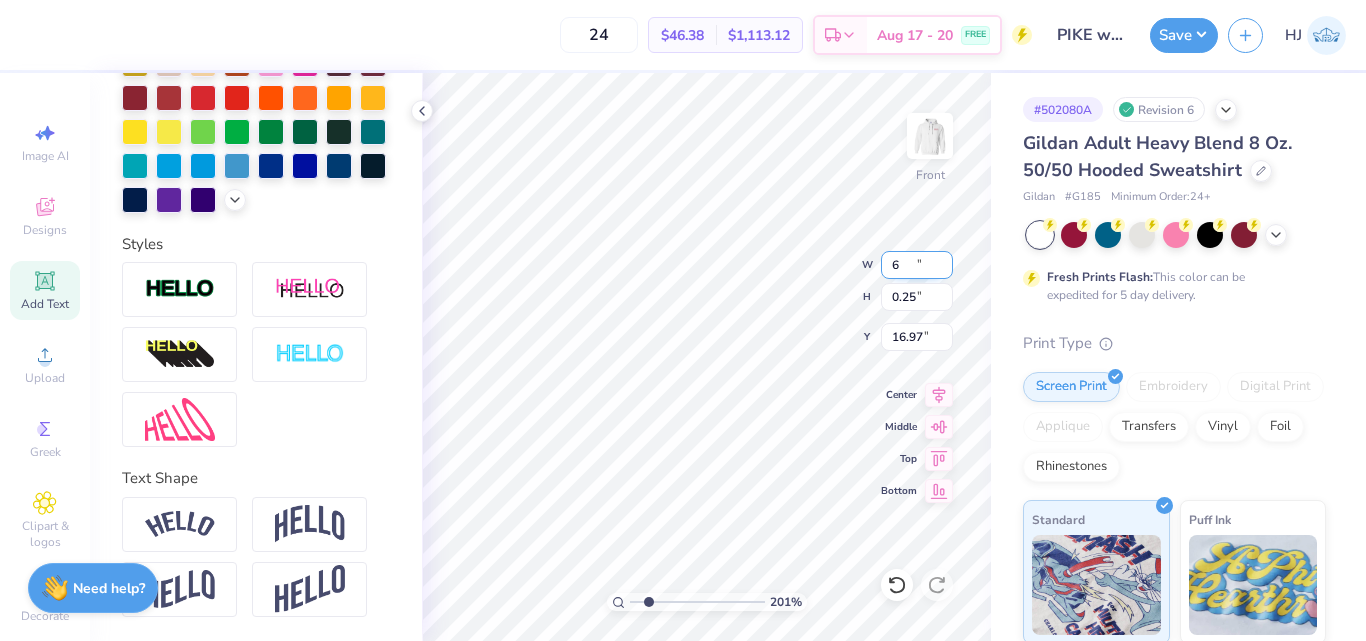 type on "2.01445811466782" 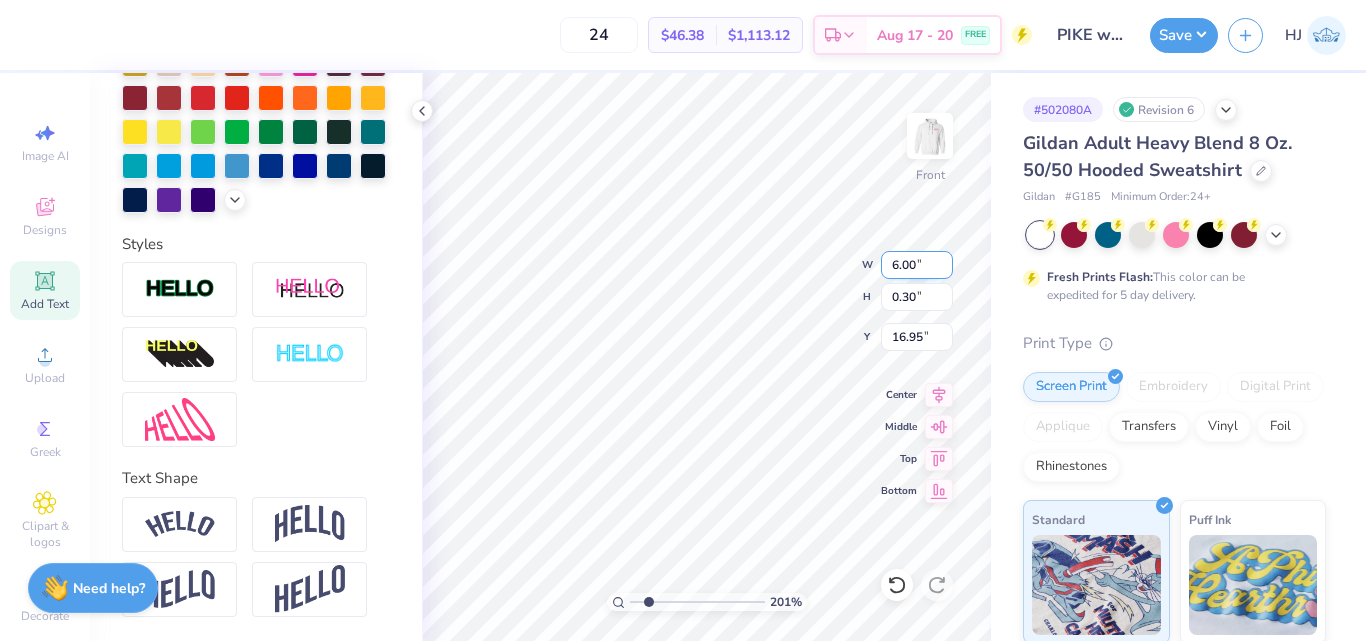 click on "6.00" at bounding box center (917, 265) 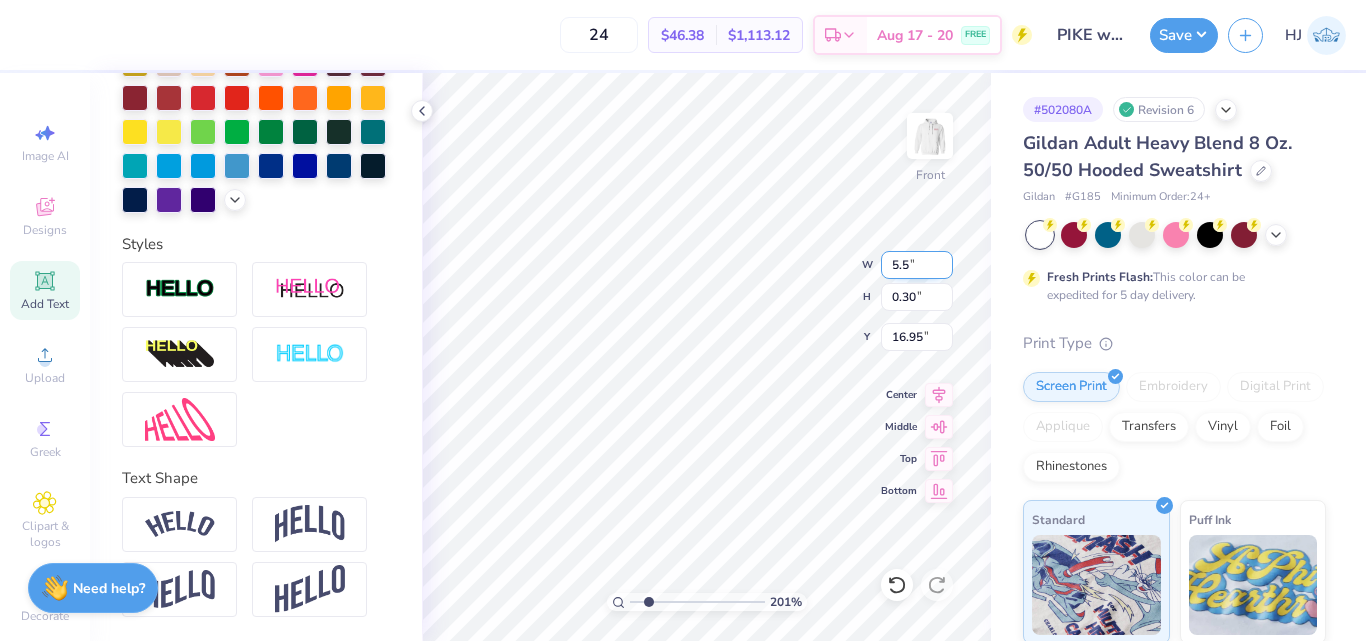 type on "5.5" 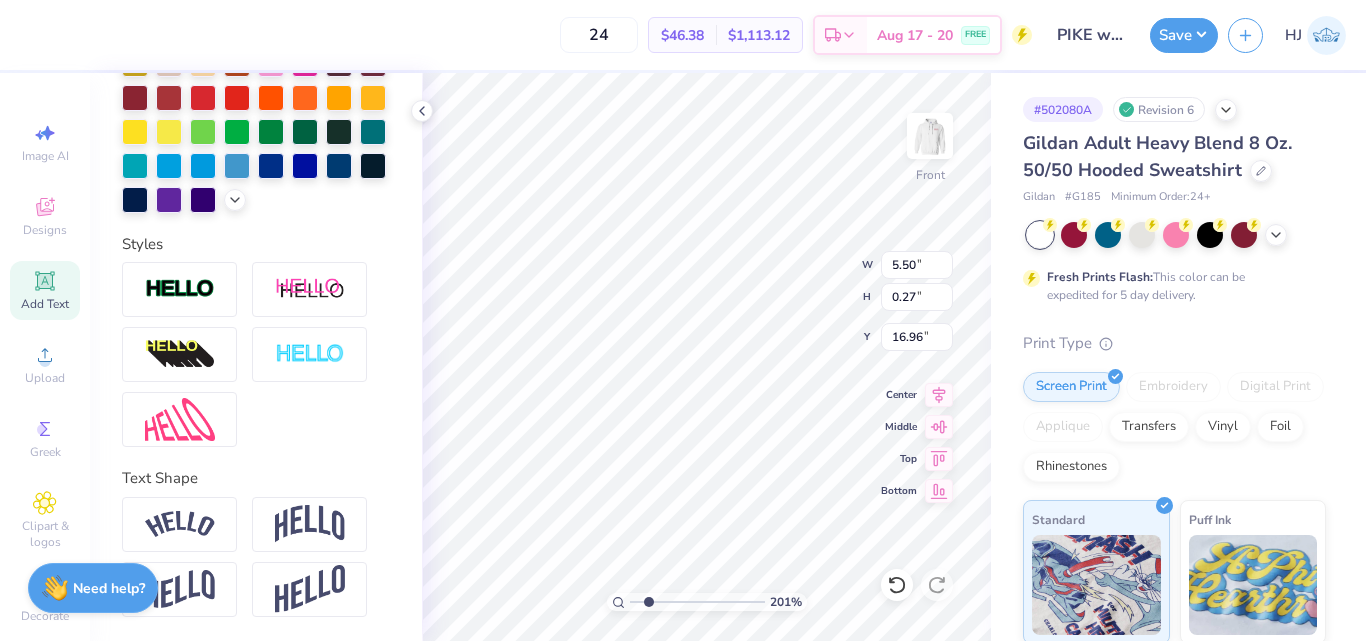 type on "2.01445811466782" 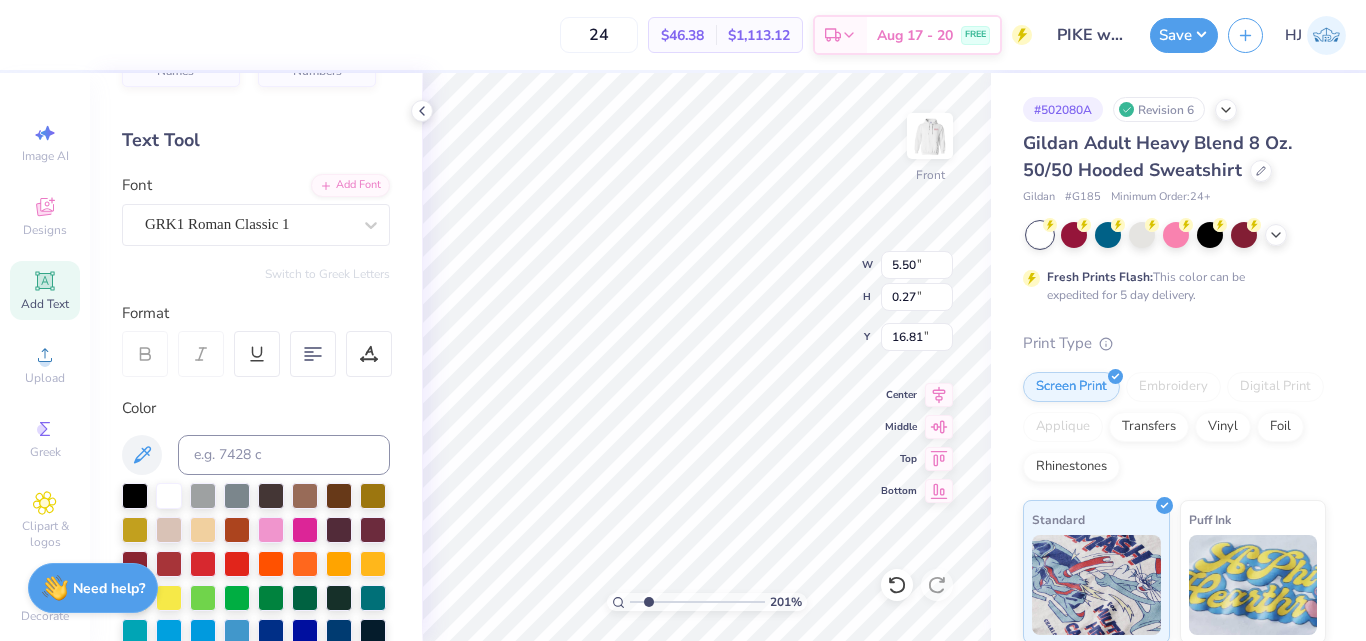 scroll, scrollTop: 0, scrollLeft: 0, axis: both 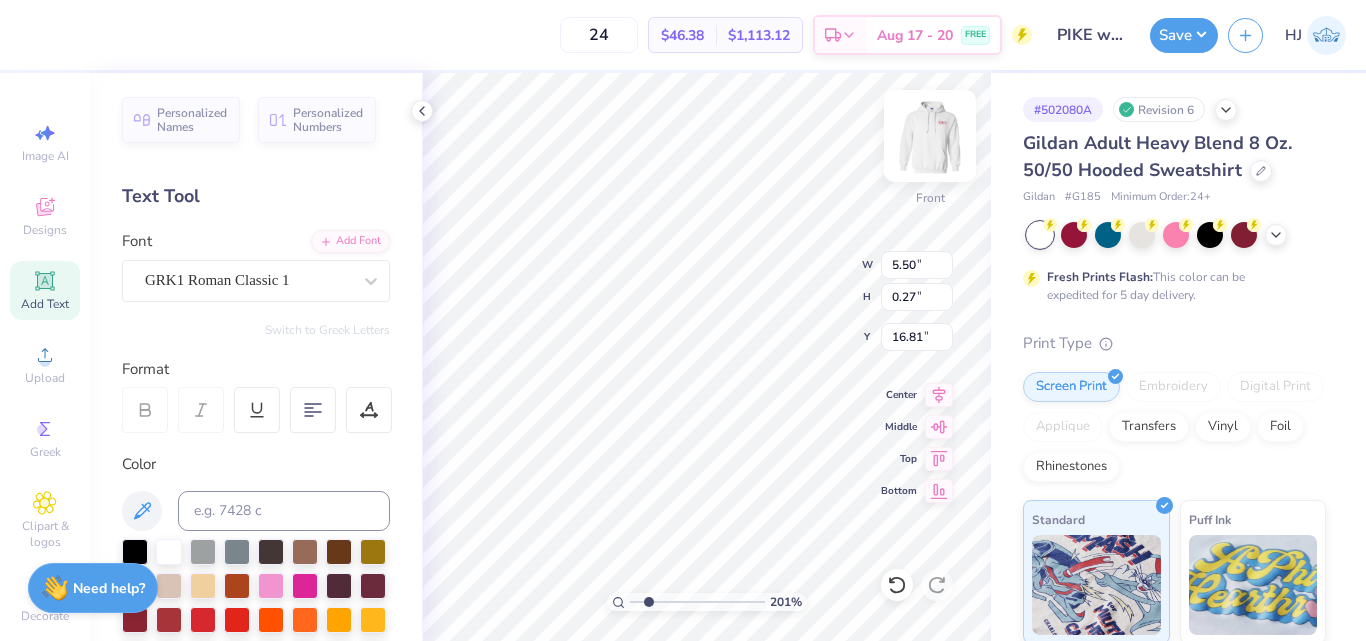 type on "2.01445811466782" 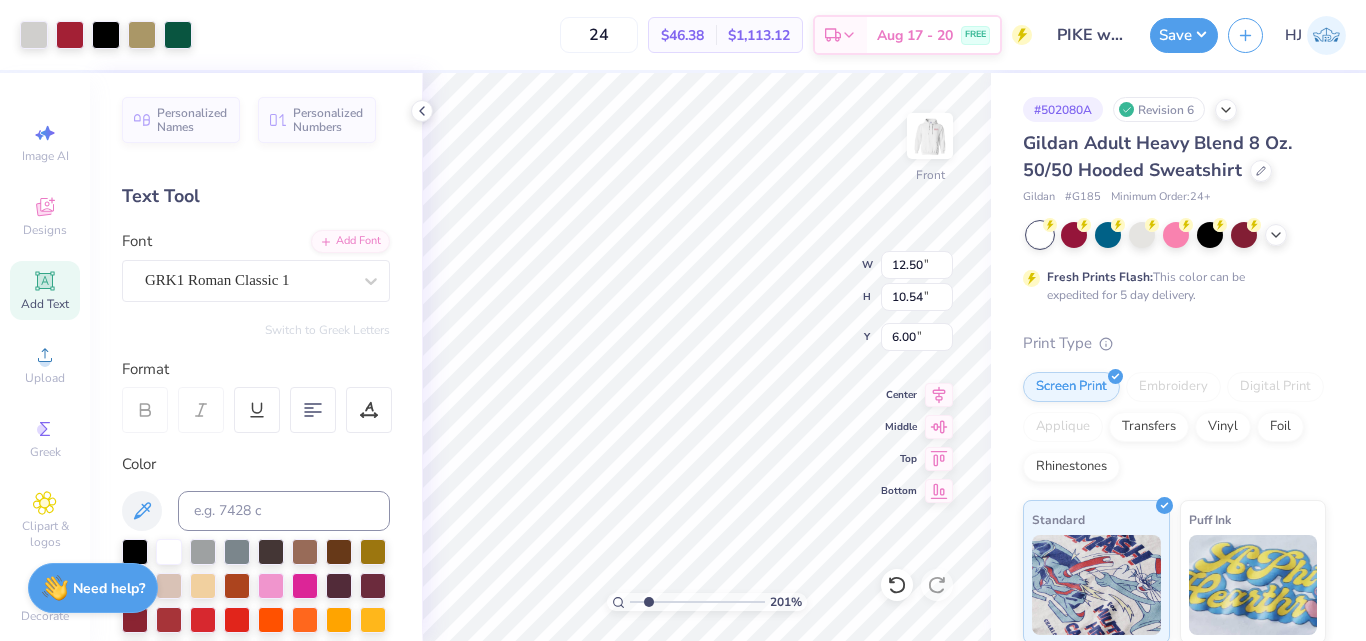 type on "2.01445811466782" 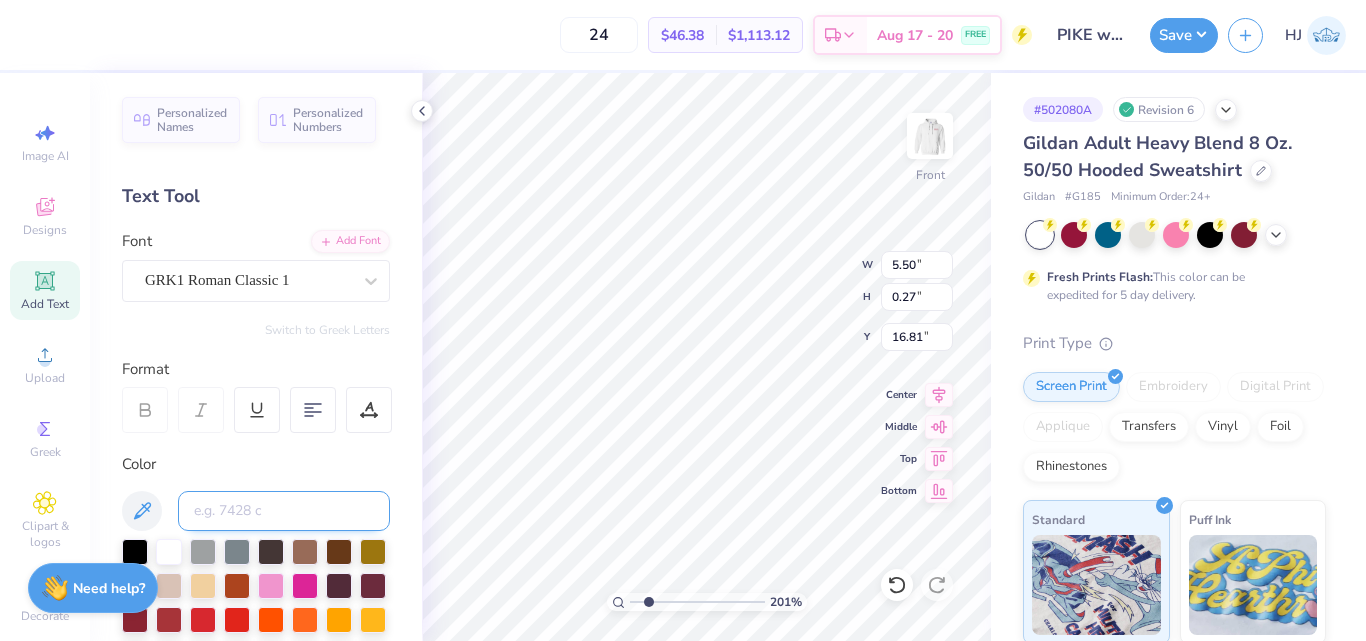 click at bounding box center (284, 511) 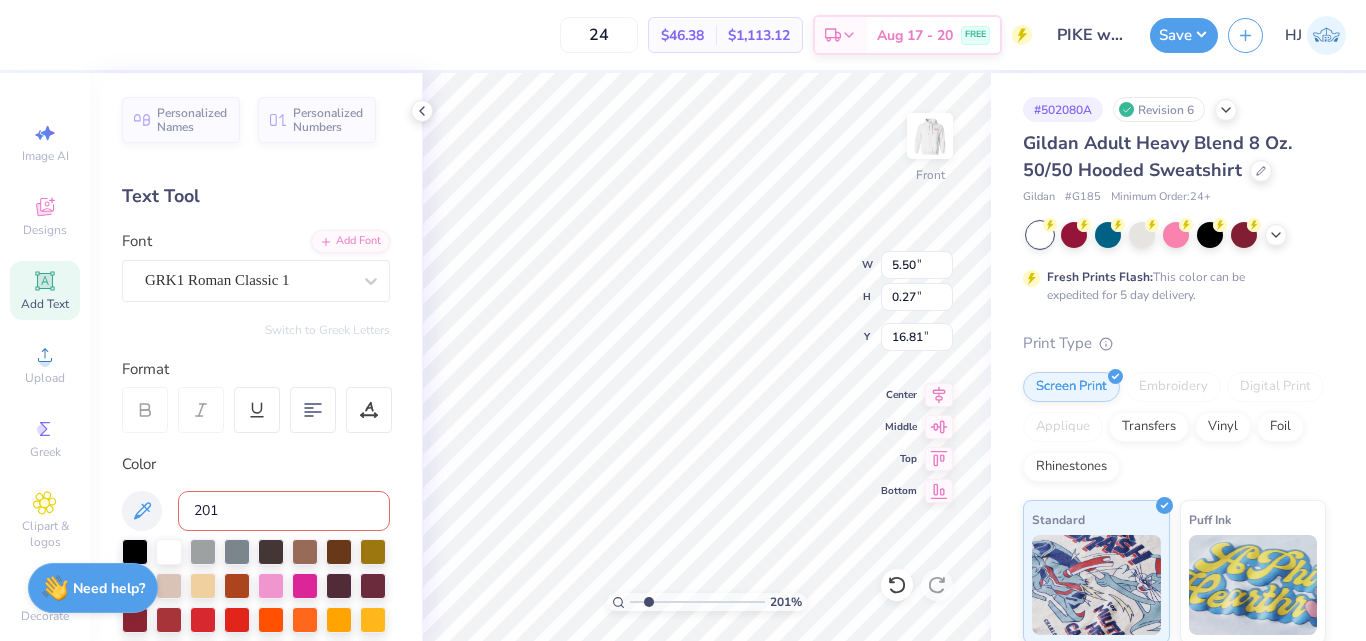 type on "201" 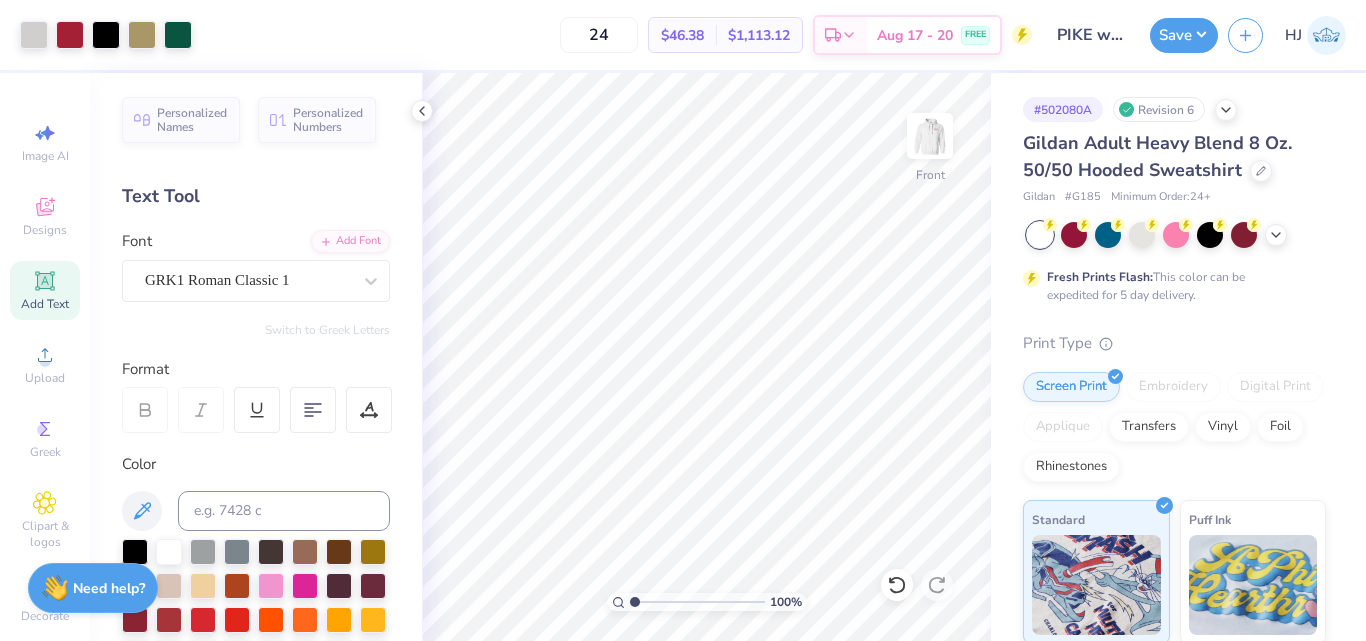 type on "1" 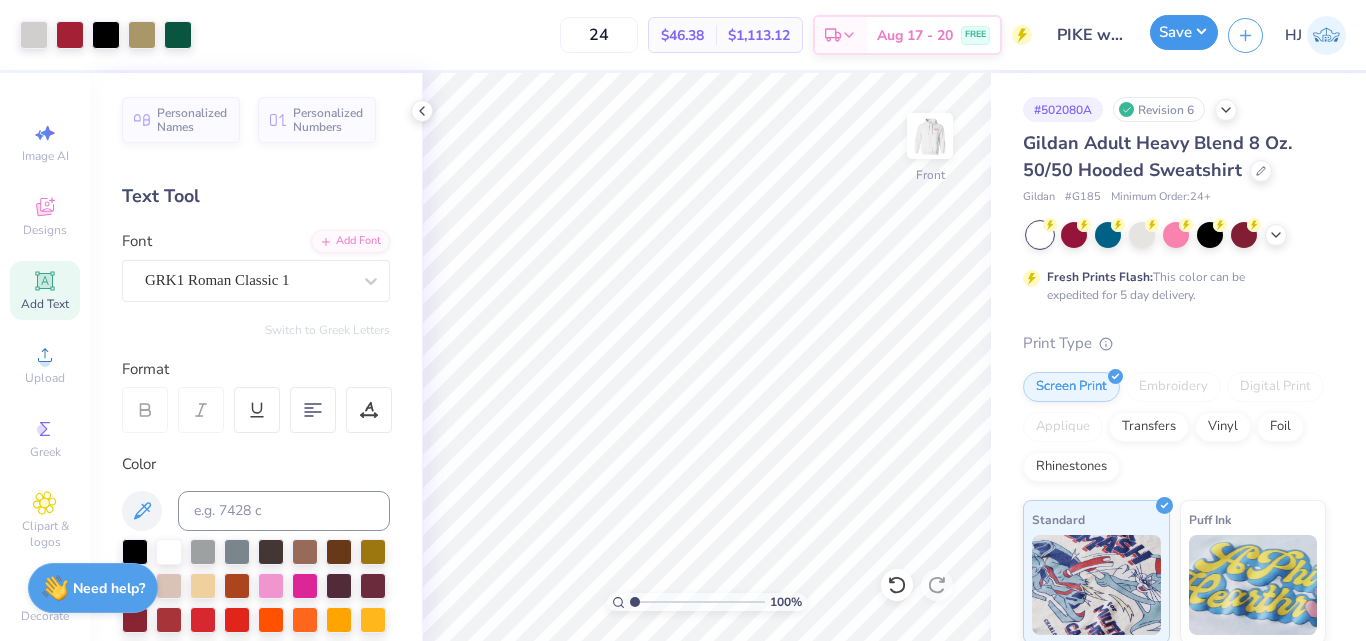 click on "Save" at bounding box center (1184, 32) 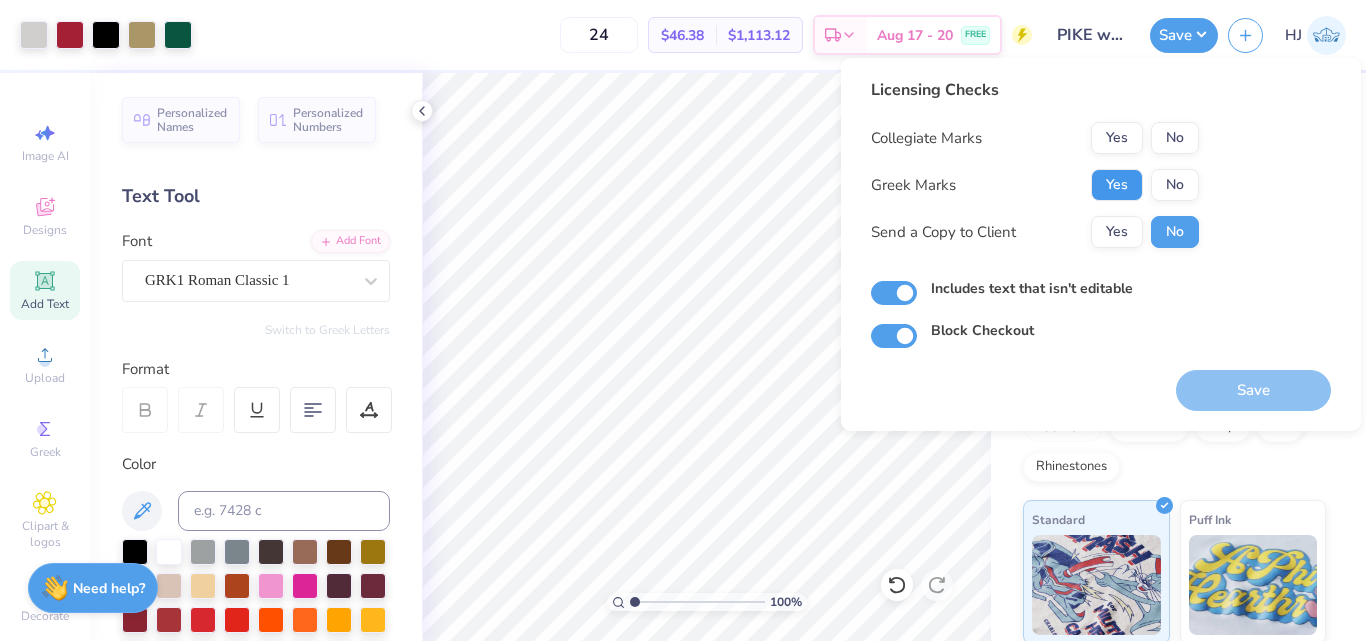 click on "Yes" at bounding box center (1117, 185) 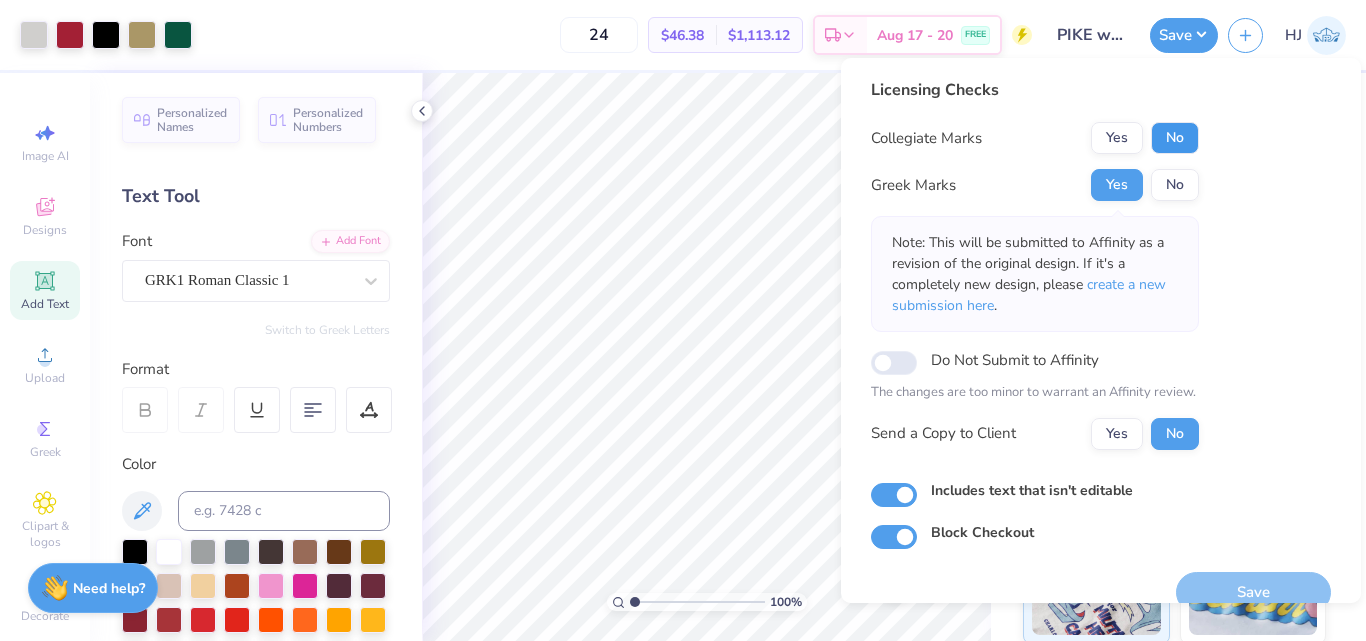 click on "No" at bounding box center (1175, 138) 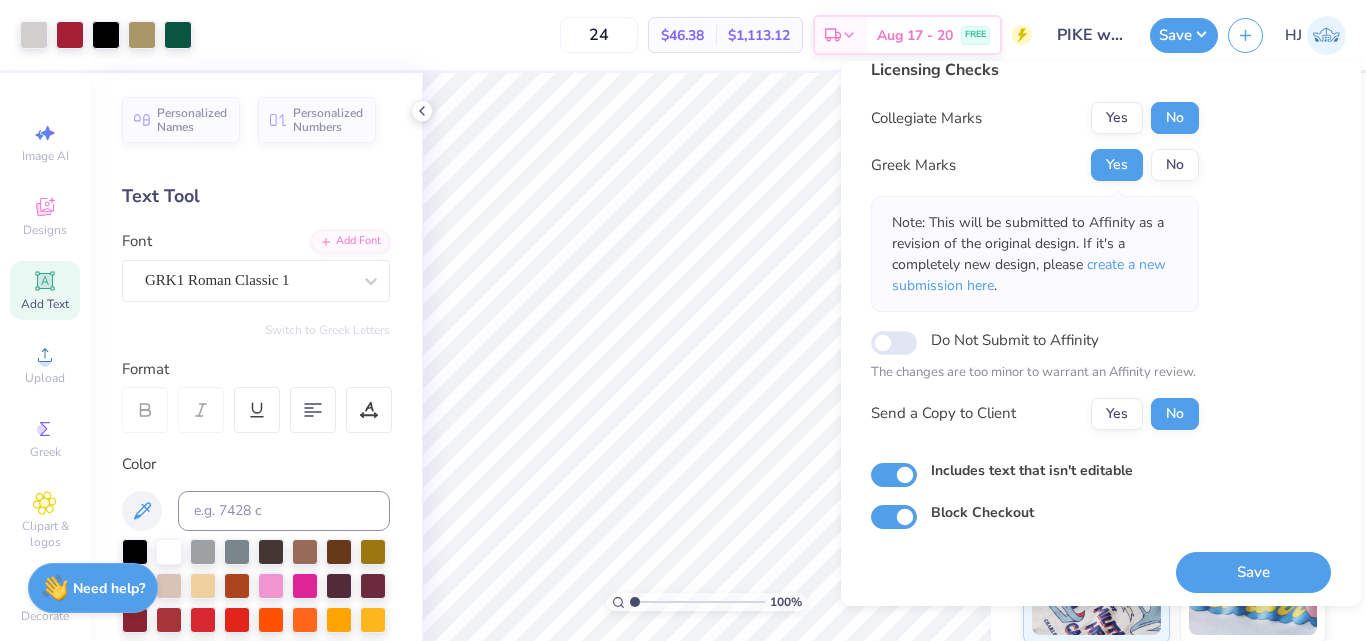 scroll, scrollTop: 29, scrollLeft: 0, axis: vertical 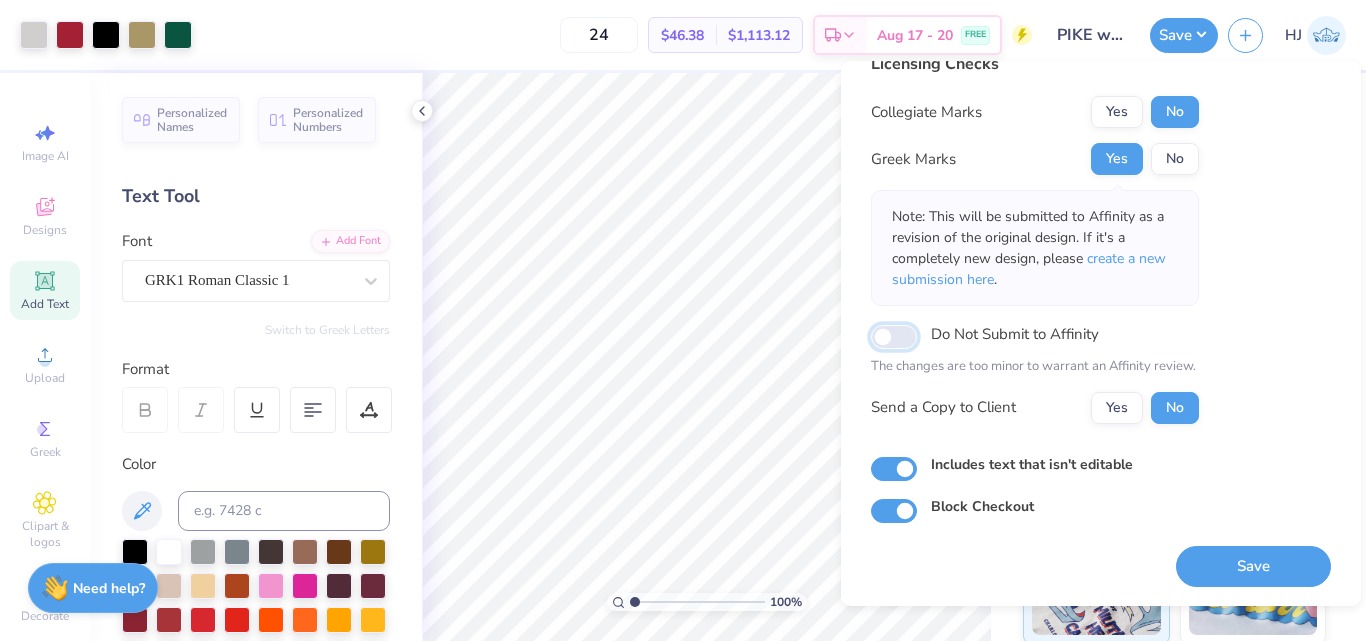 click on "Do Not Submit to Affinity" at bounding box center (894, 337) 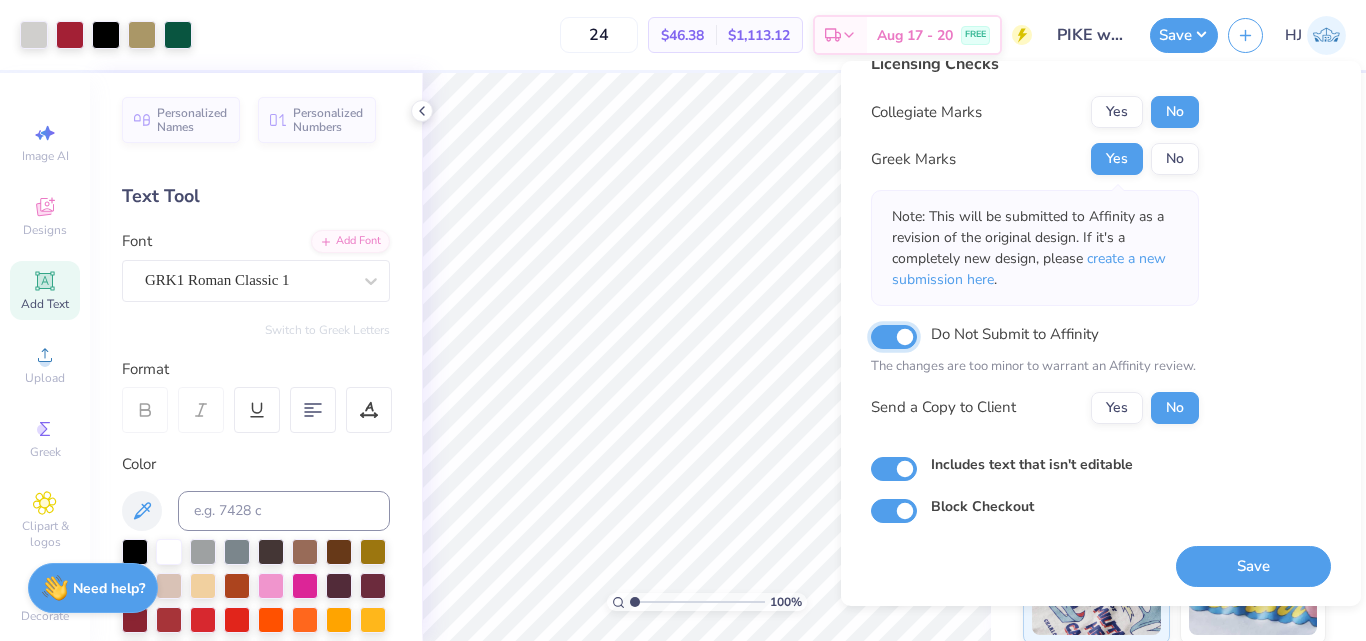 checkbox on "true" 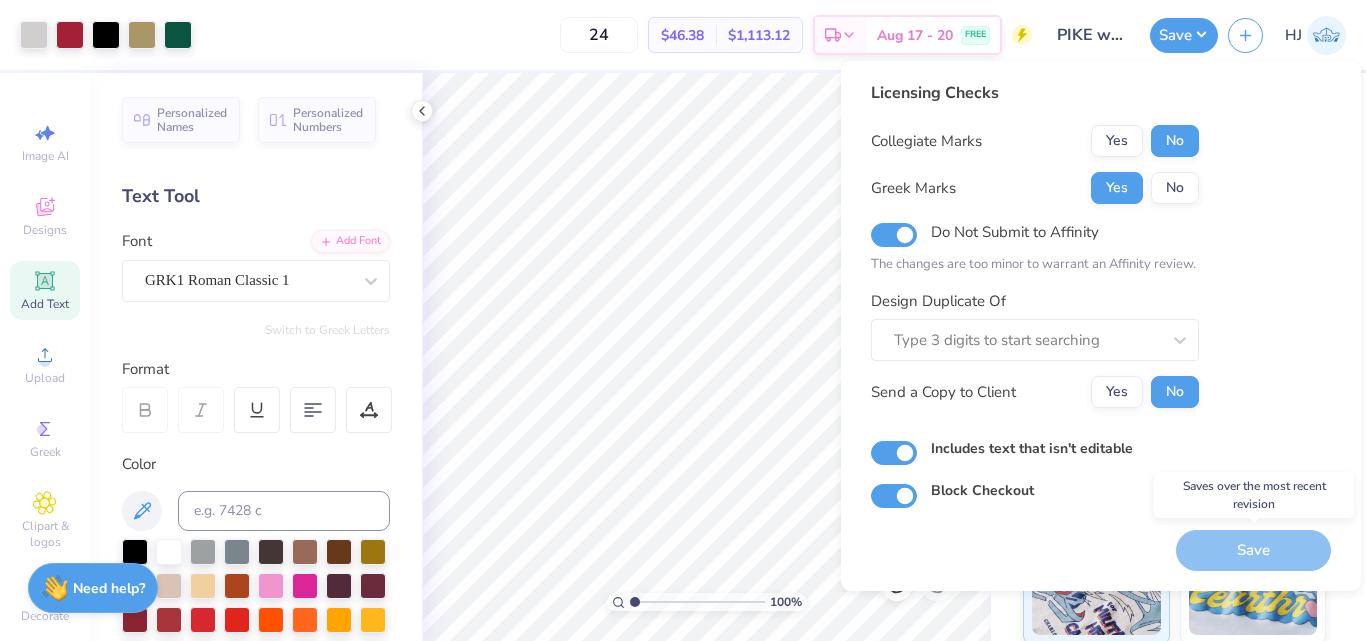 click on "Save" at bounding box center (1253, 550) 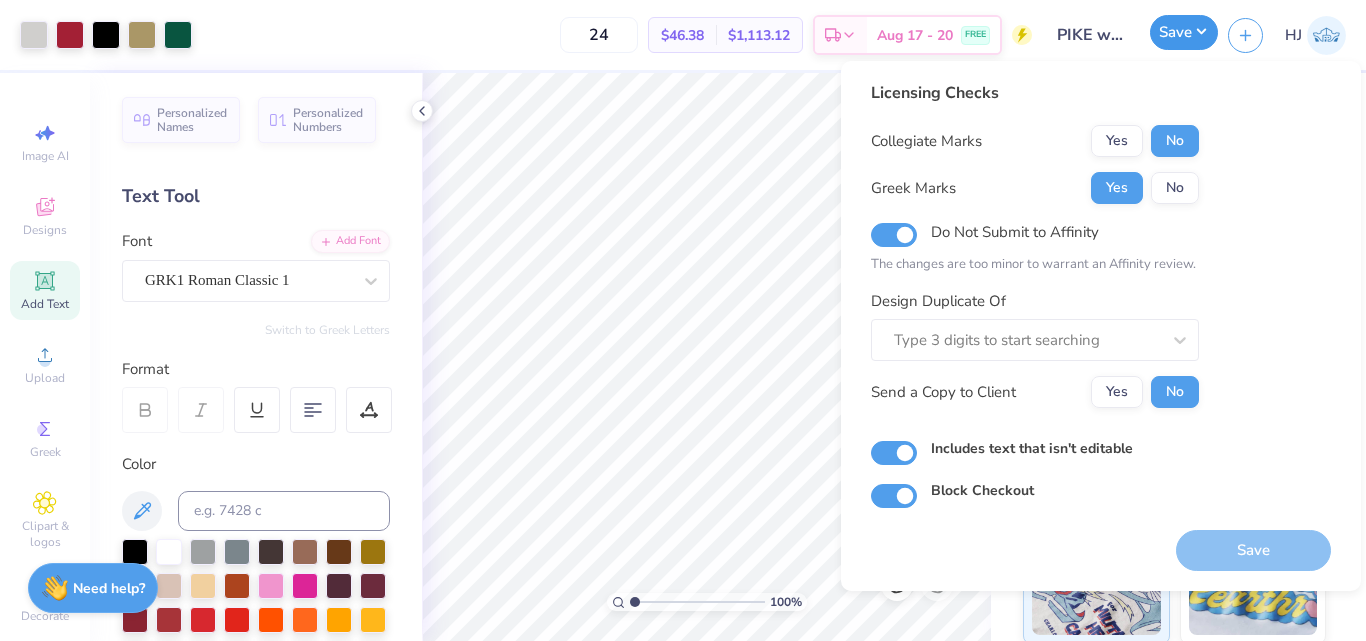 click on "Save" at bounding box center [1184, 32] 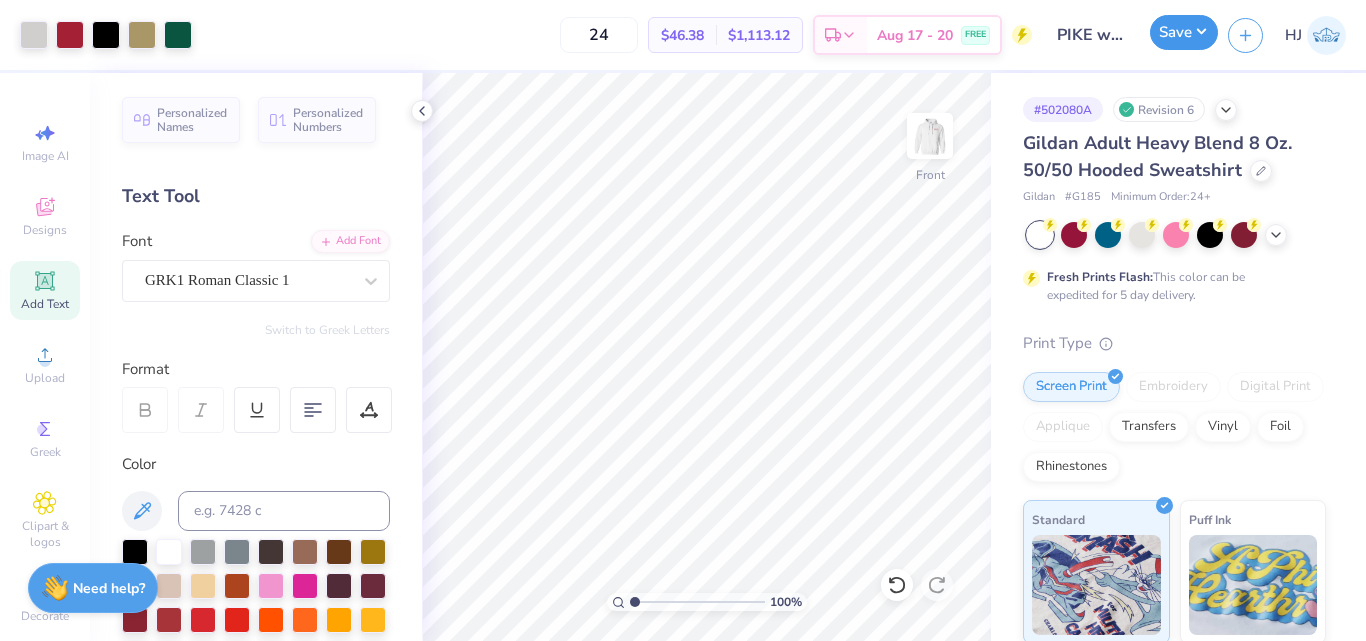 click on "Save" at bounding box center [1184, 32] 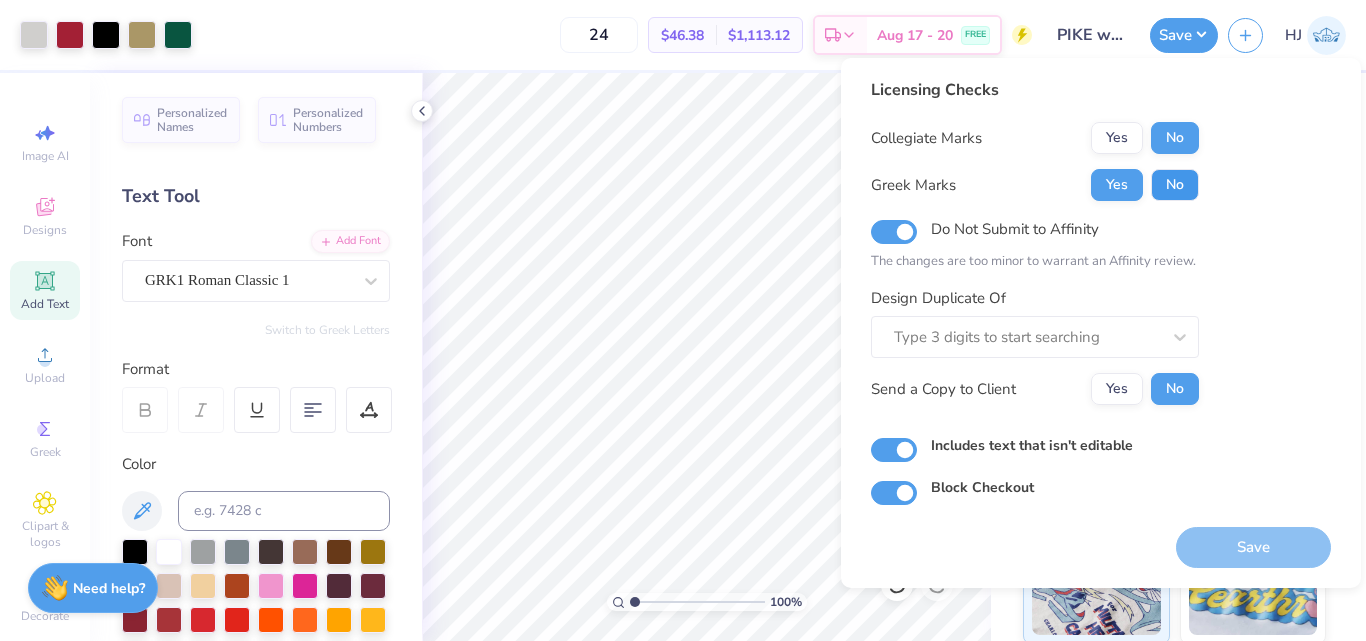 click on "No" at bounding box center (1175, 185) 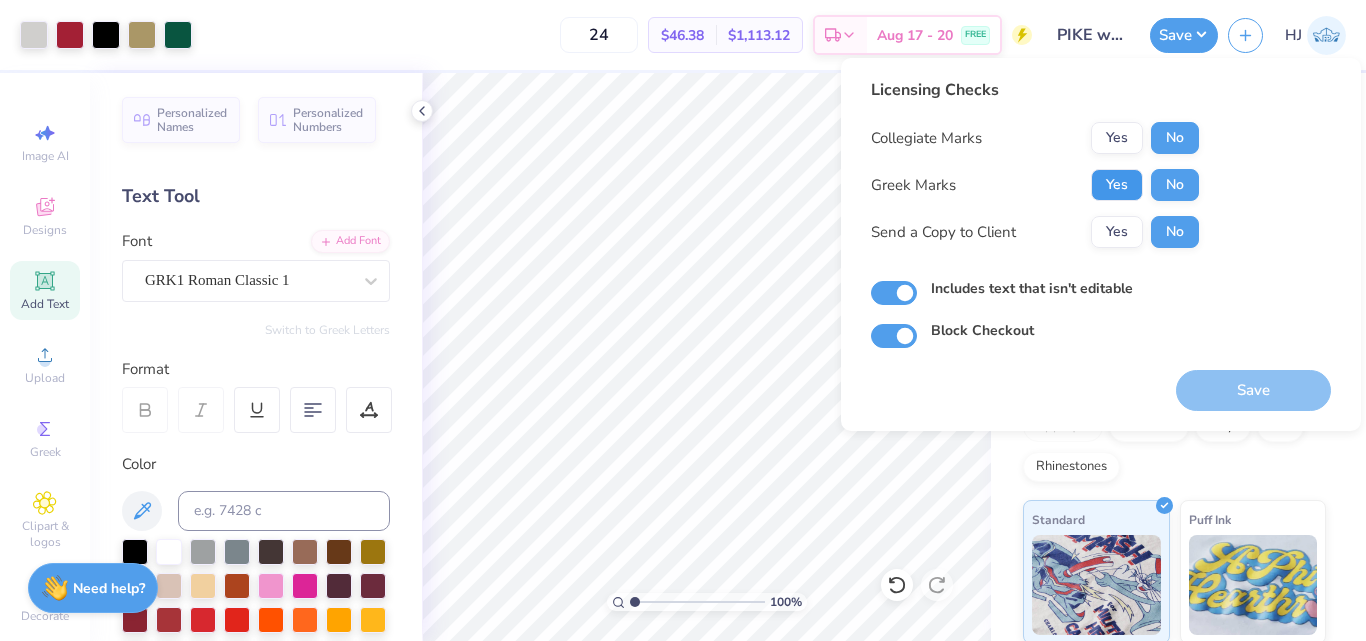 click on "Yes" at bounding box center [1117, 185] 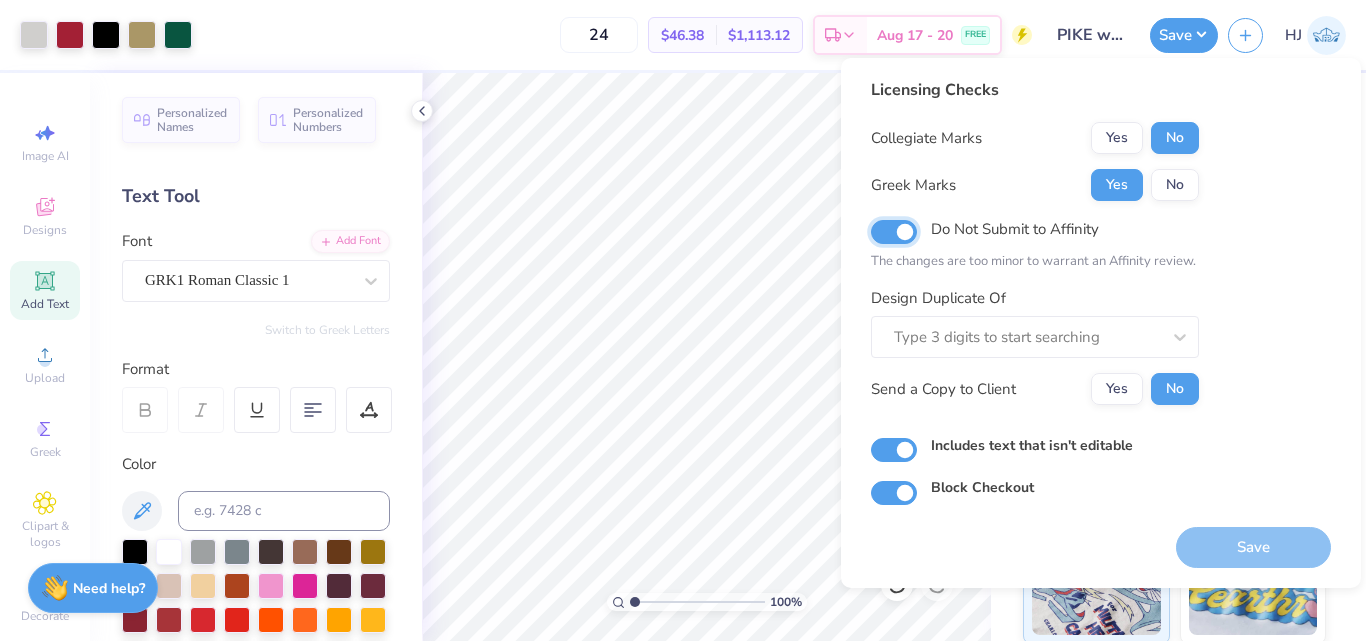 click on "Do Not Submit to Affinity" at bounding box center [894, 232] 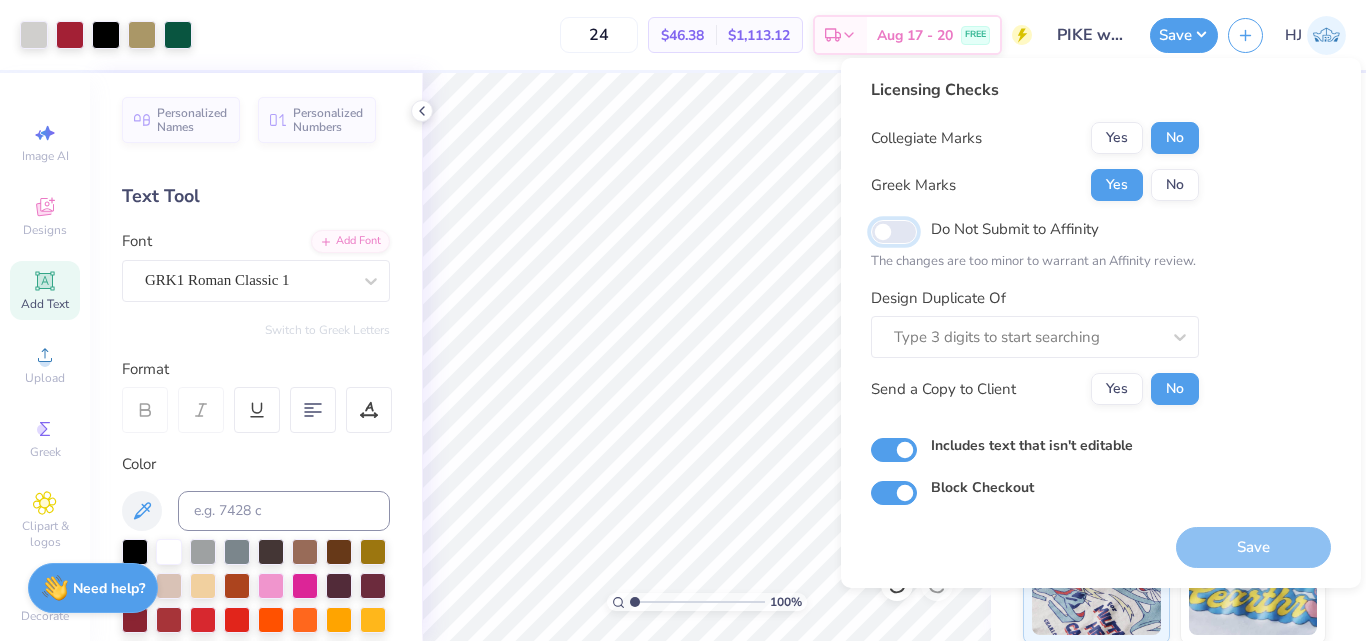 checkbox on "false" 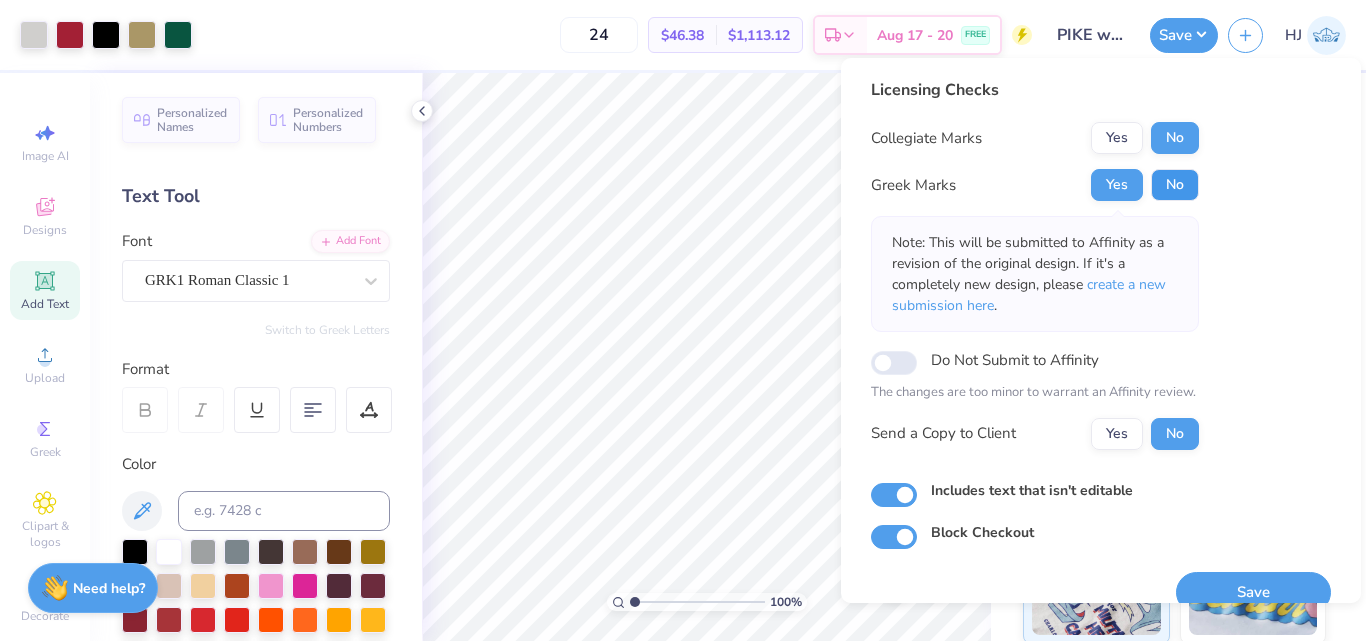 click on "No" at bounding box center (1175, 185) 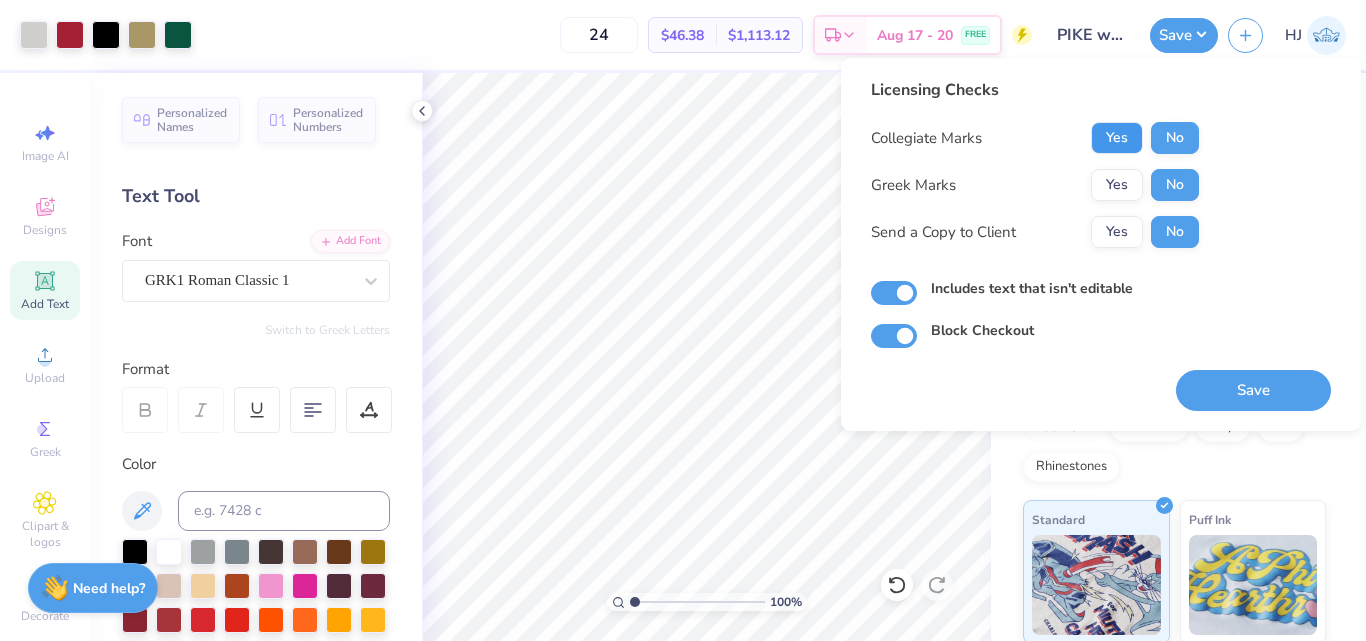 click on "Yes" at bounding box center (1117, 138) 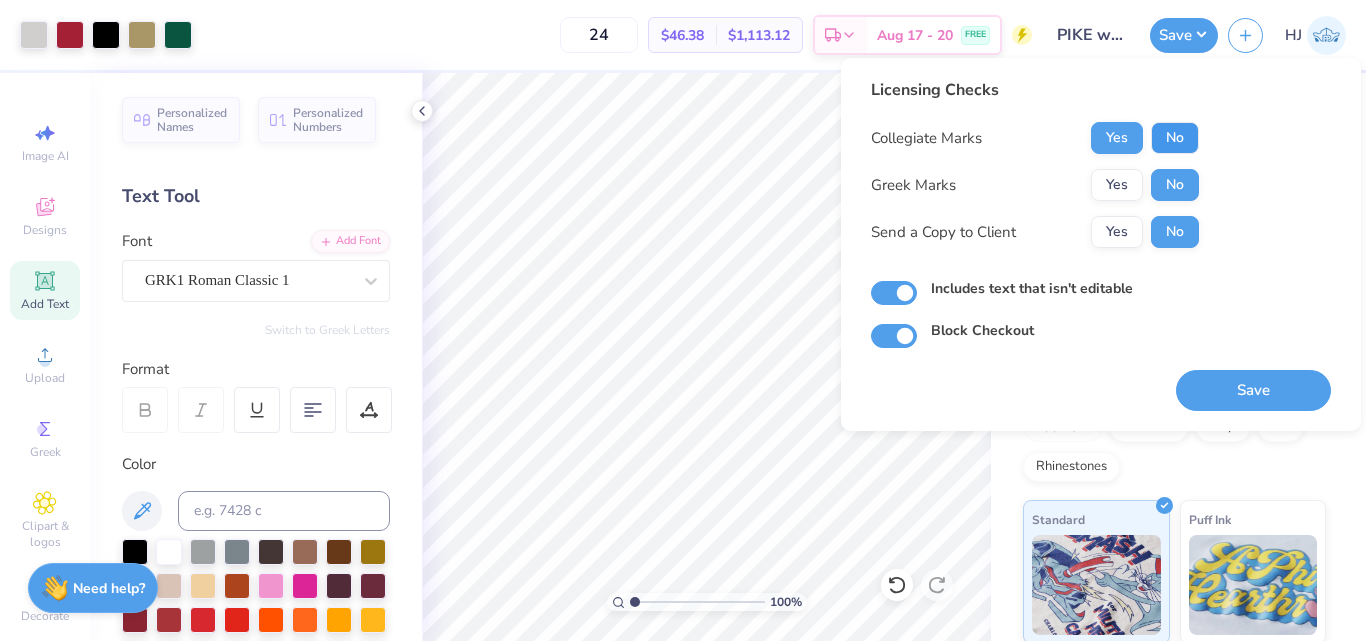click on "No" at bounding box center (1175, 138) 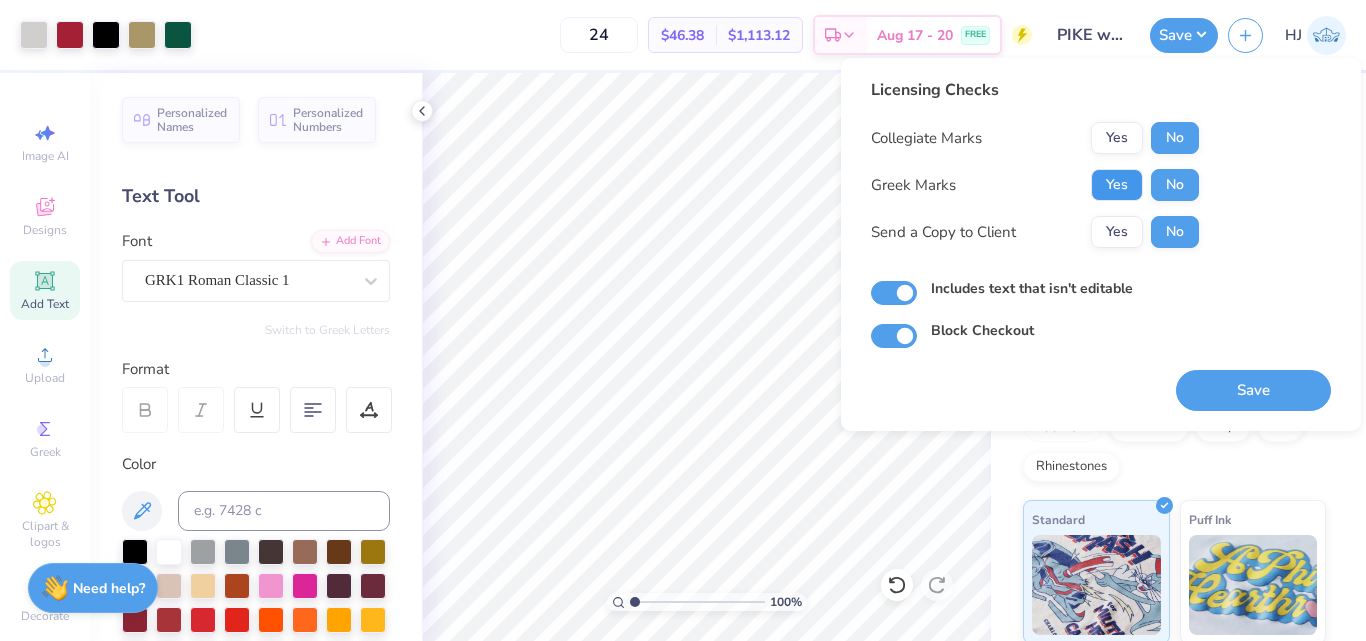 click on "Yes" at bounding box center [1117, 185] 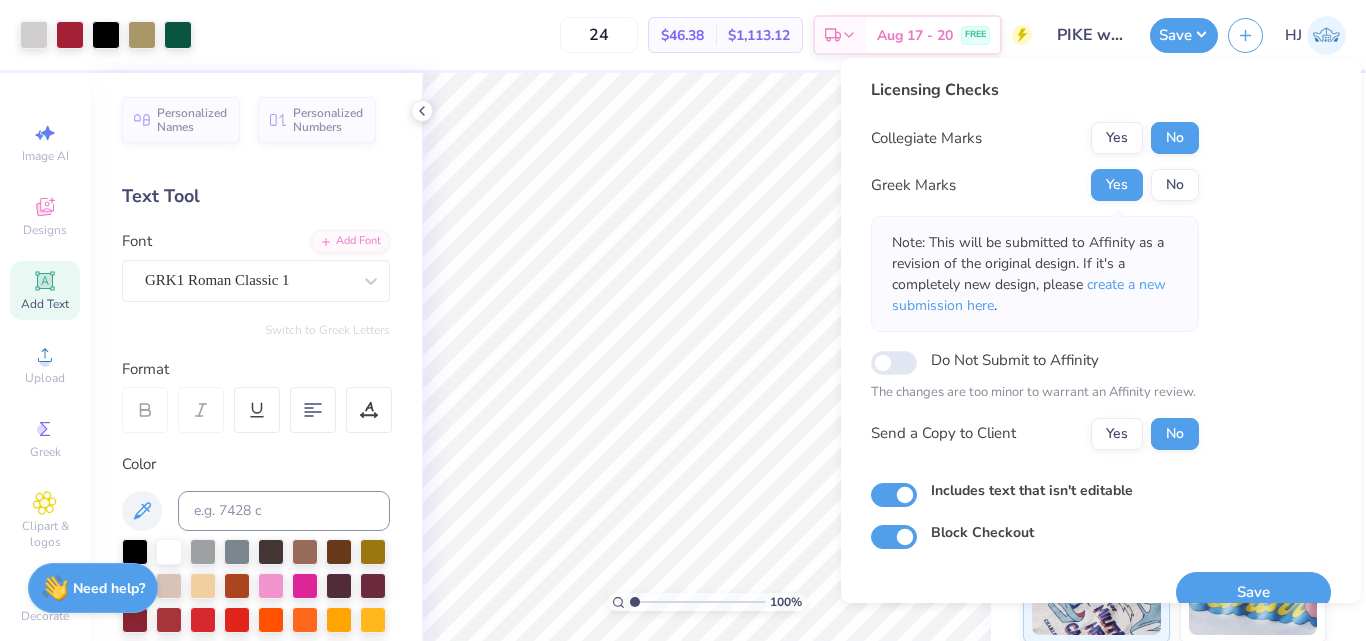 click on "Do Not Submit to Affinity" at bounding box center (1035, 360) 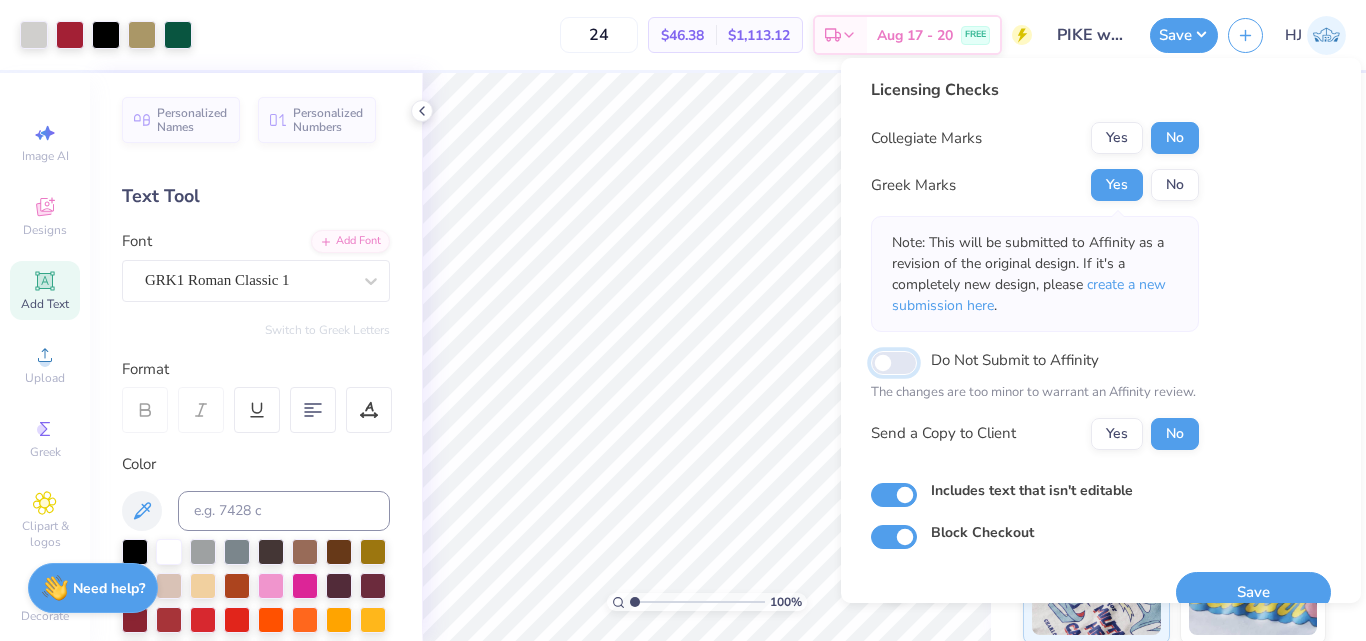 click on "Do Not Submit to Affinity" at bounding box center [894, 363] 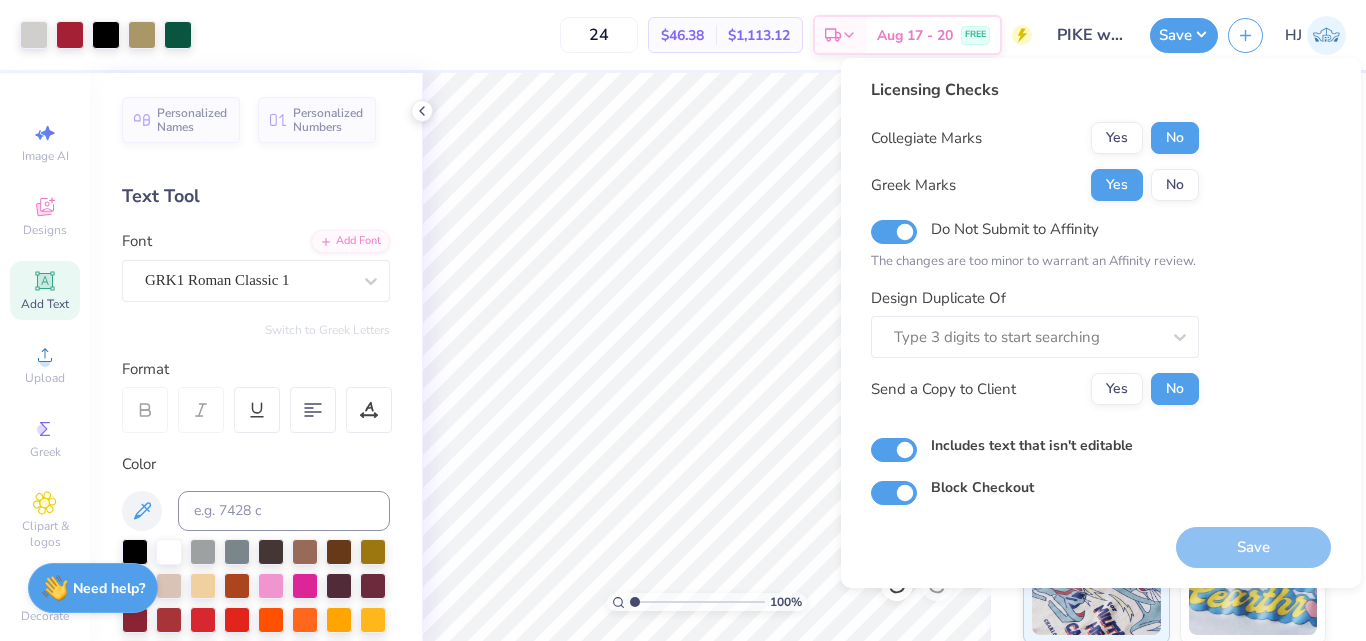drag, startPoint x: 1201, startPoint y: 524, endPoint x: 1068, endPoint y: 407, distance: 177.13837 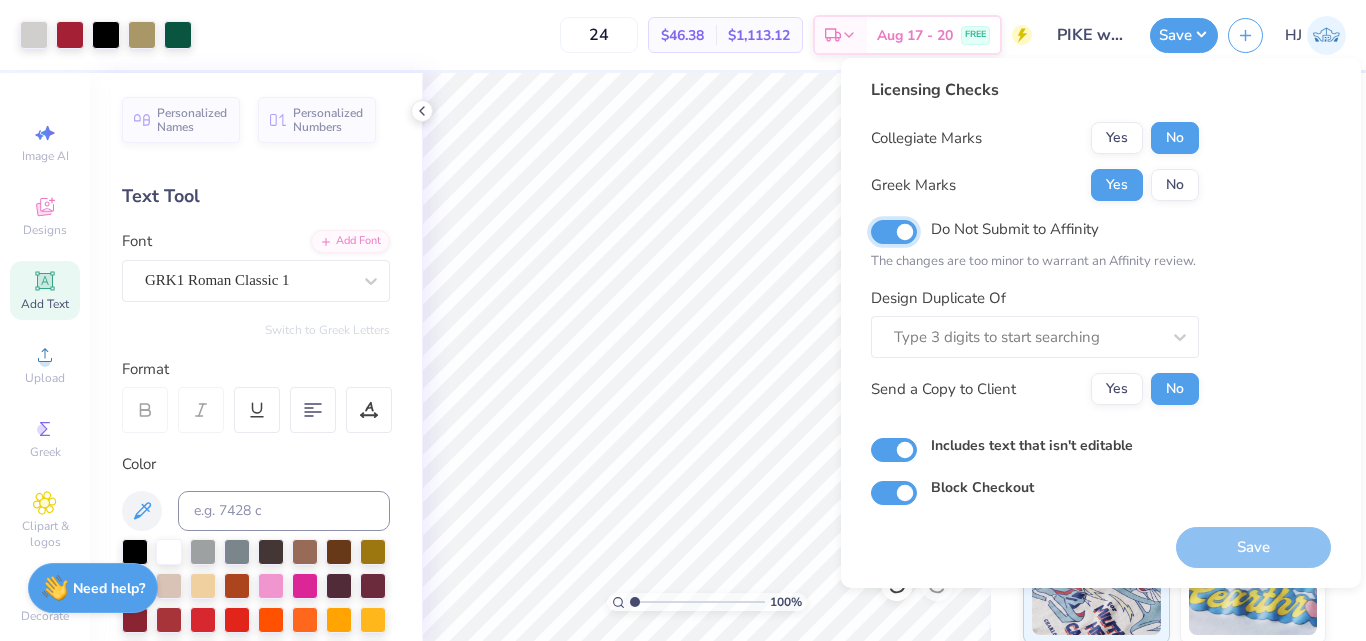 click on "Do Not Submit to Affinity" at bounding box center (894, 232) 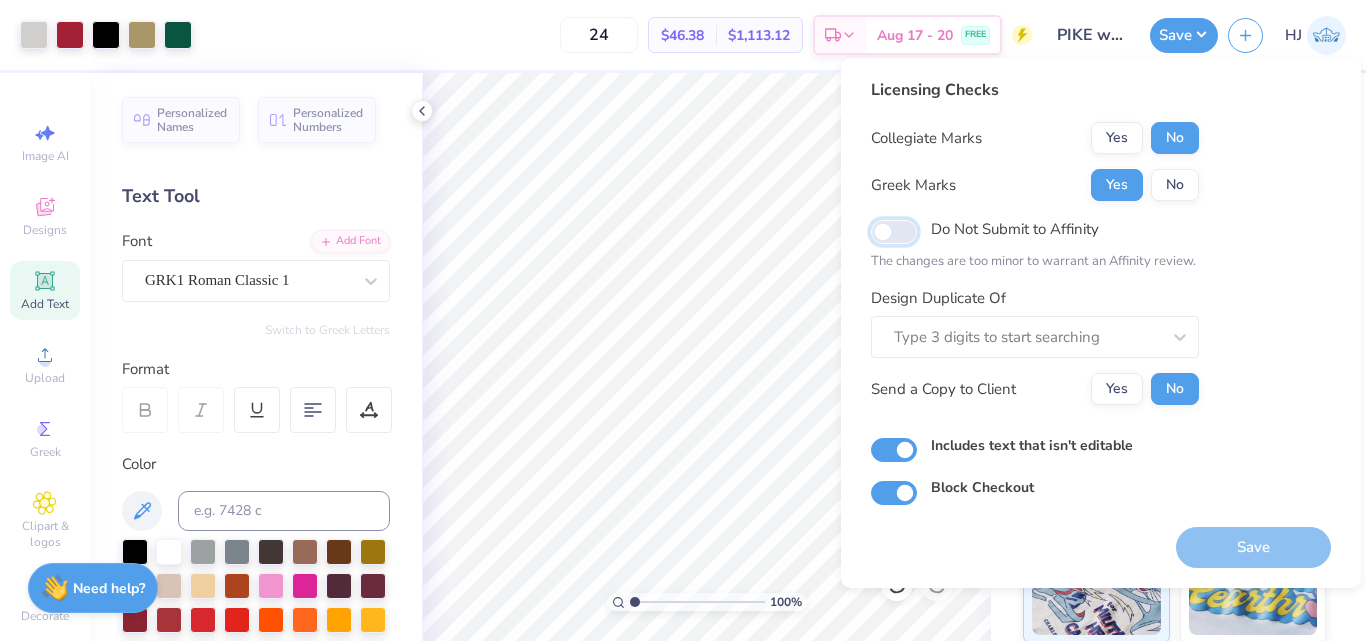 checkbox on "false" 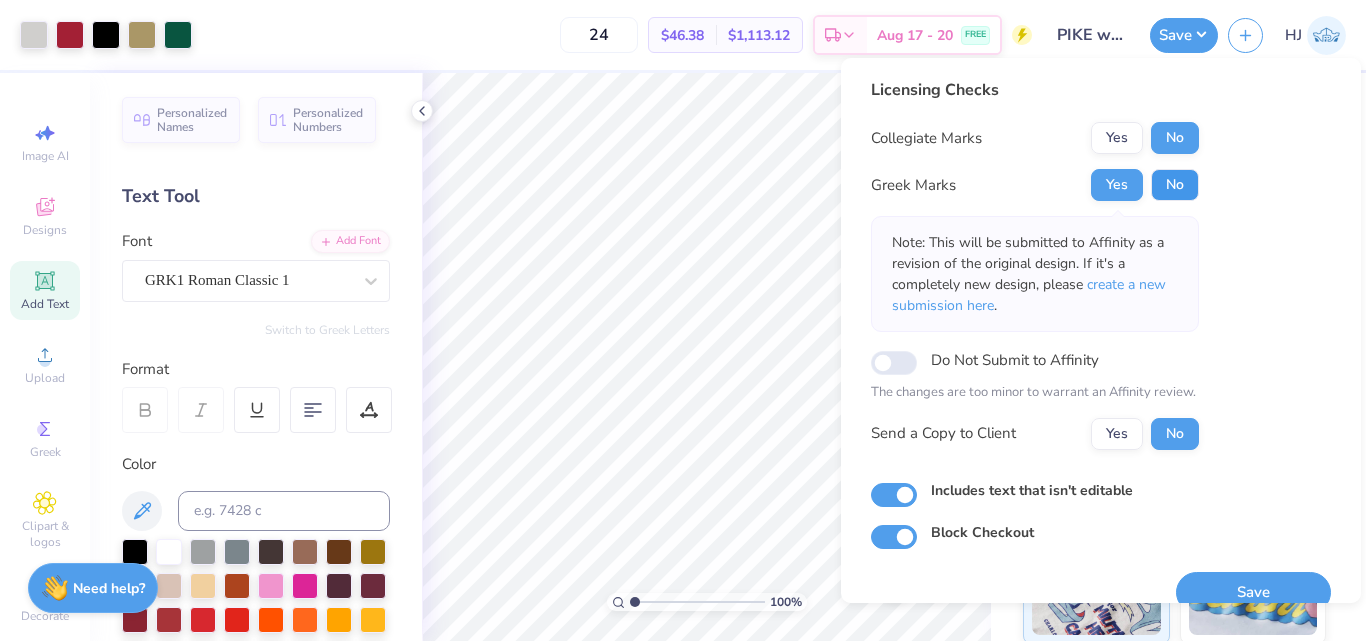 click on "No" at bounding box center [1175, 185] 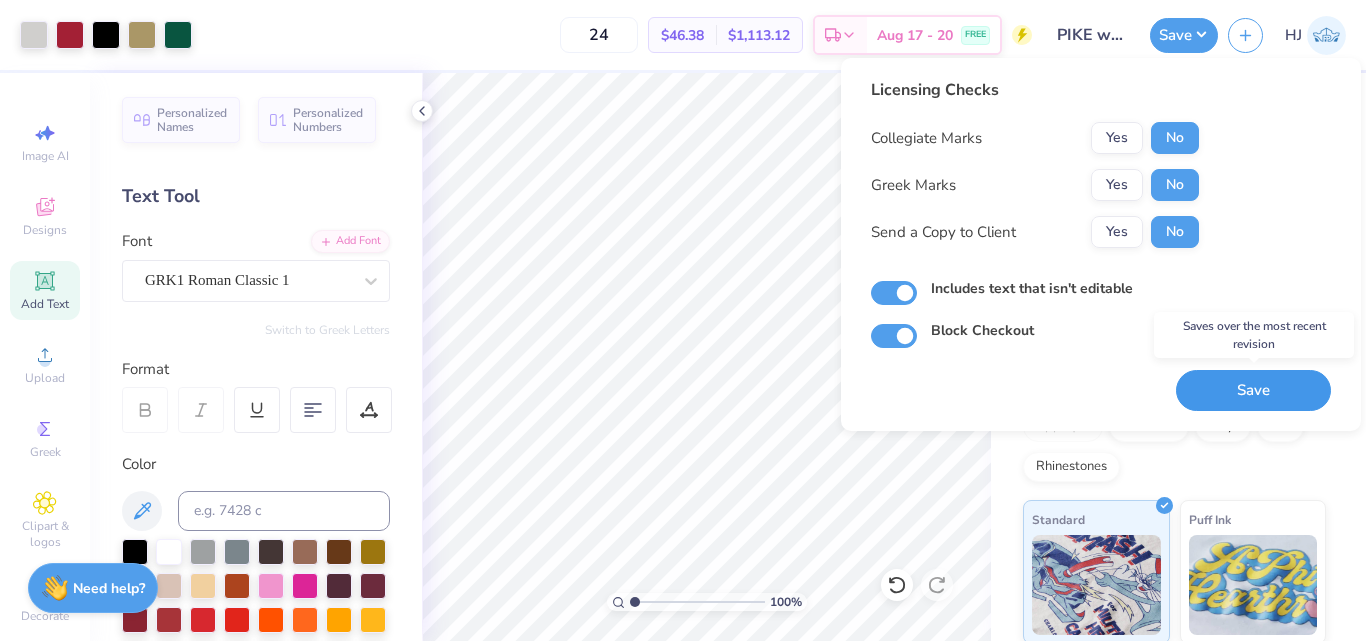click on "Save" at bounding box center (1253, 390) 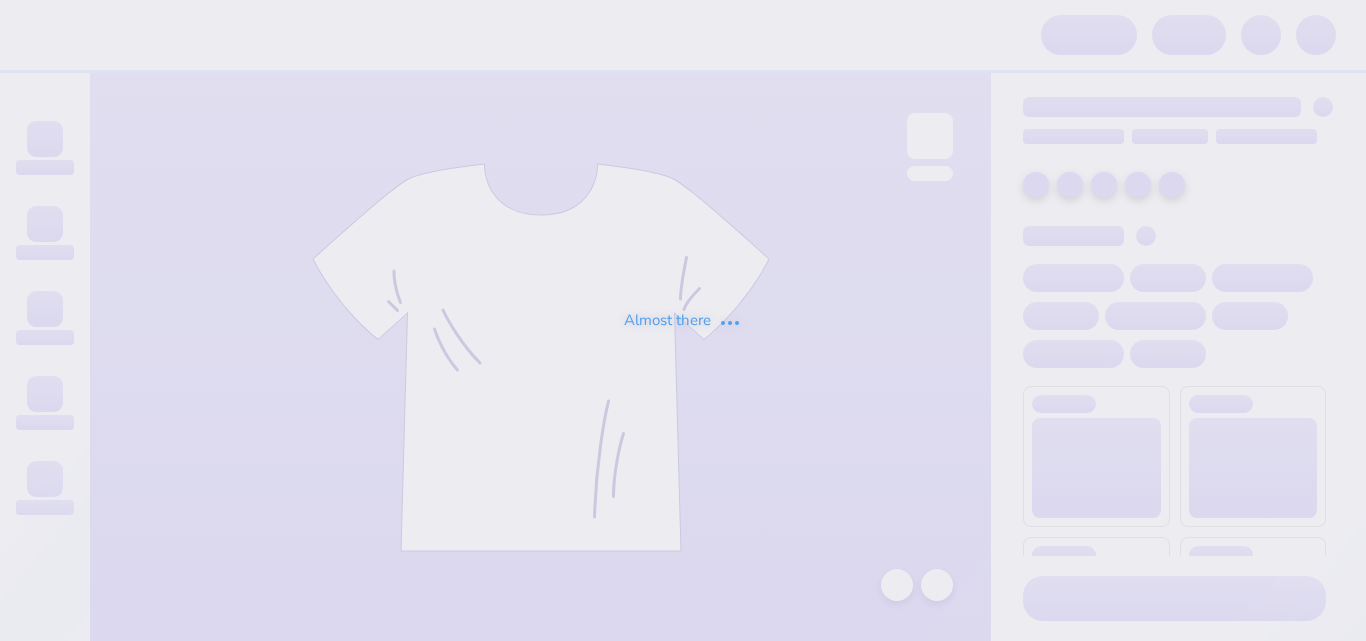 scroll, scrollTop: 0, scrollLeft: 0, axis: both 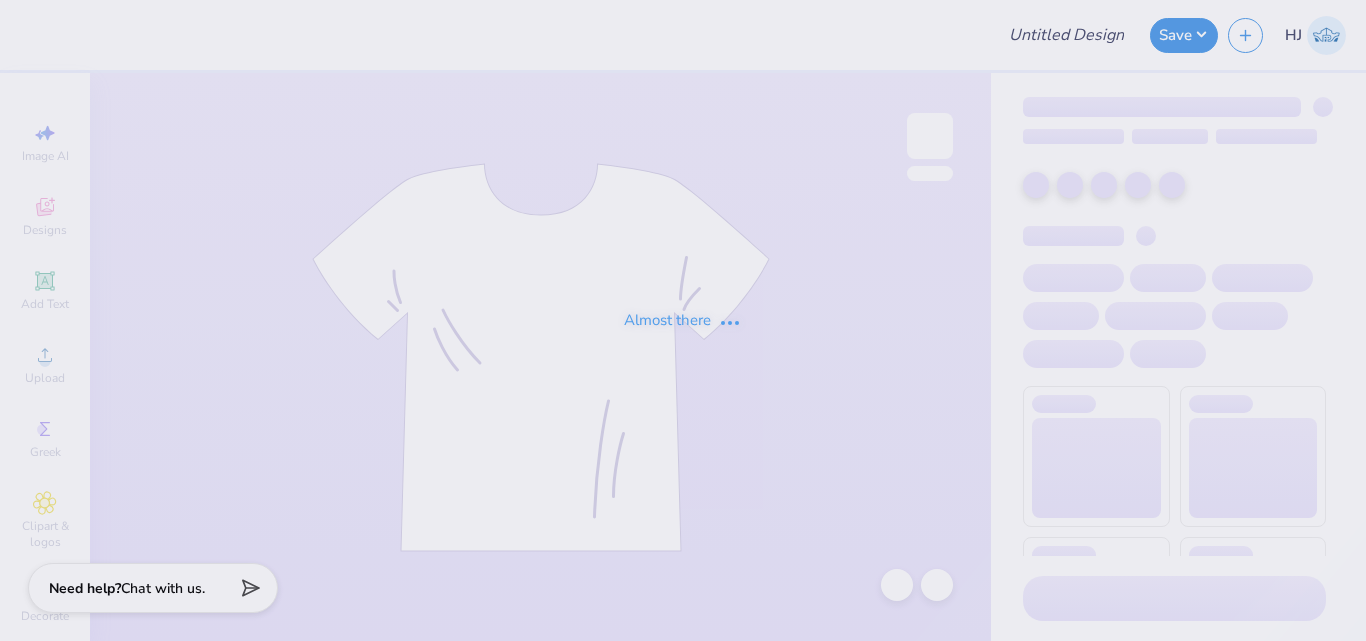 type on "Zoe Merz : Cloud County Community College" 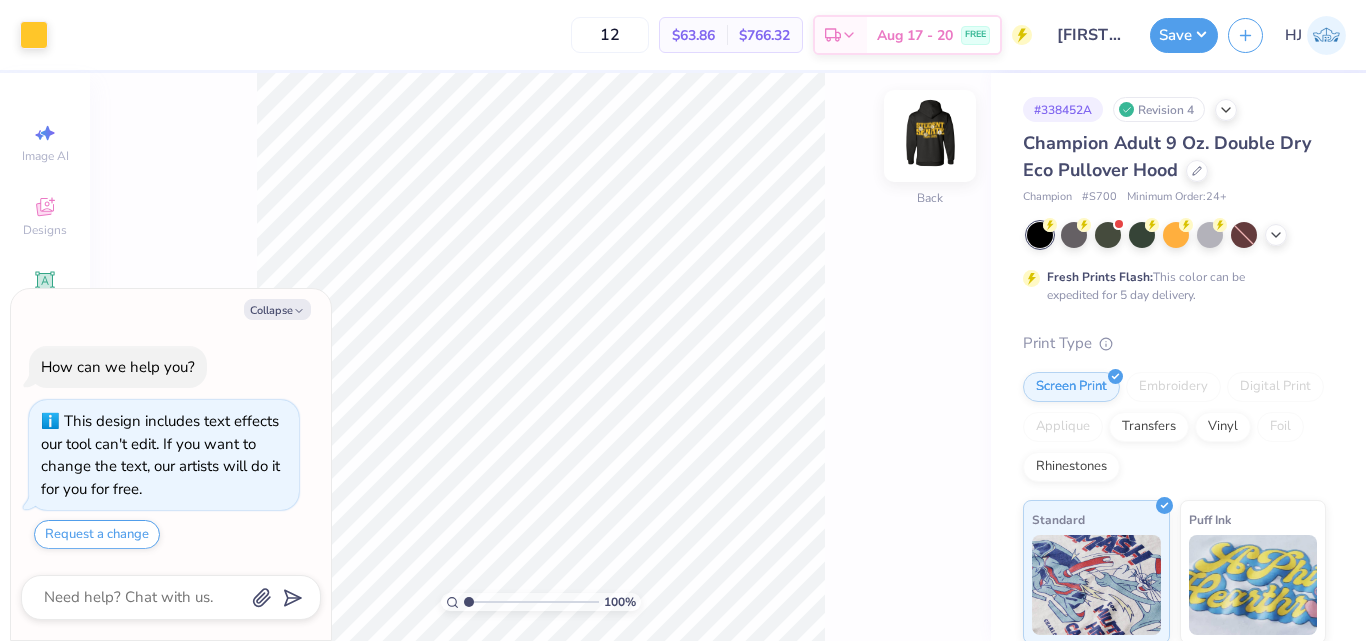 click at bounding box center [930, 136] 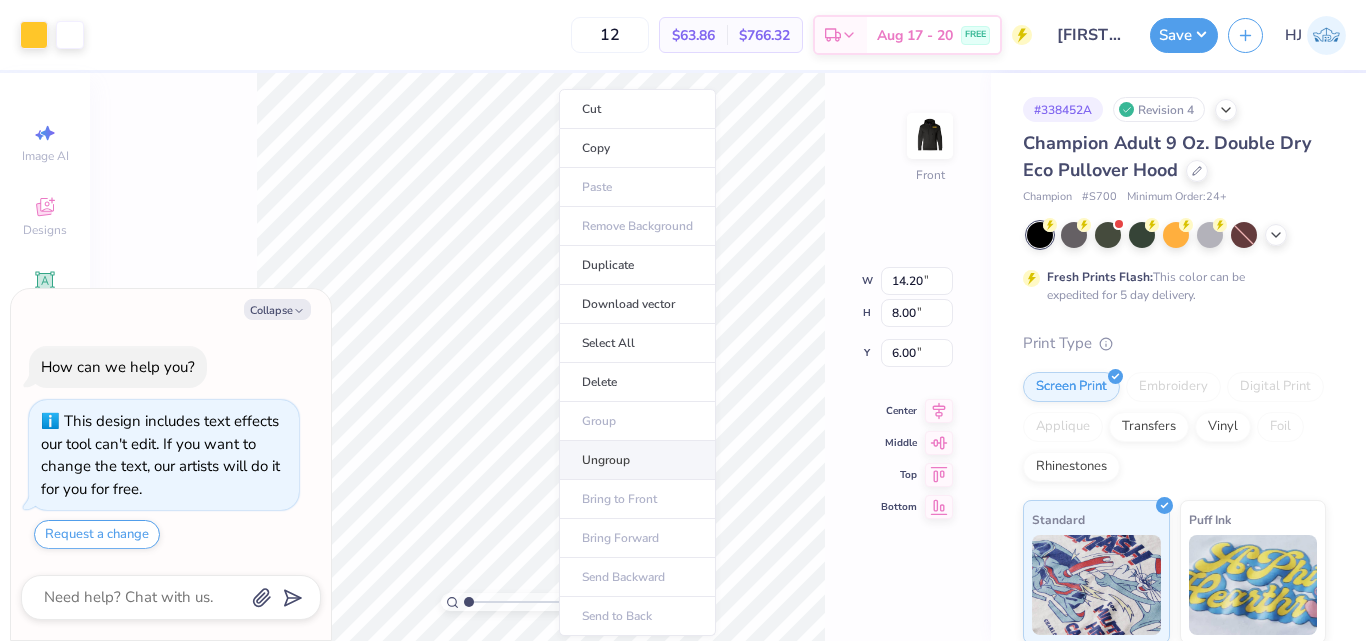 click on "Ungroup" at bounding box center [637, 460] 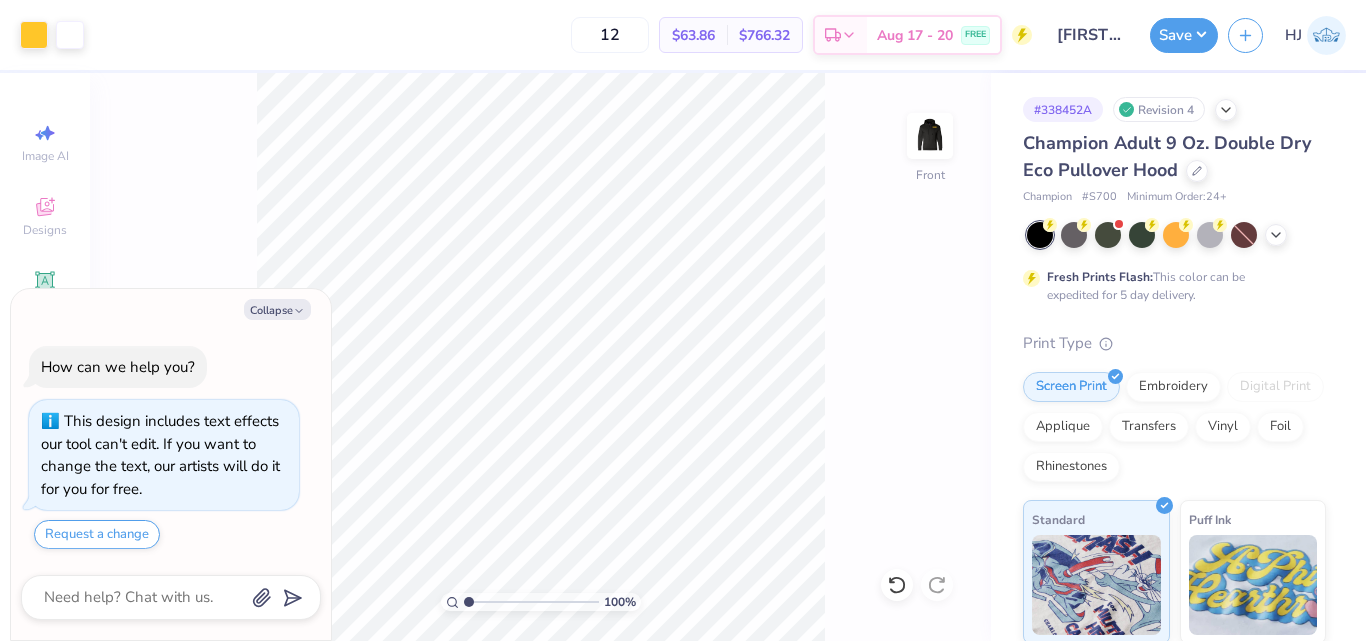 type on "x" 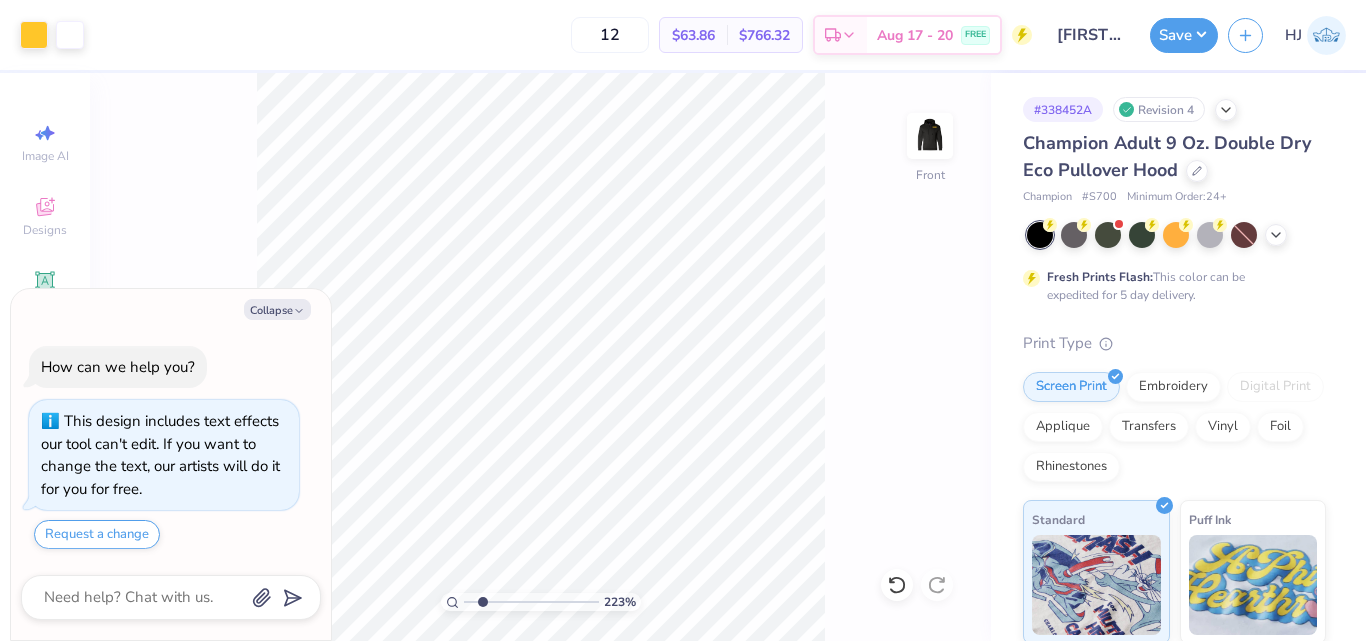 type on "1.82266588284093" 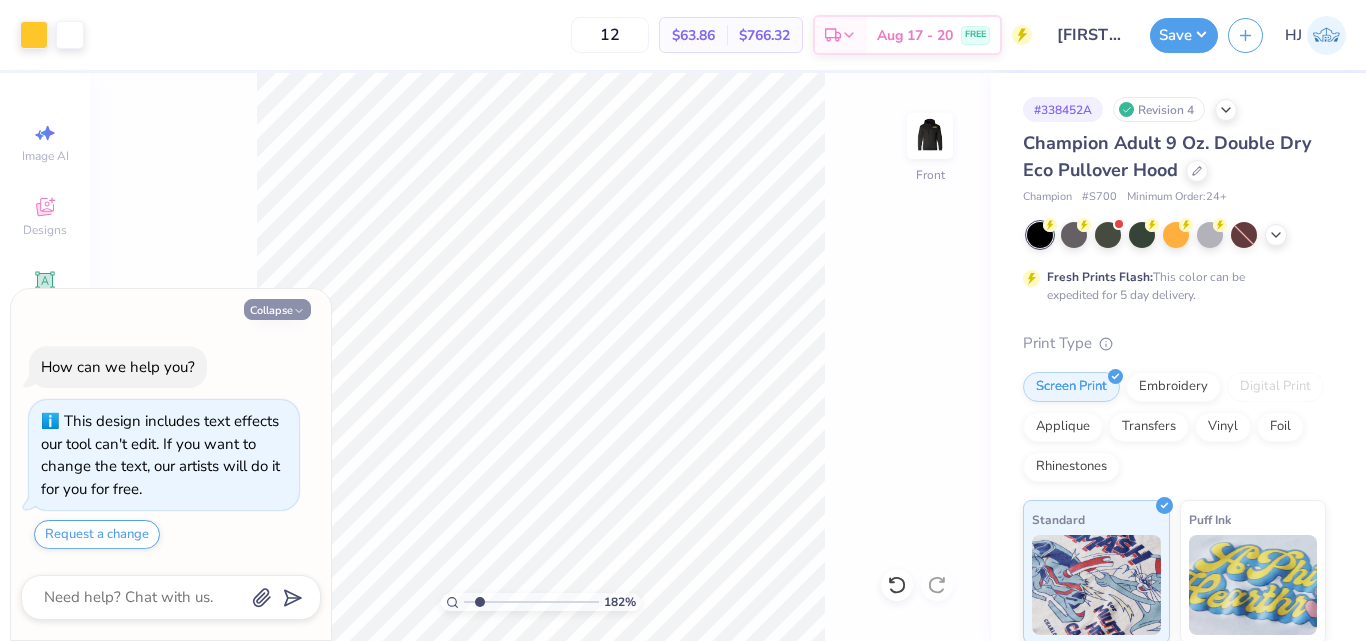 click on "Collapse" at bounding box center [277, 309] 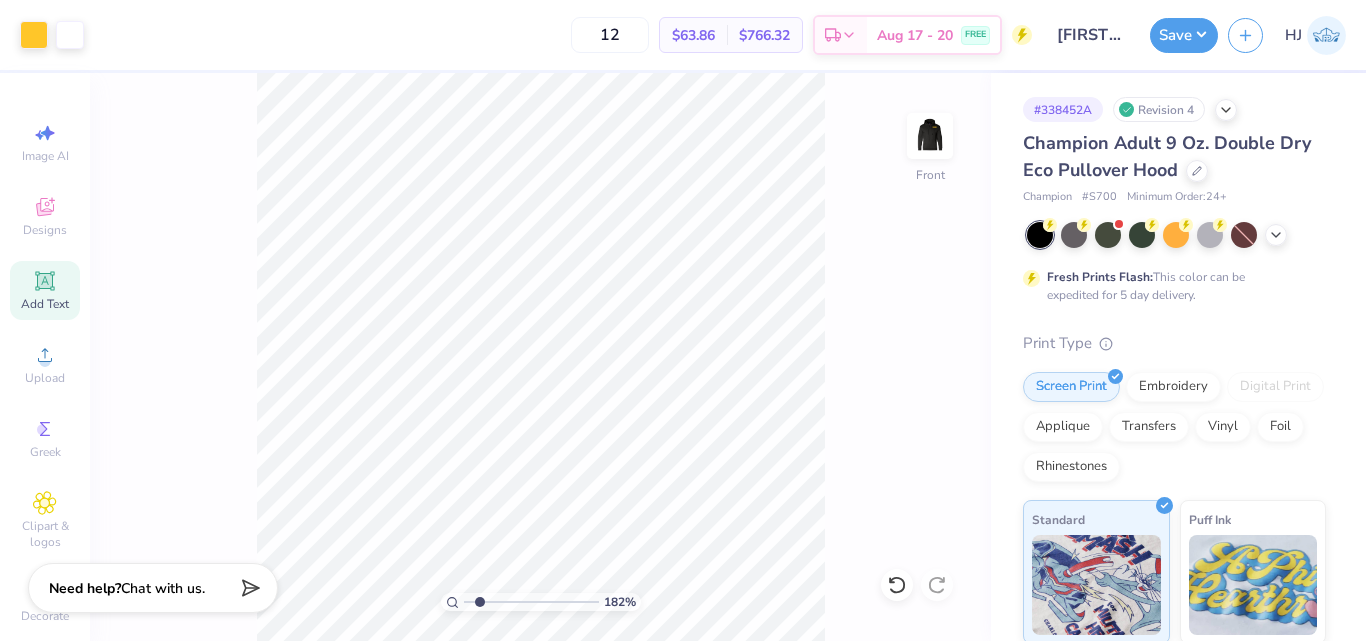 click 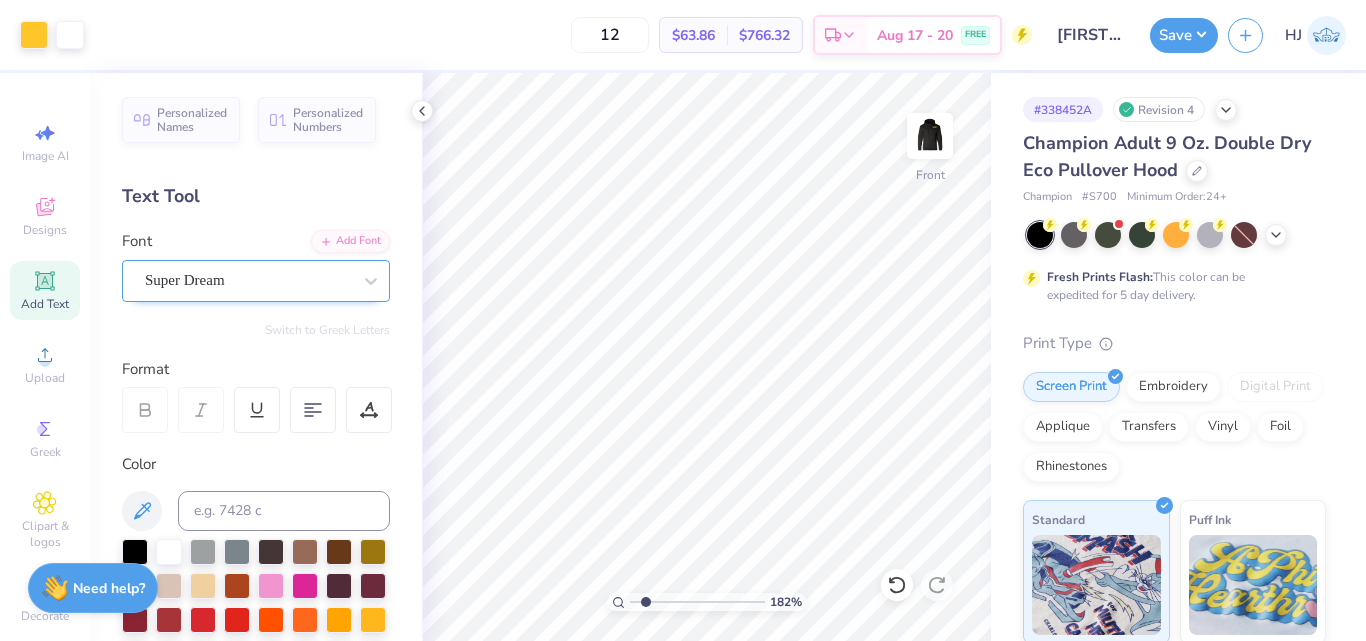 click on "Super Dream" at bounding box center [248, 280] 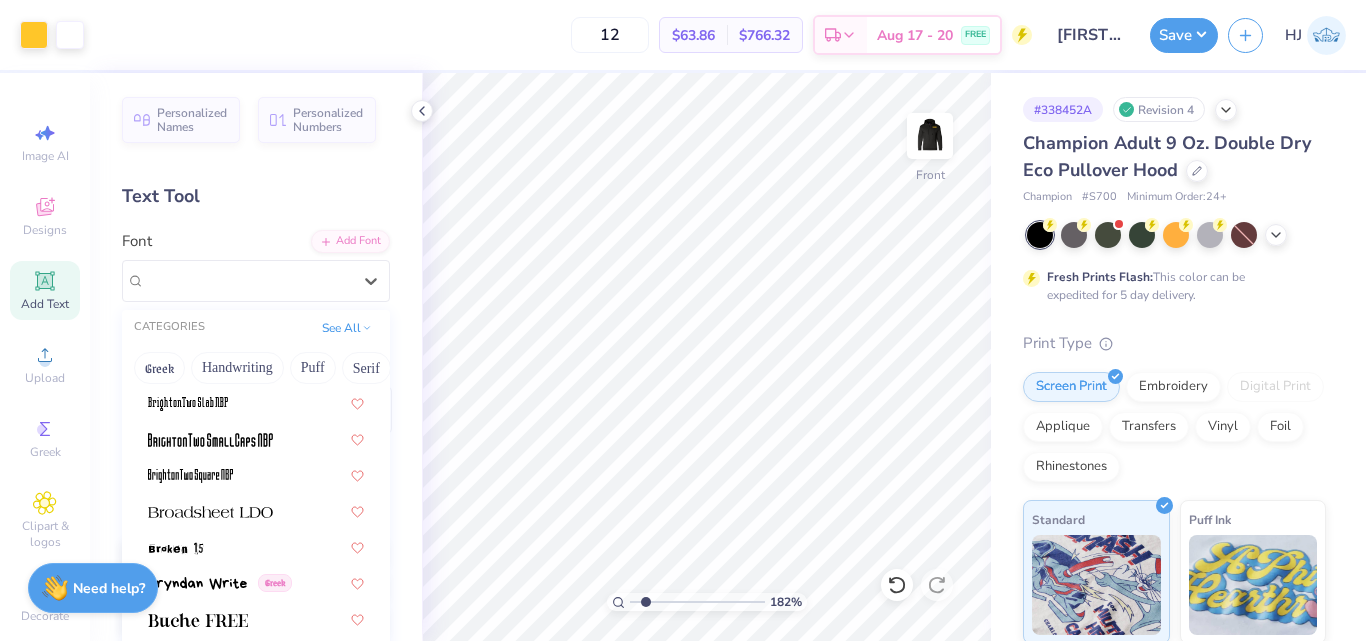 scroll, scrollTop: 1700, scrollLeft: 0, axis: vertical 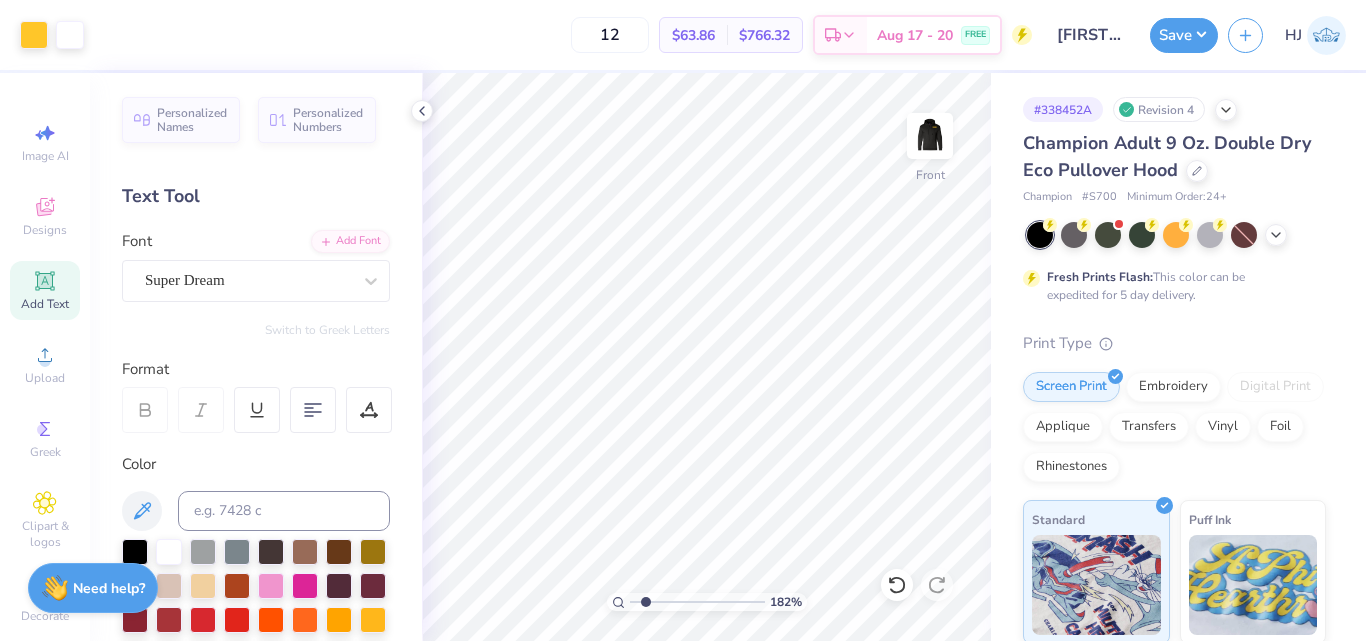 click on "Add Text" at bounding box center [45, 304] 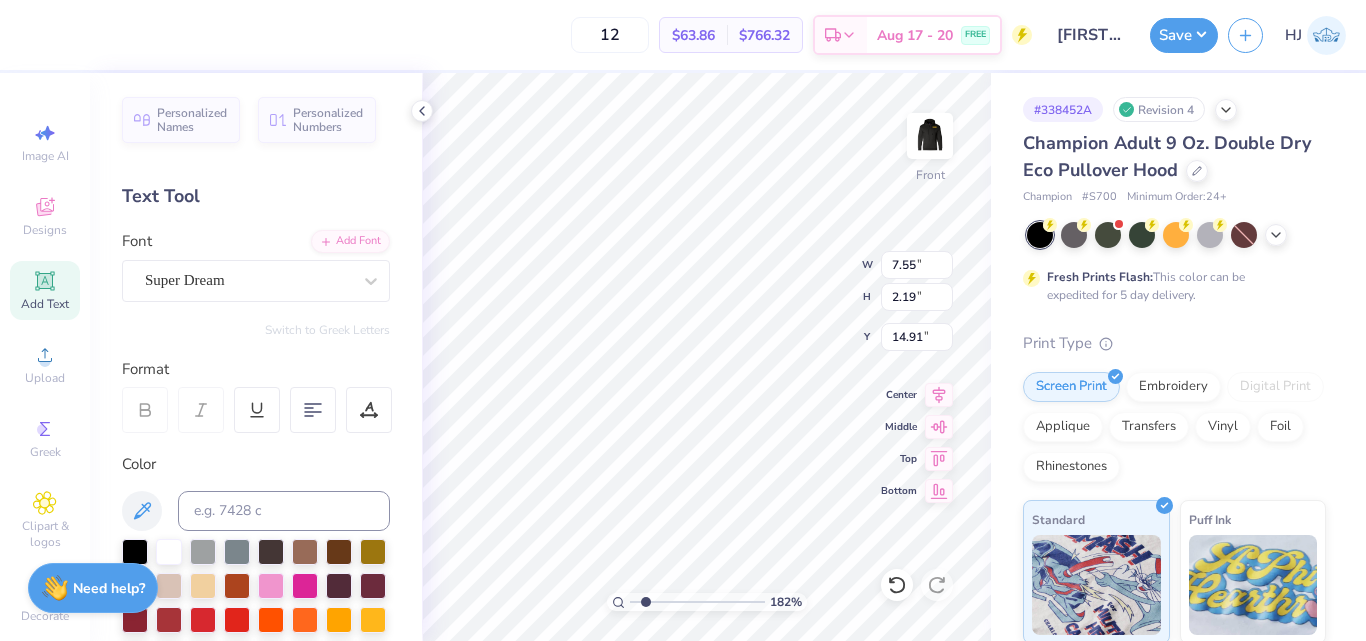 scroll, scrollTop: 17, scrollLeft: 2, axis: both 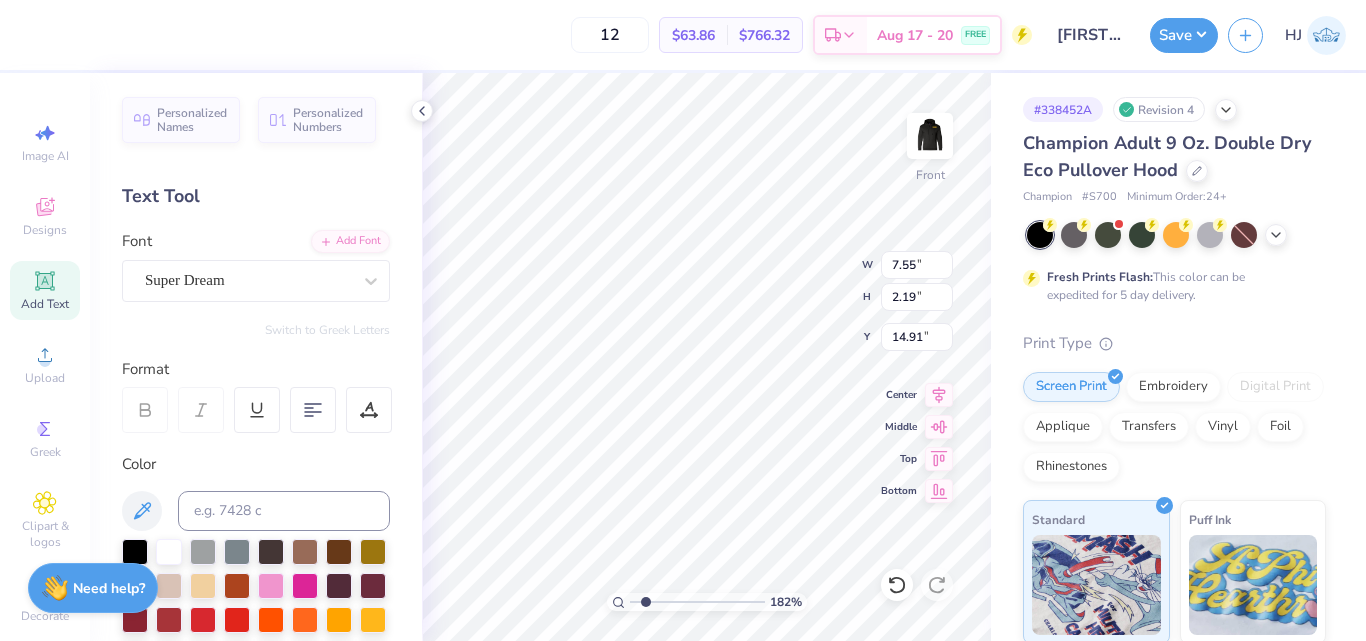 type on "1.82266588284093" 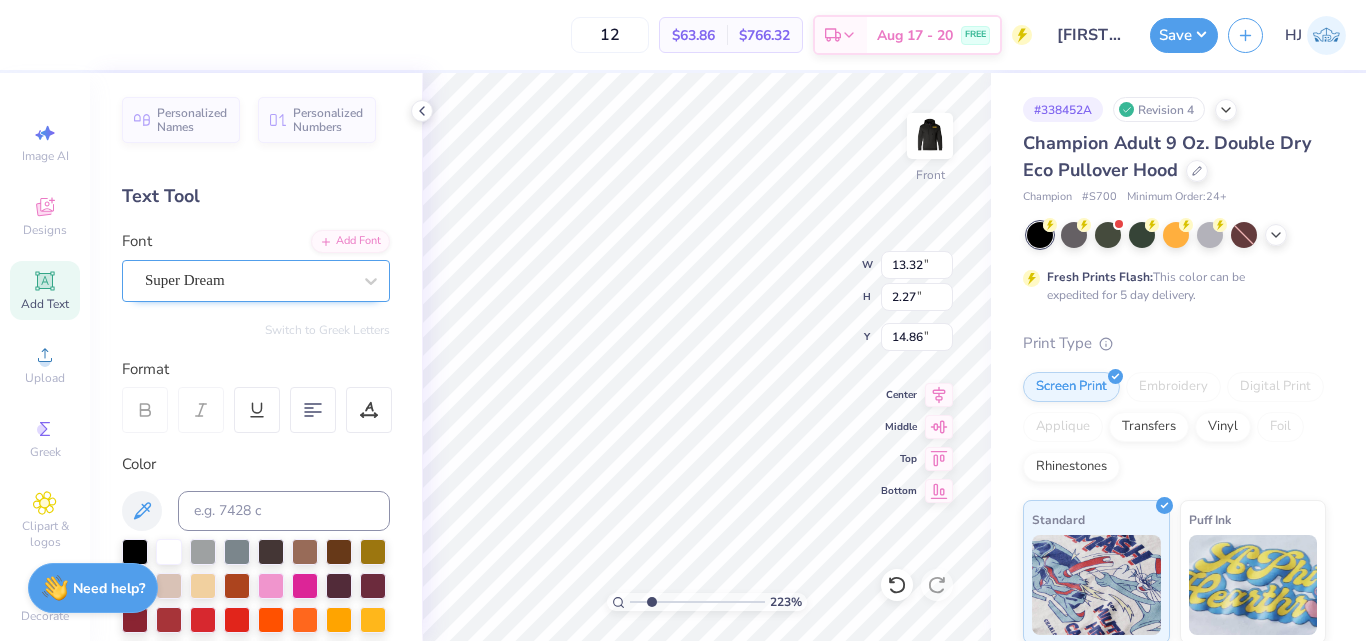 click on "Super Dream" at bounding box center (248, 280) 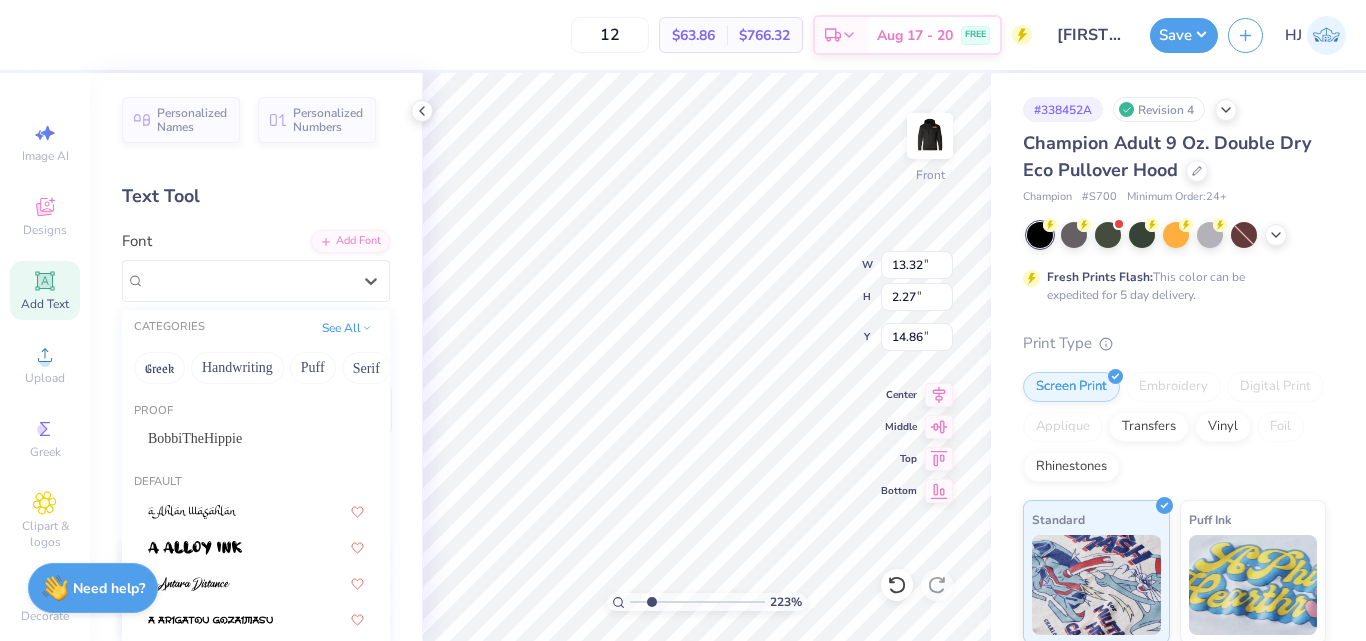 scroll, scrollTop: 556, scrollLeft: 0, axis: vertical 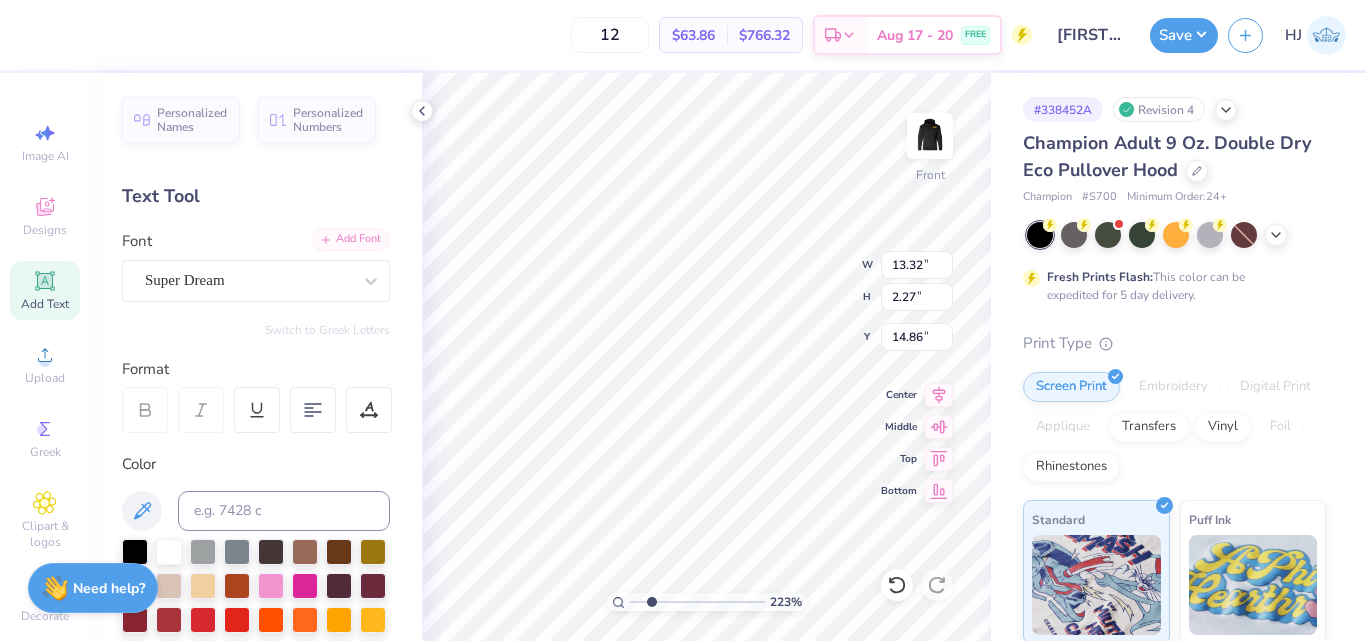click on "Add Font" at bounding box center [350, 239] 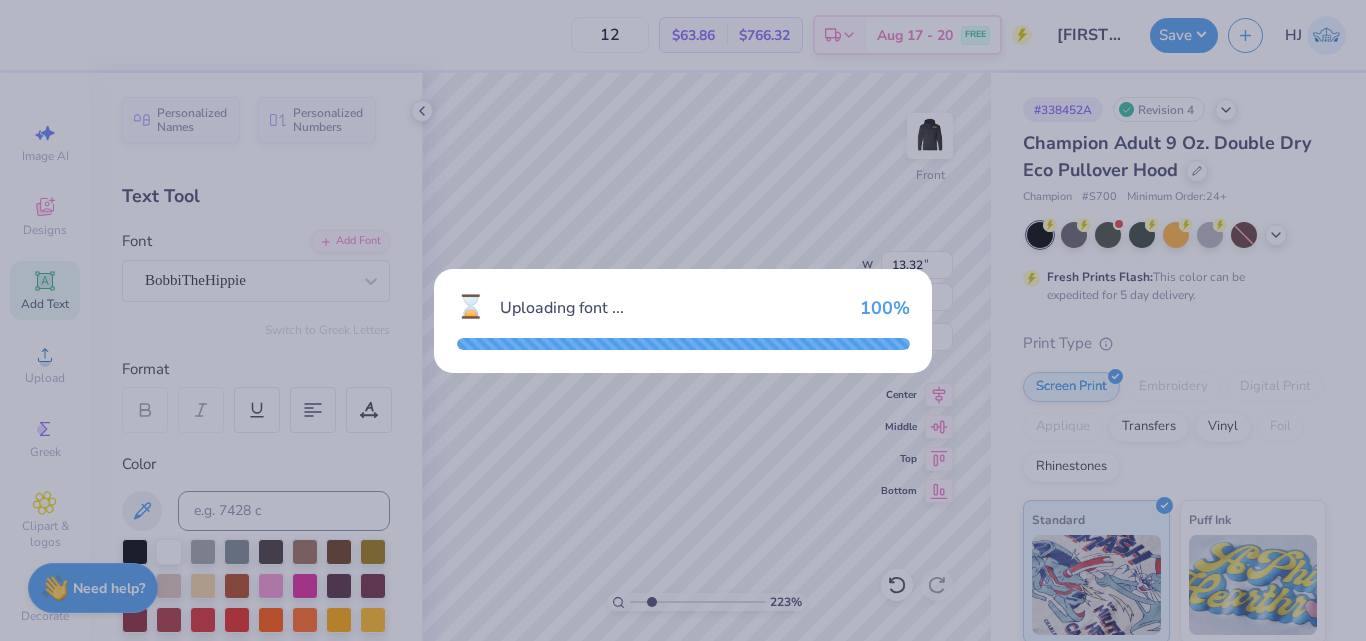 type on "2.22643191709162" 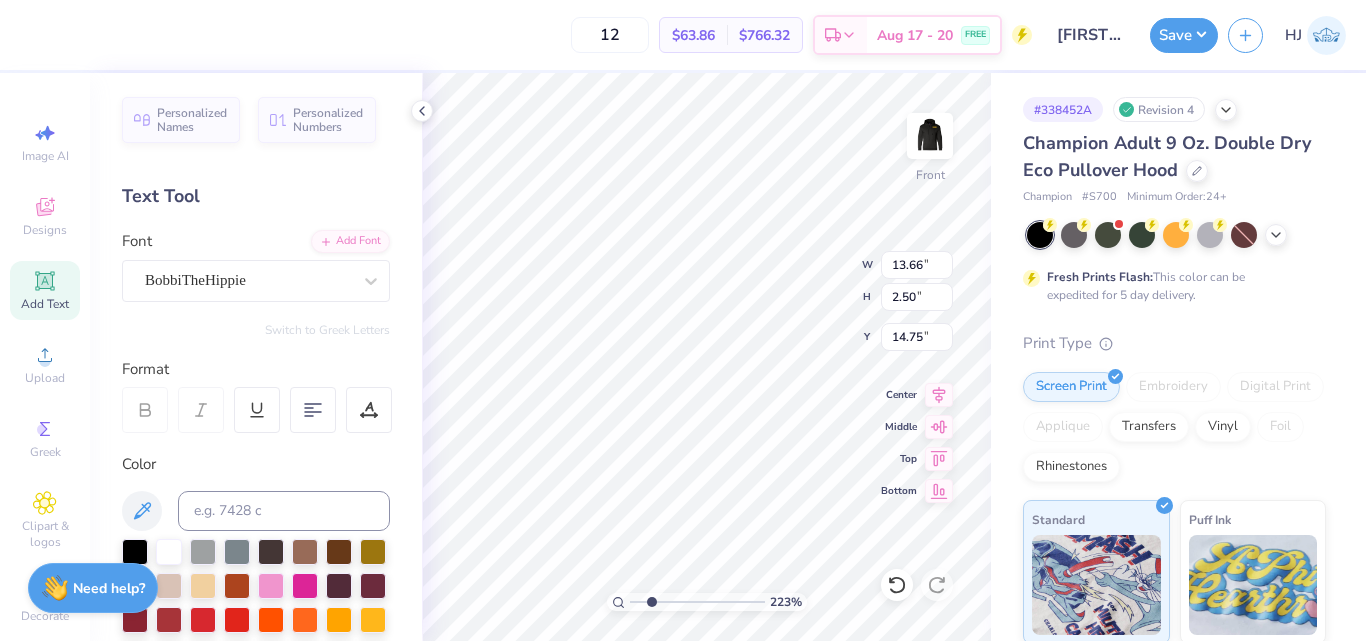 scroll, scrollTop: 17, scrollLeft: 3, axis: both 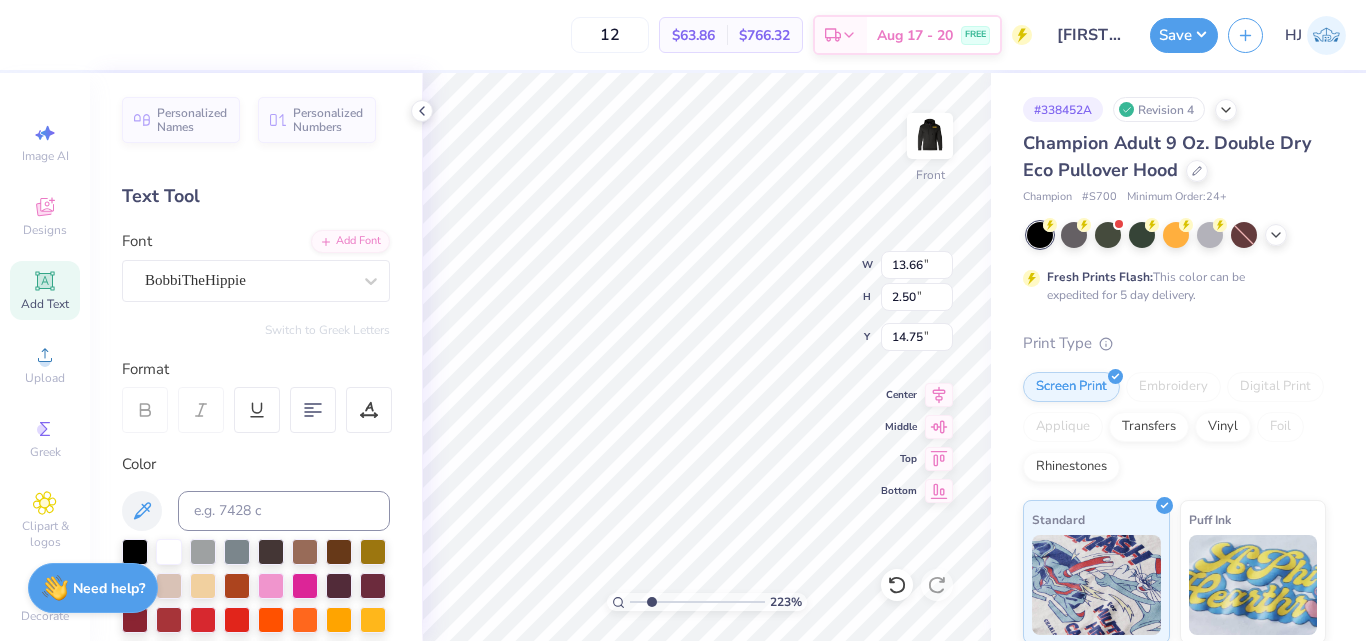 type on "2.22643191709162" 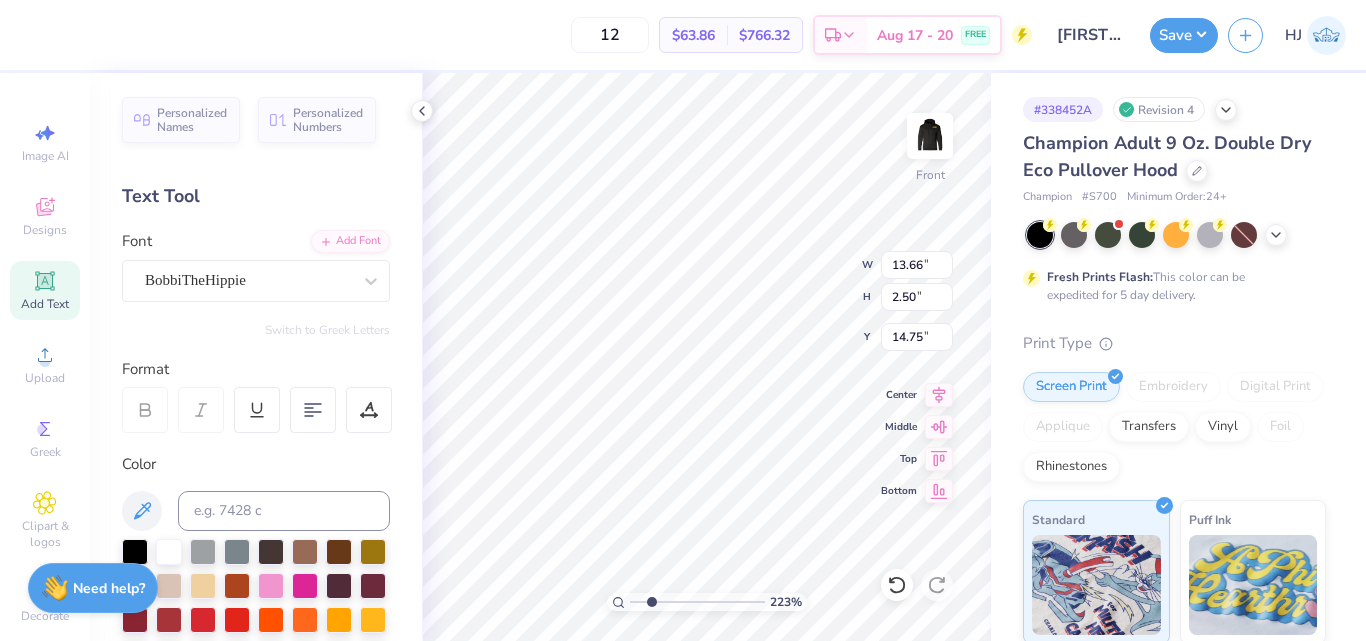 type on "2.22643191709162" 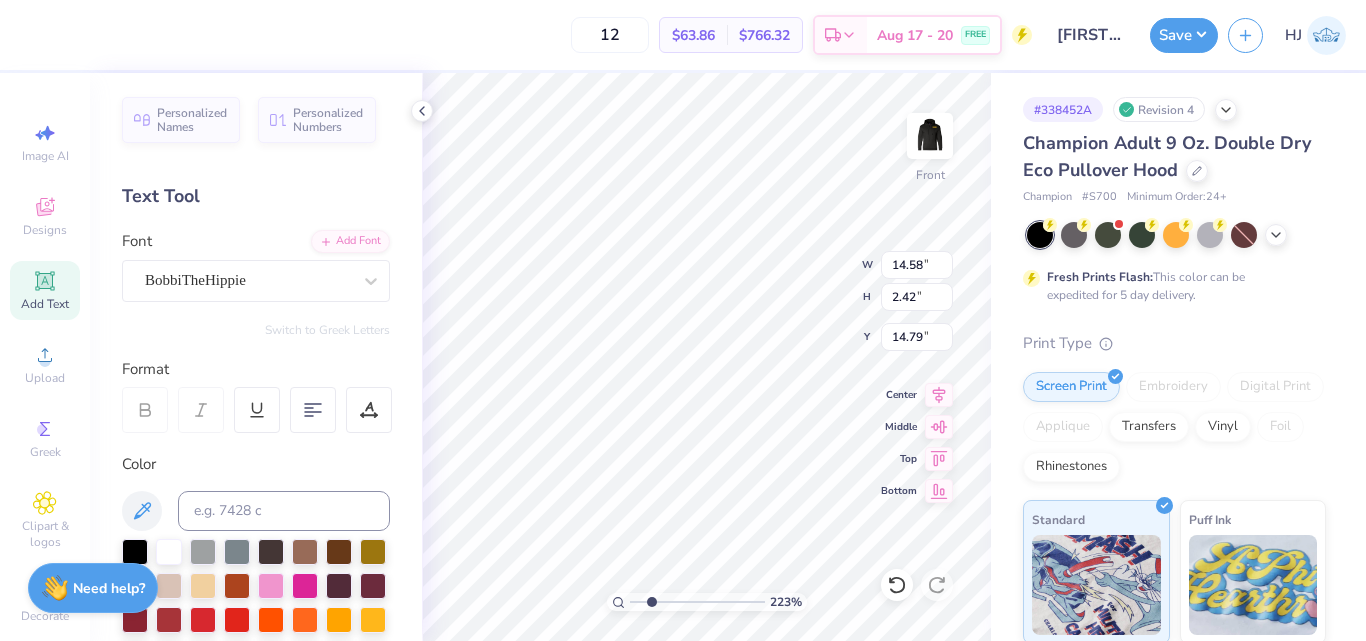 type on "2.22643191709162" 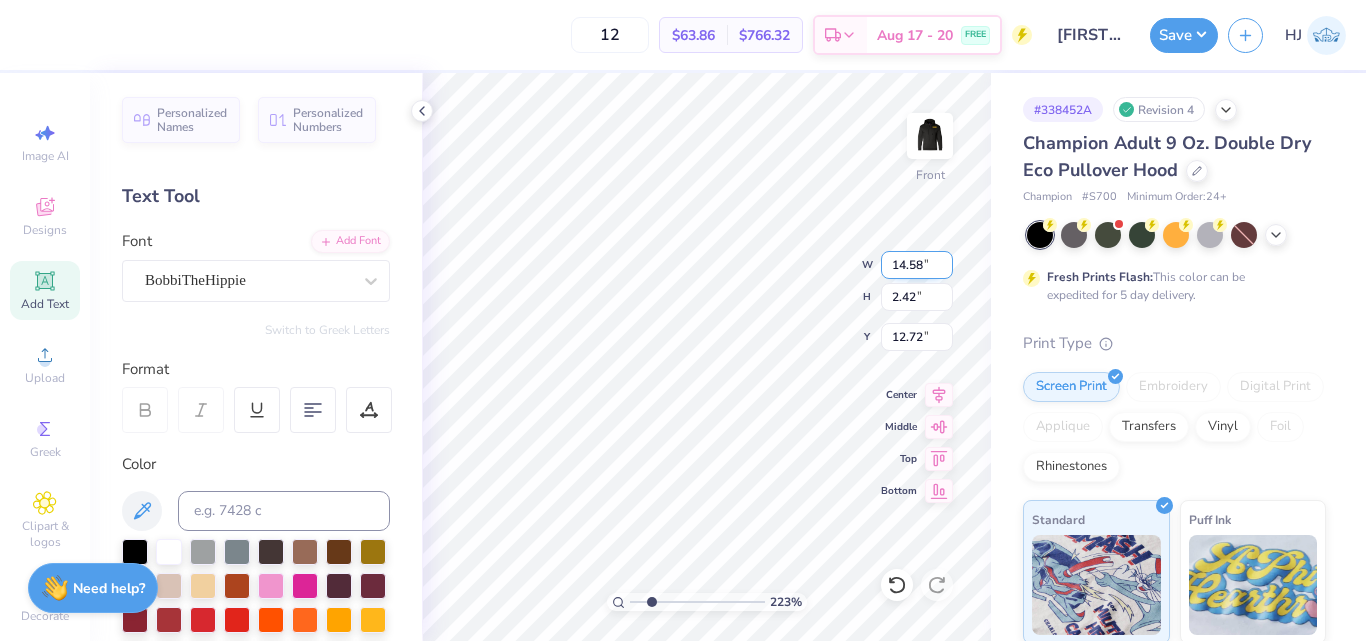 type on "2.22643191709162" 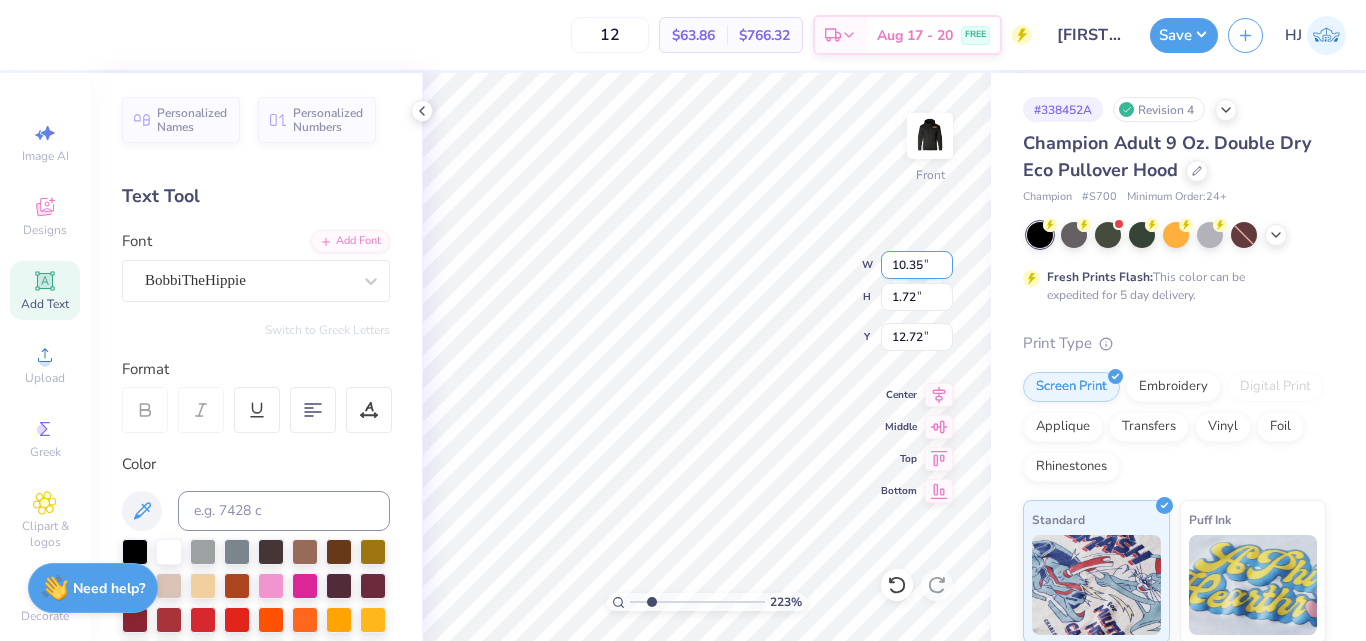 type on "2.22643191709162" 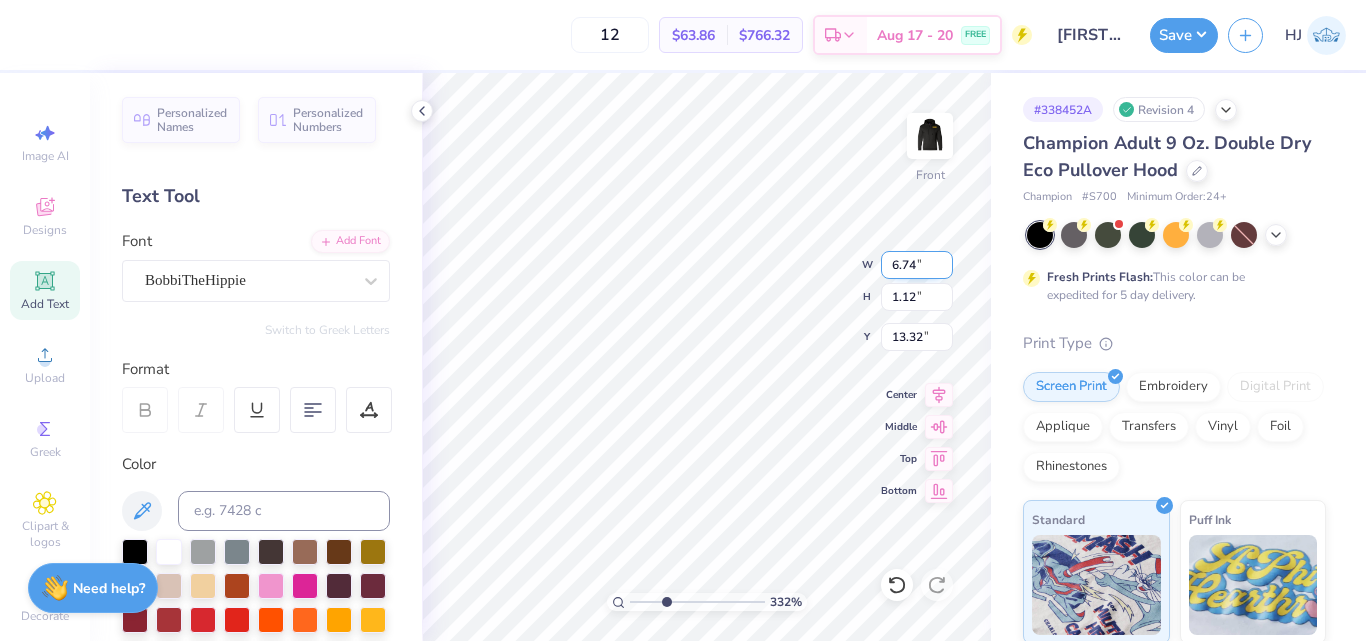 scroll, scrollTop: 17, scrollLeft: 3, axis: both 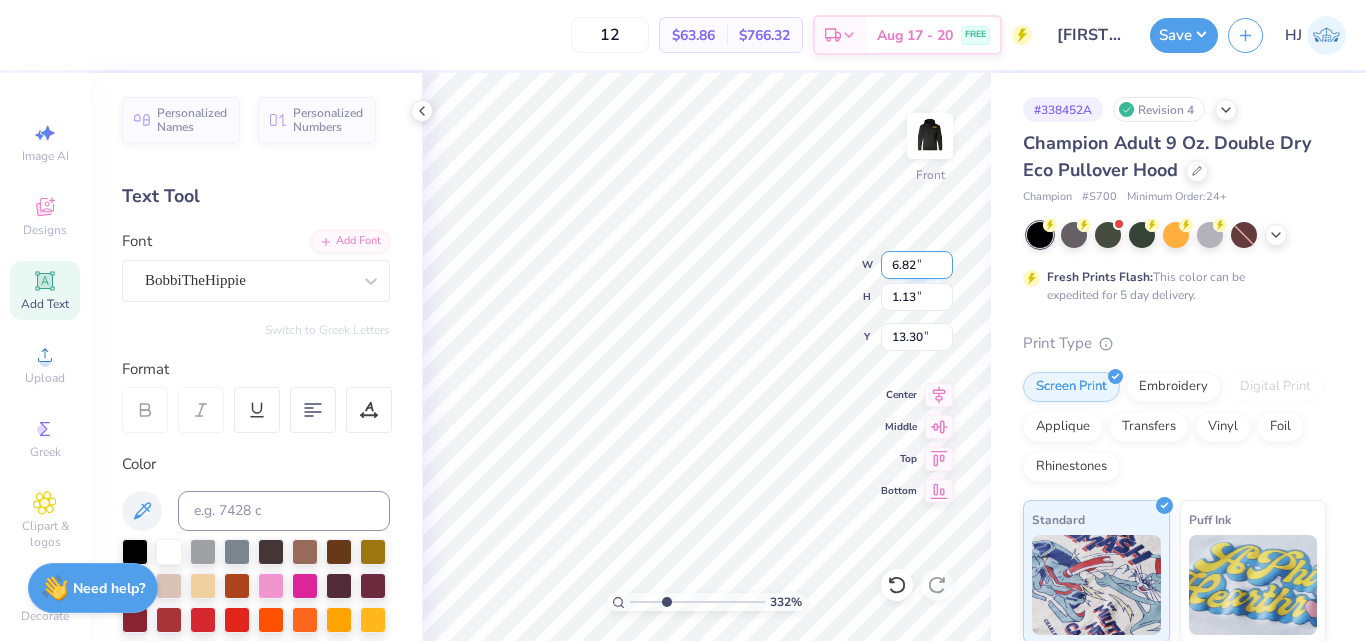 type on "3.32211092047231" 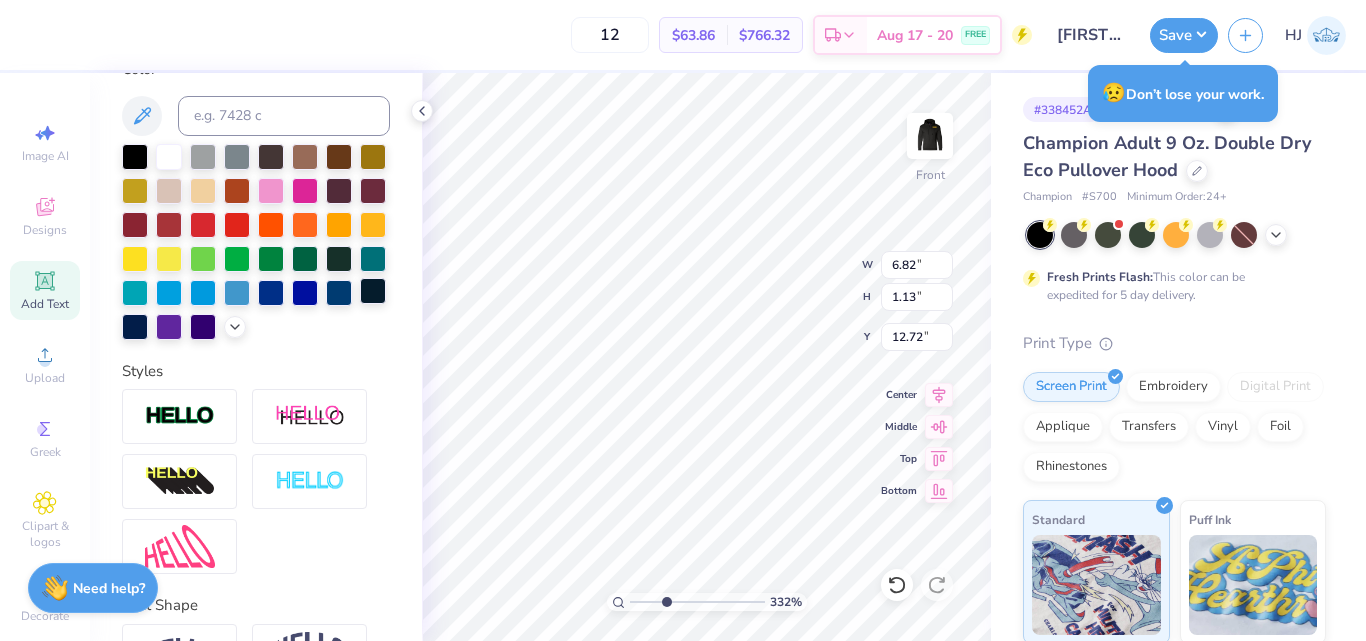 scroll, scrollTop: 556, scrollLeft: 0, axis: vertical 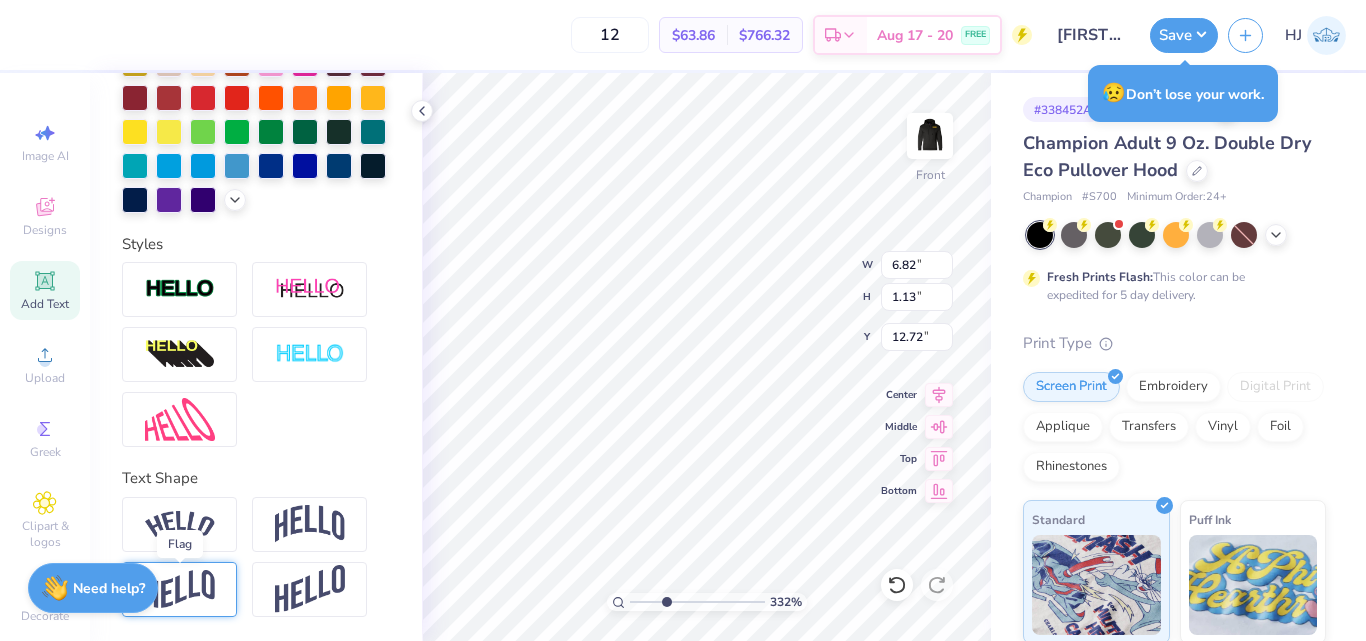 click at bounding box center (180, 589) 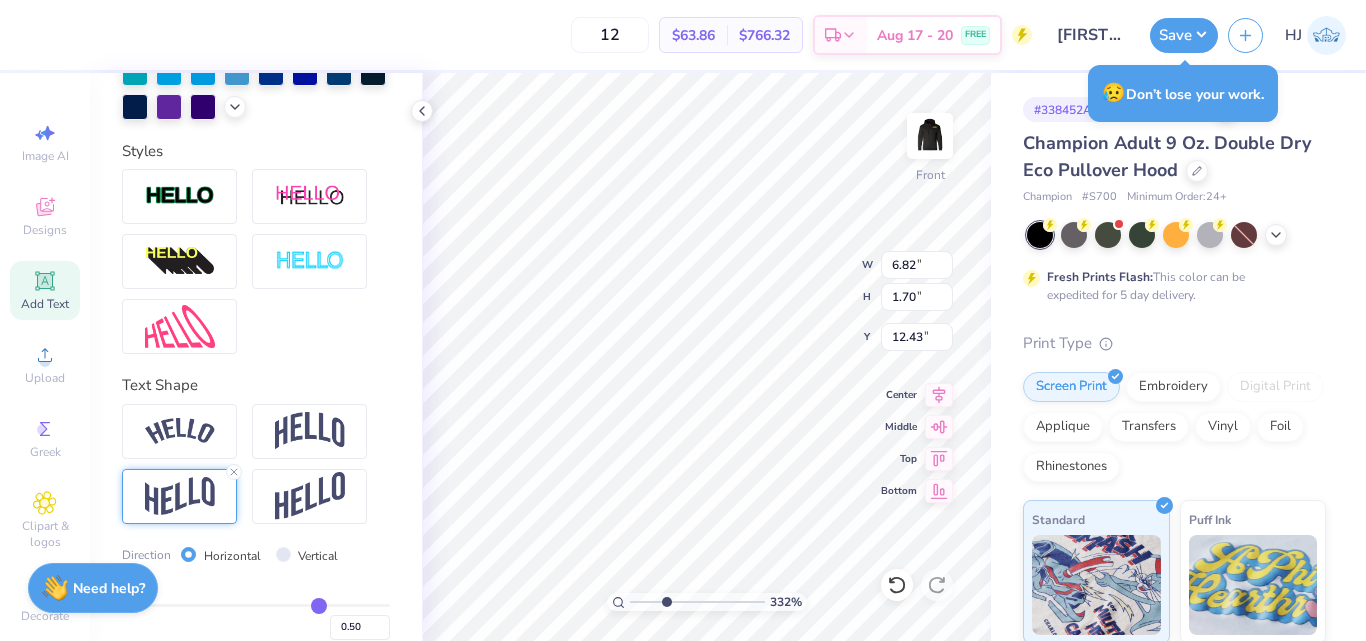 scroll, scrollTop: 672, scrollLeft: 0, axis: vertical 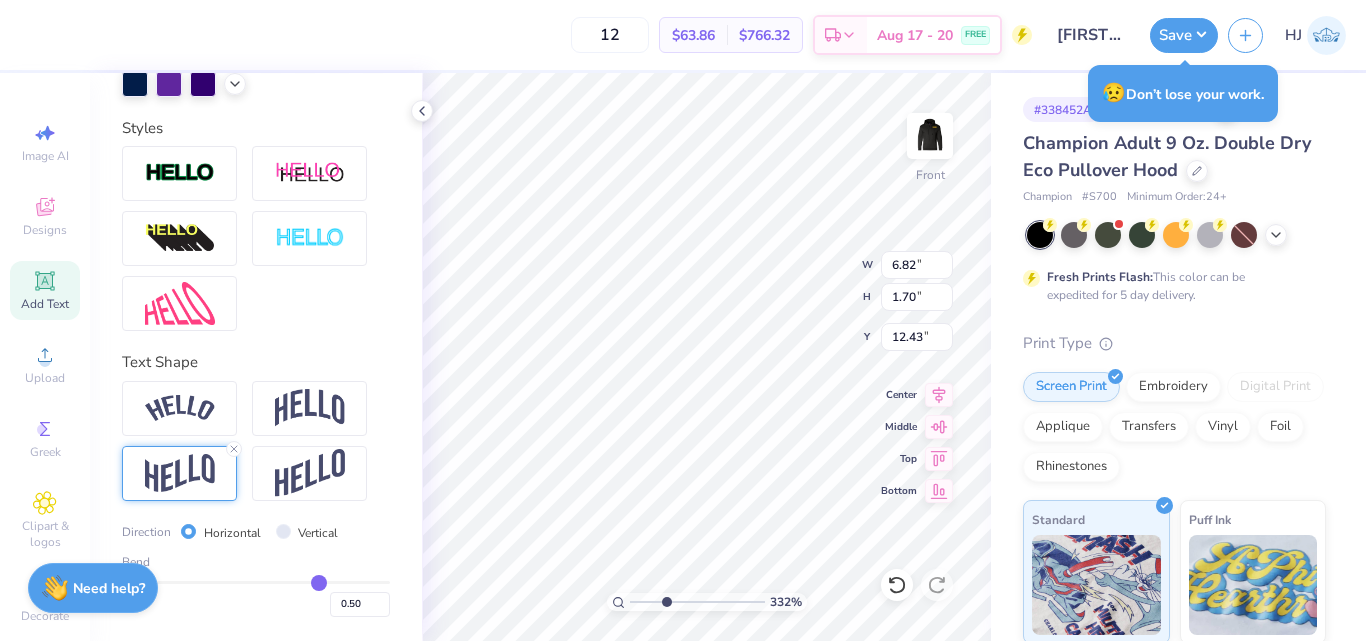type on "0.45" 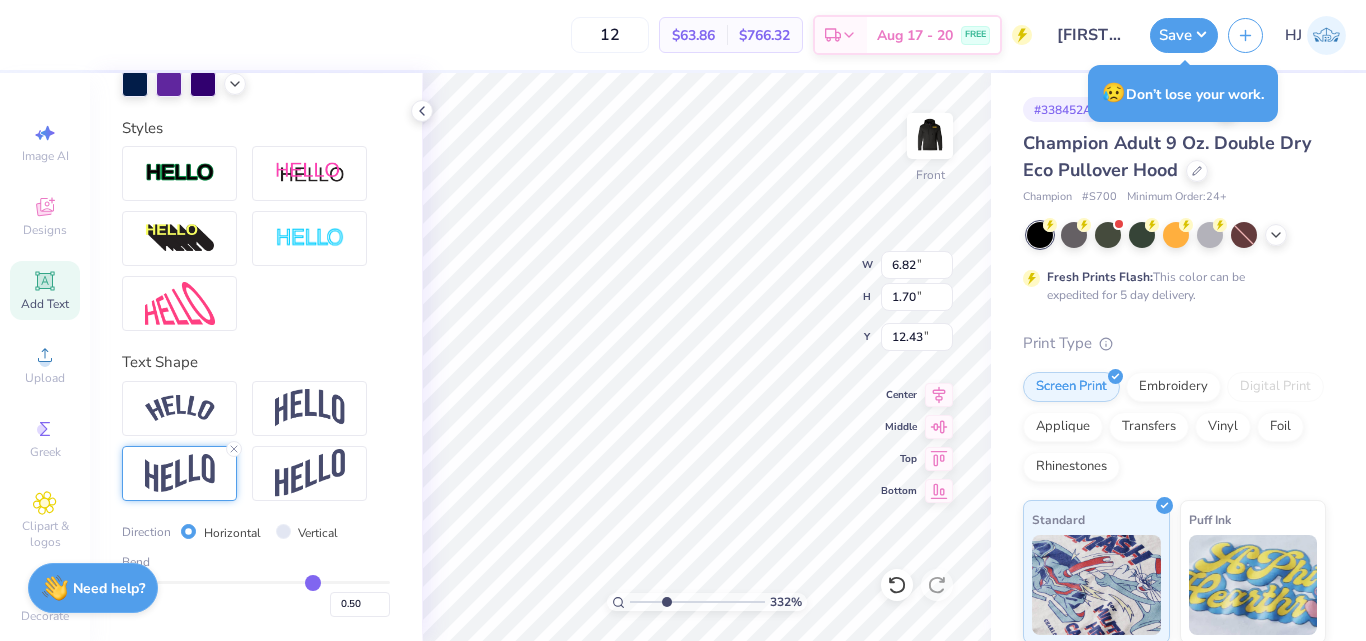 type on "0.45" 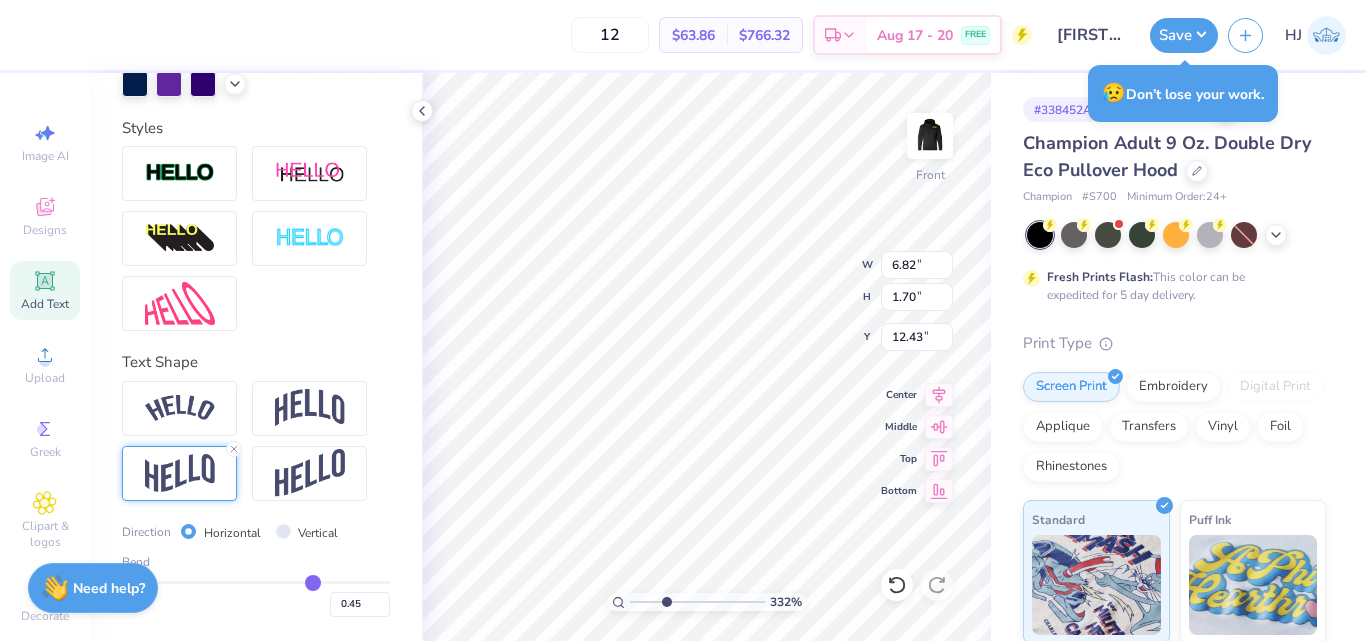 type on "0.44" 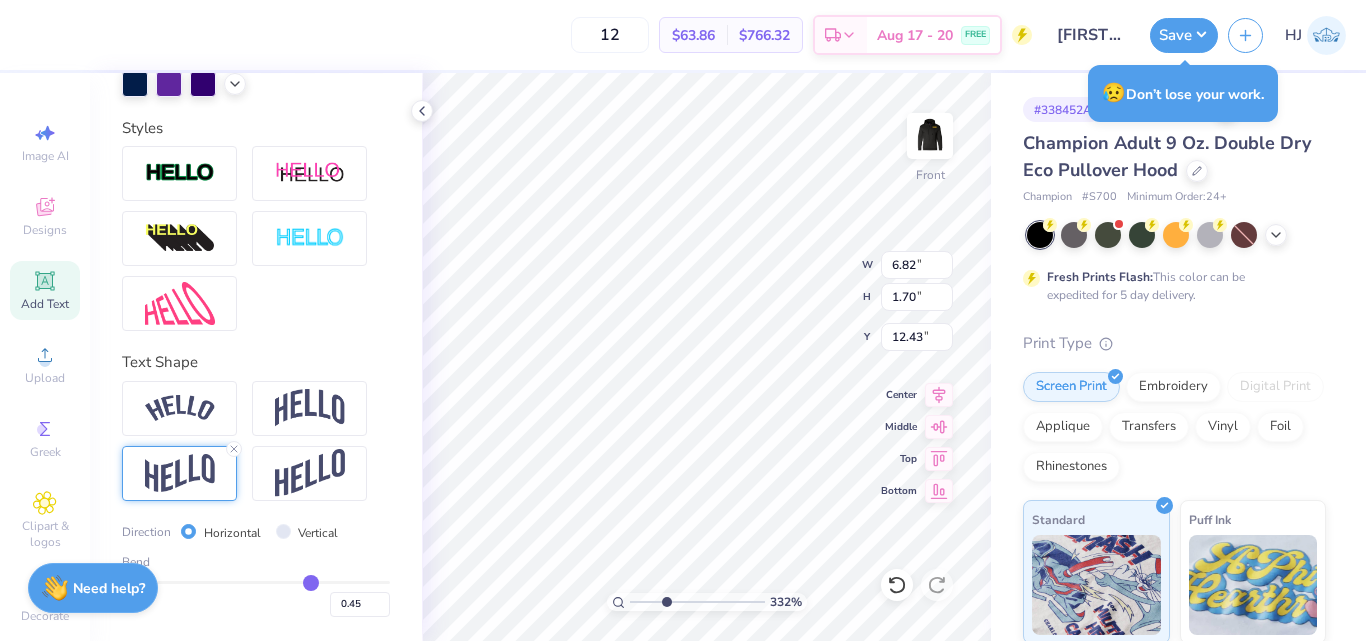 type on "0.44" 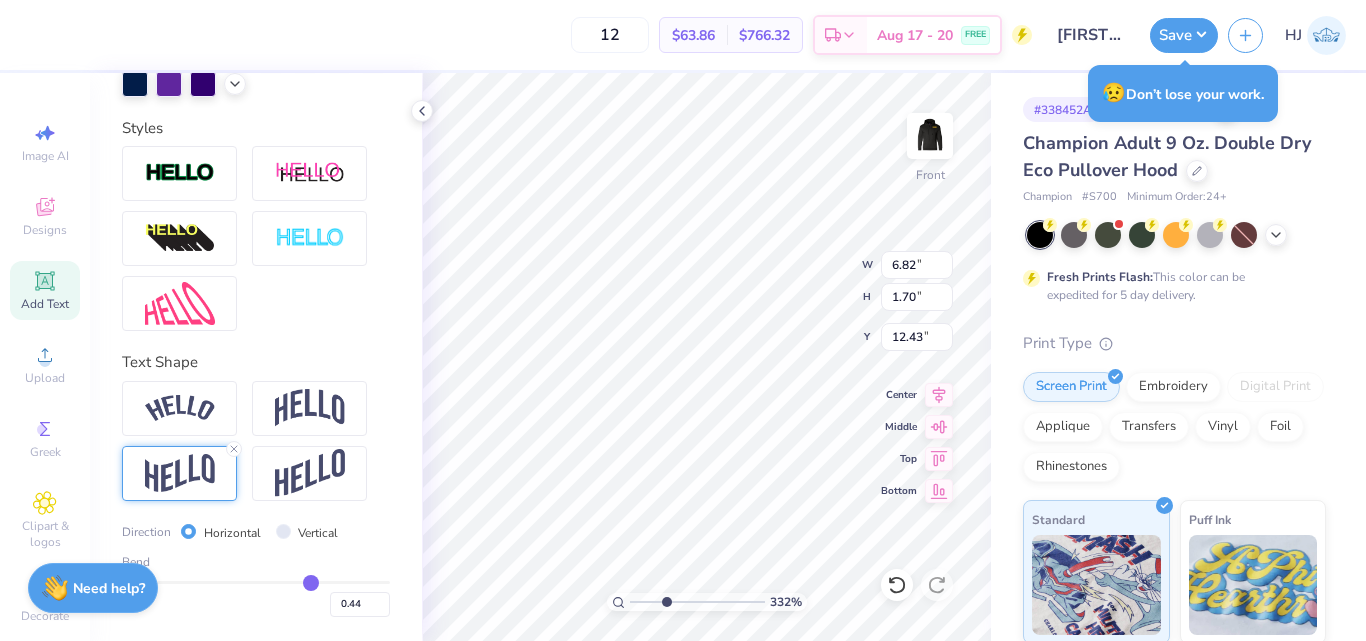 type on "0.43" 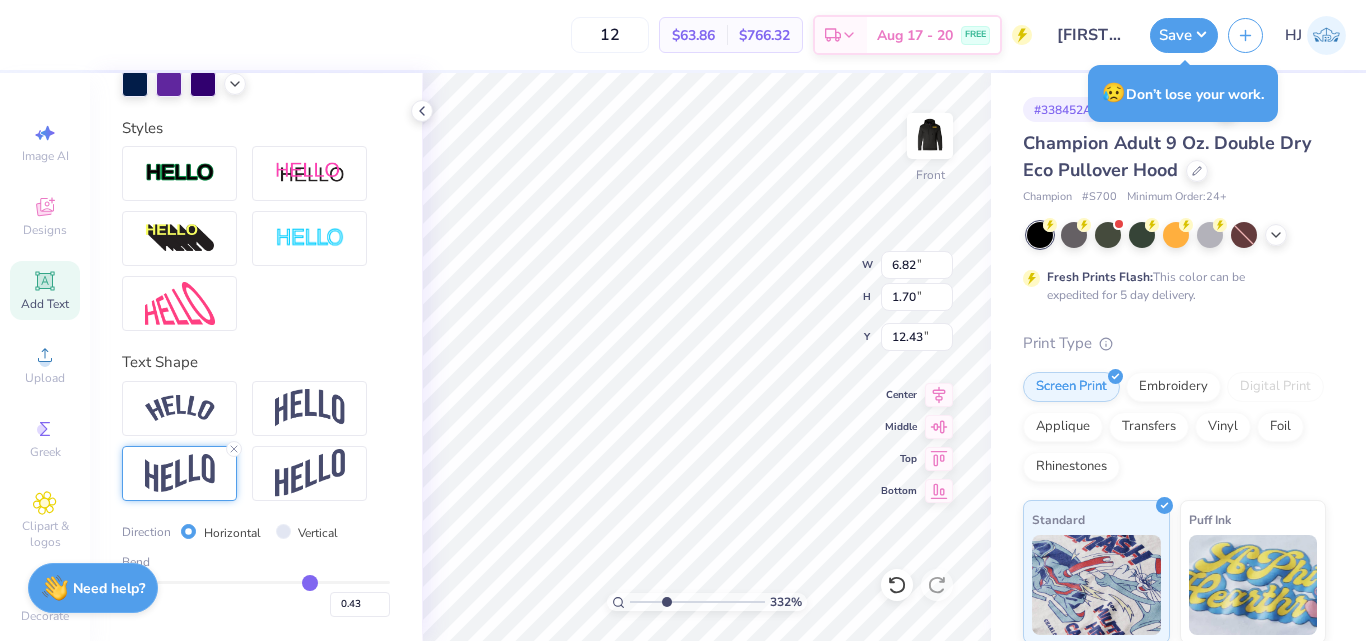 type on "0.42" 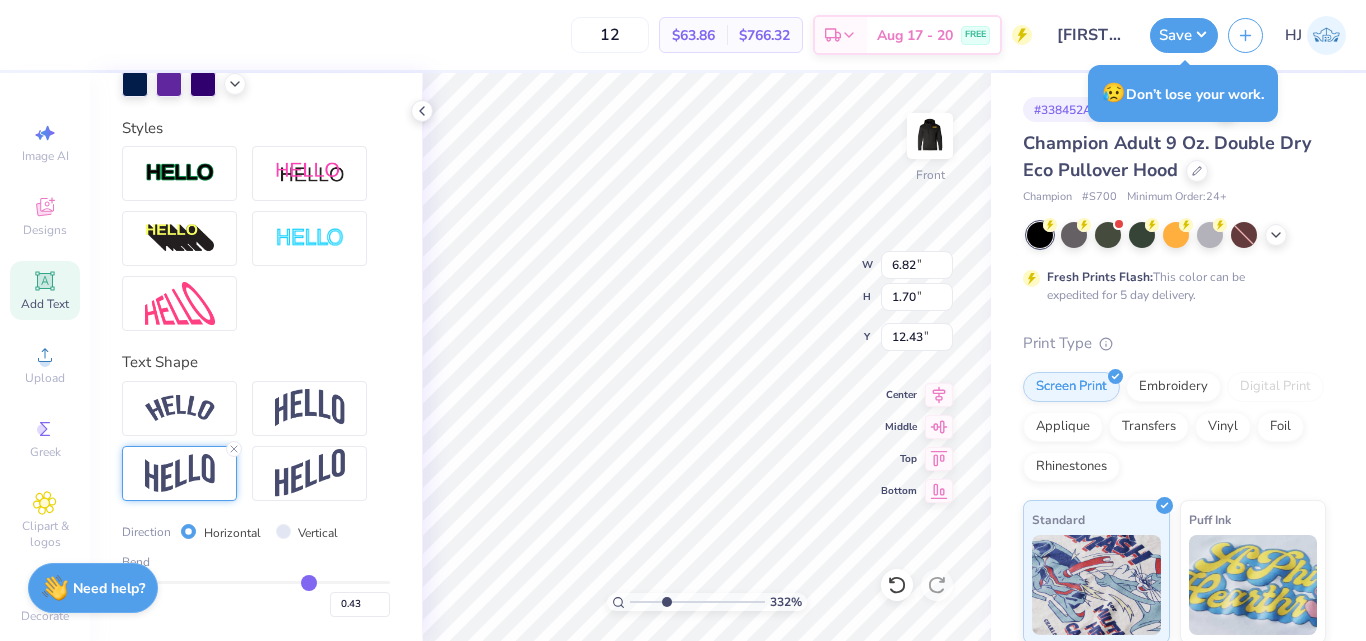 type on "0.42" 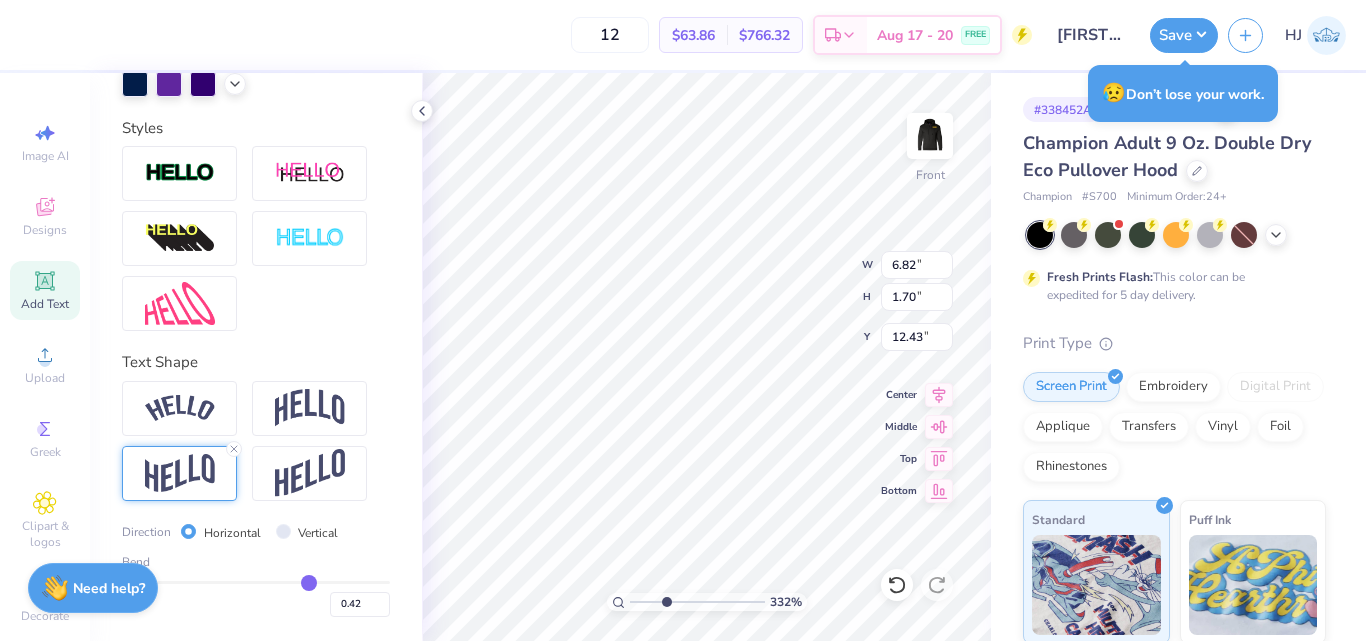 type on "0.41" 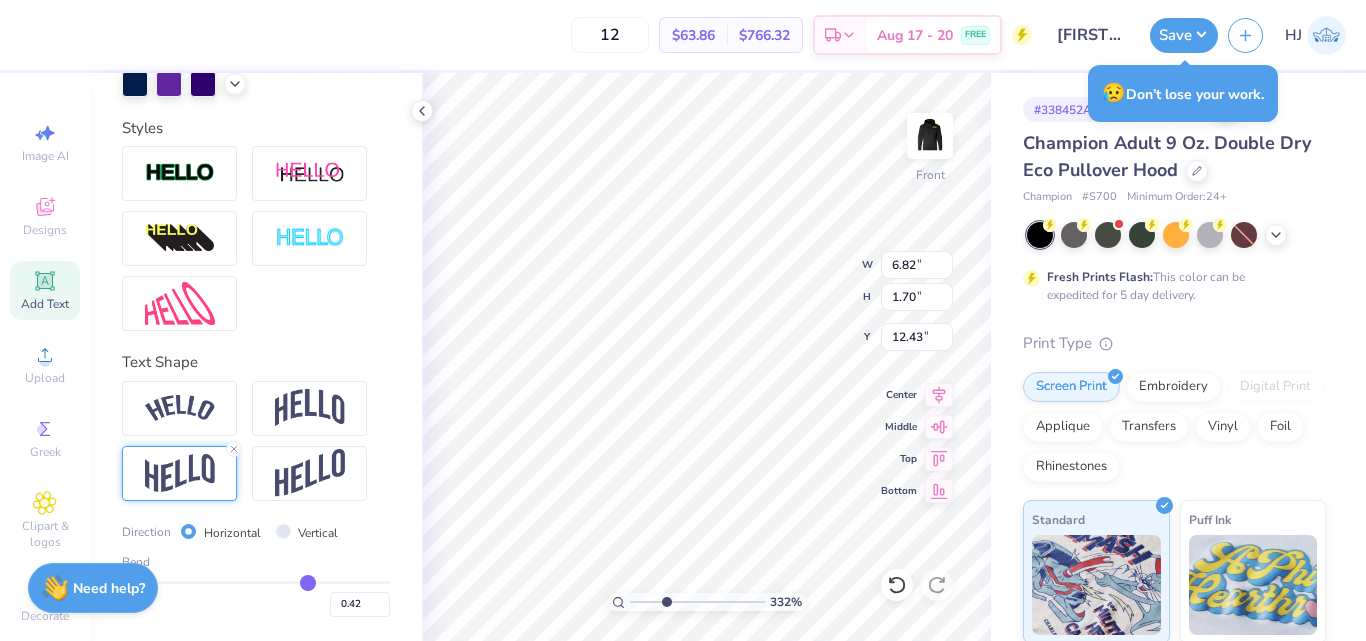 type on "0.41" 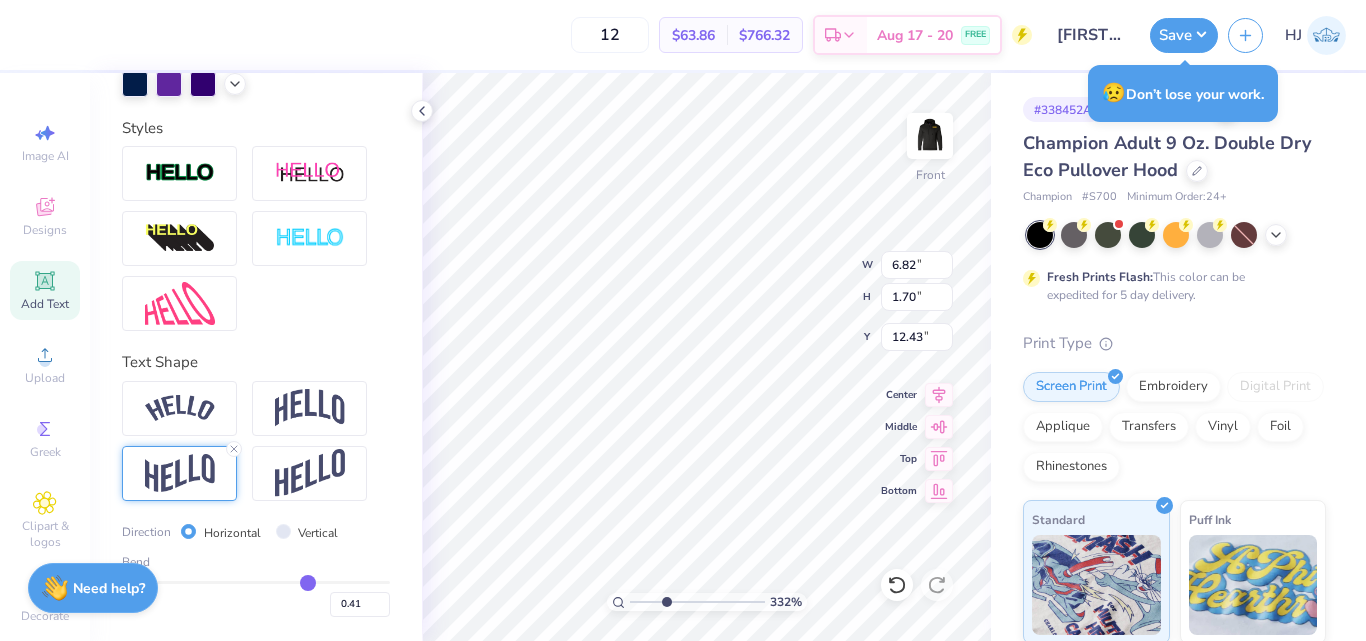 type on "0.4" 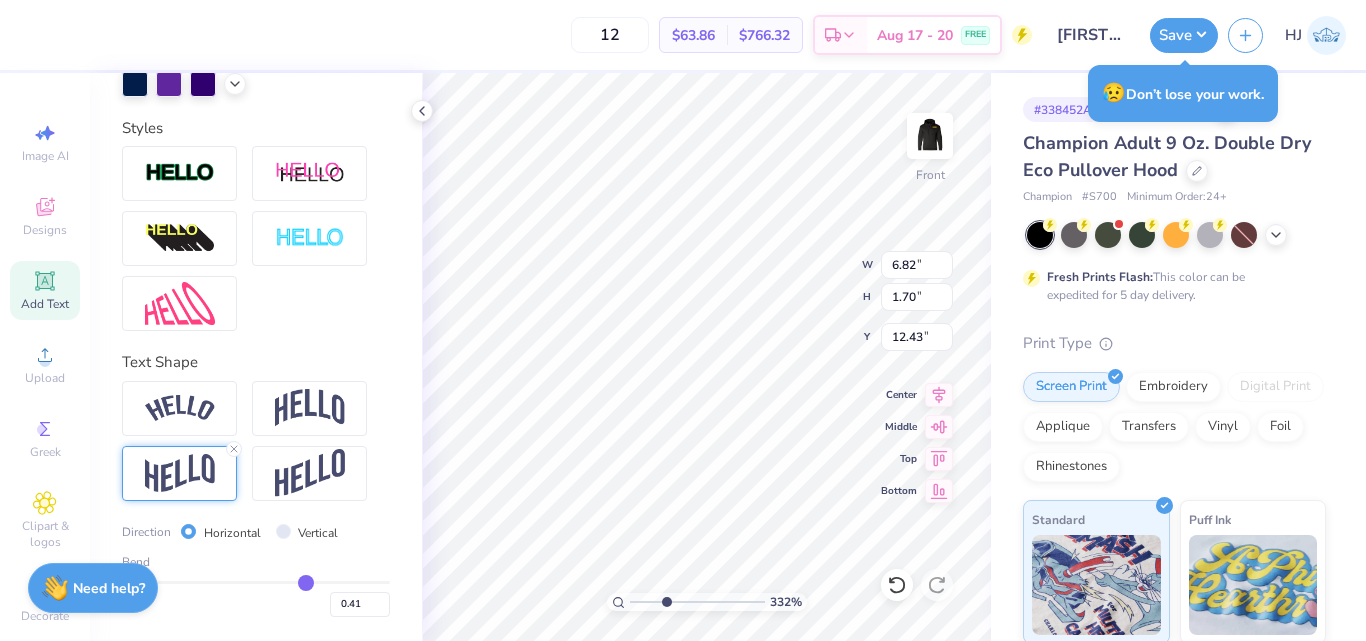 type on "0.40" 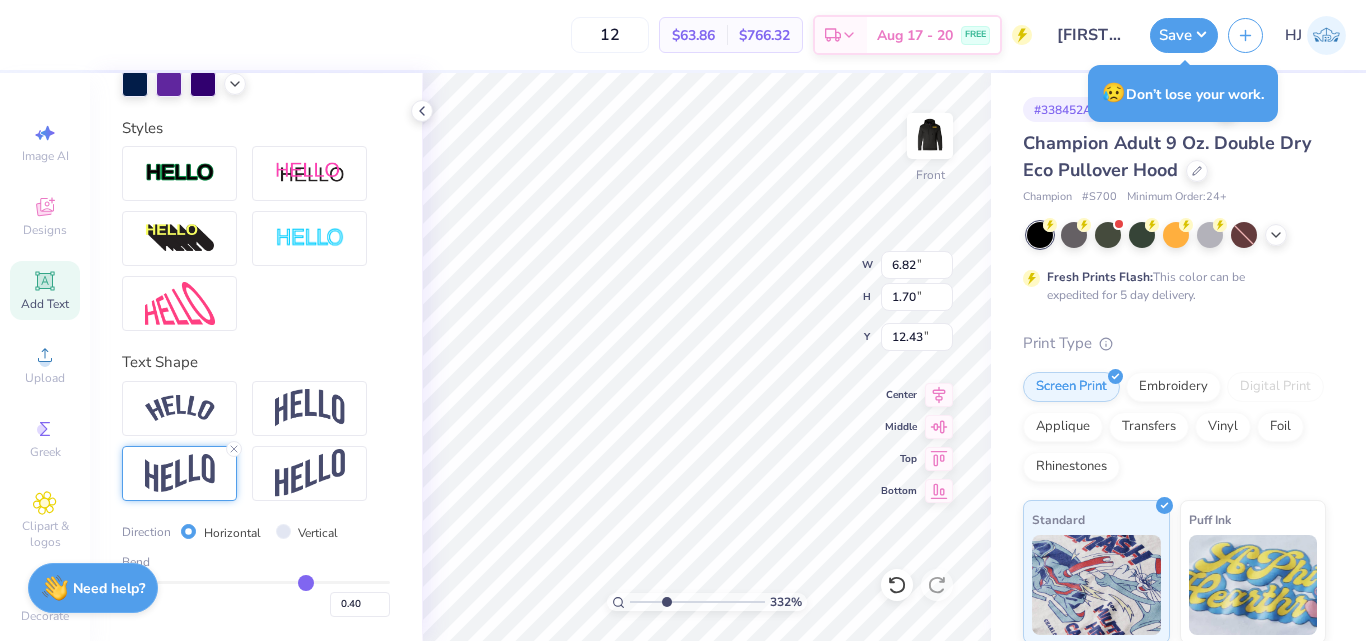 type on "0.39" 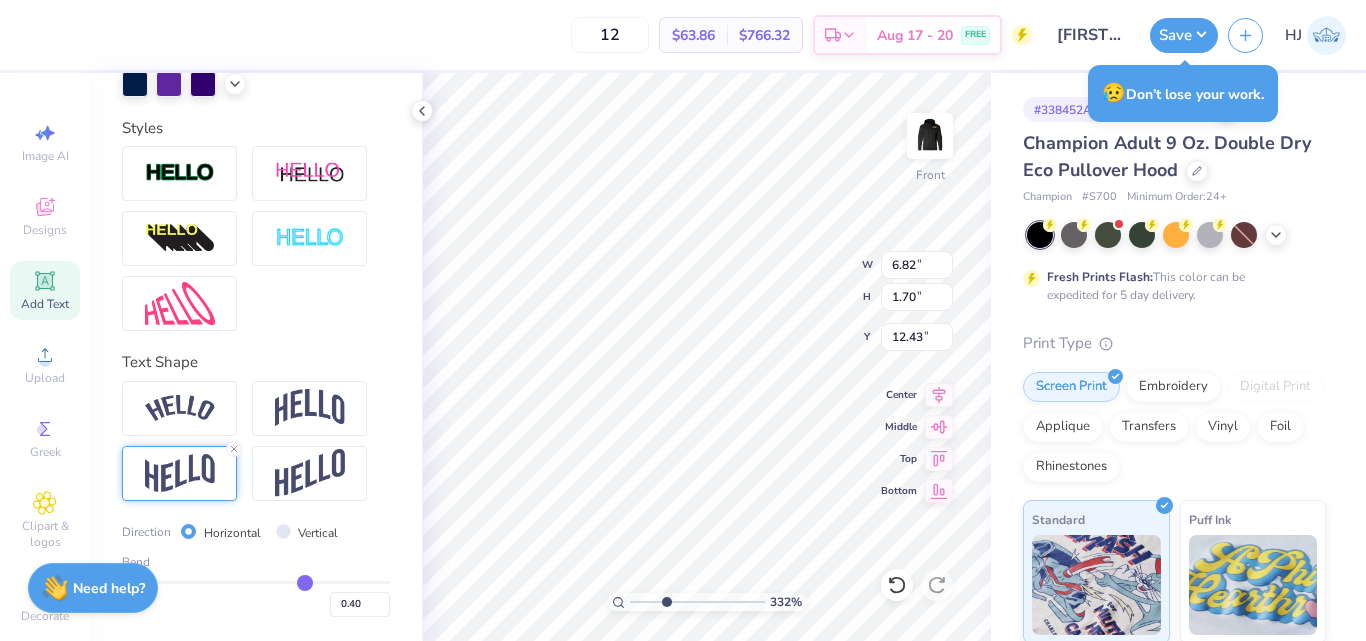 type on "0.39" 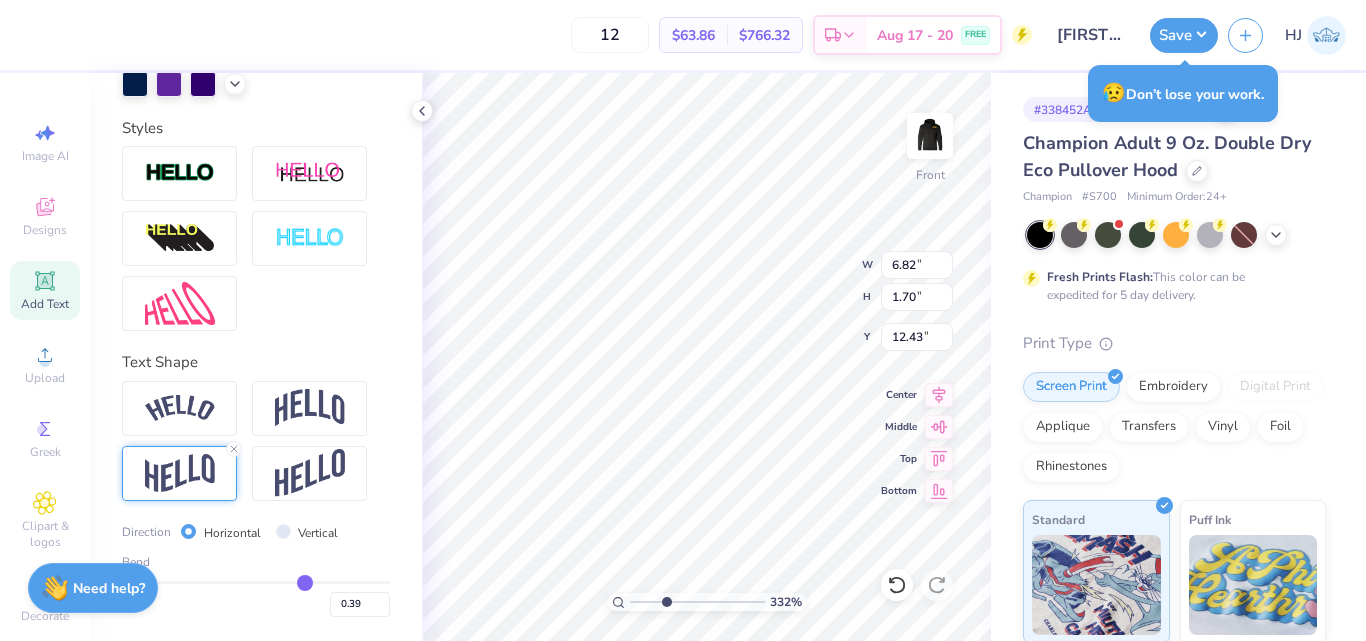 type on "0.38" 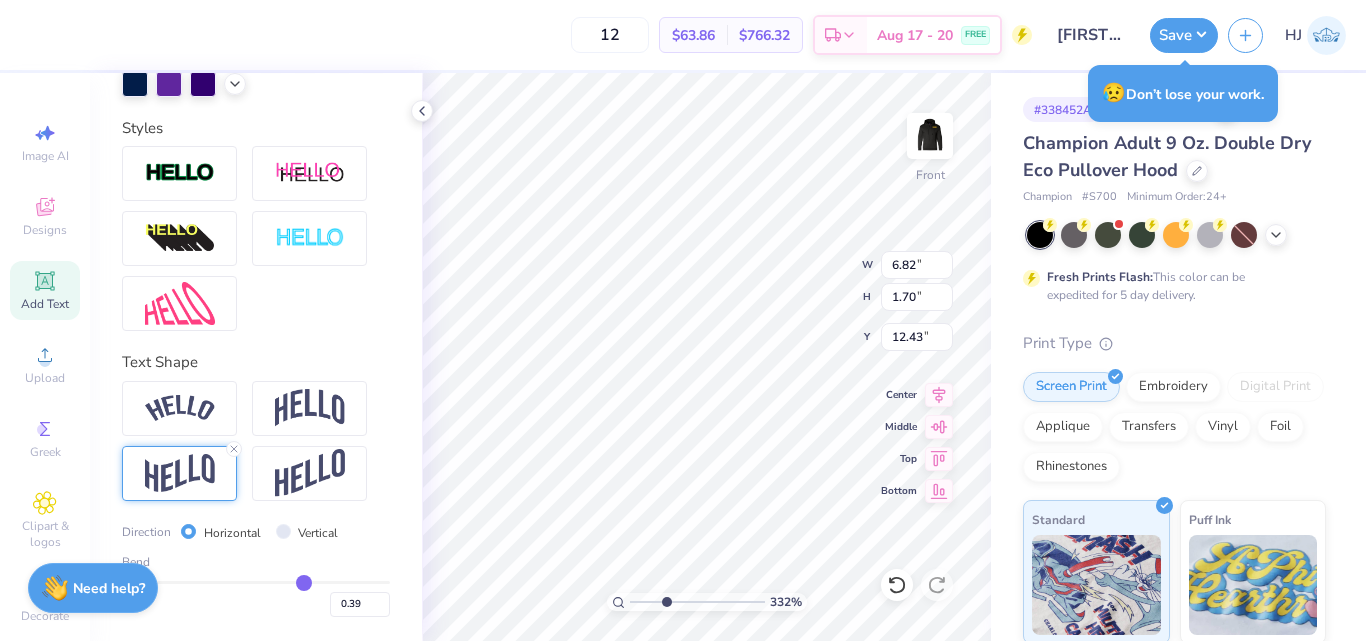 type on "0.38" 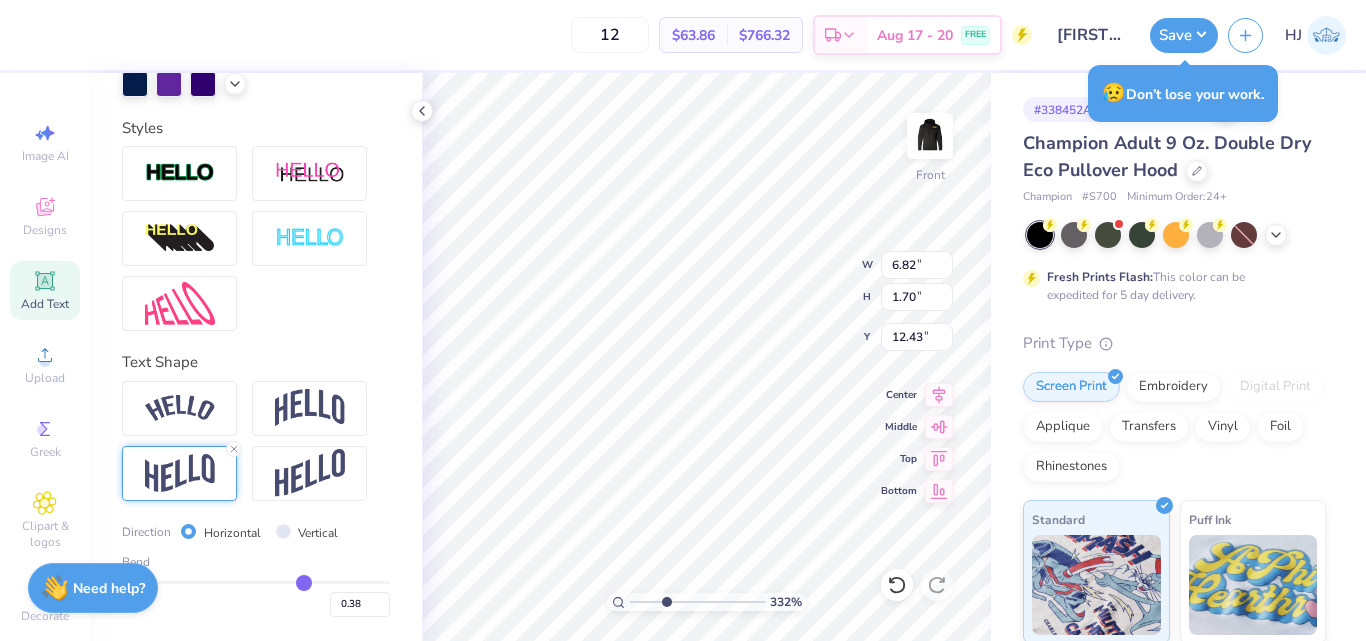 type on "0.37" 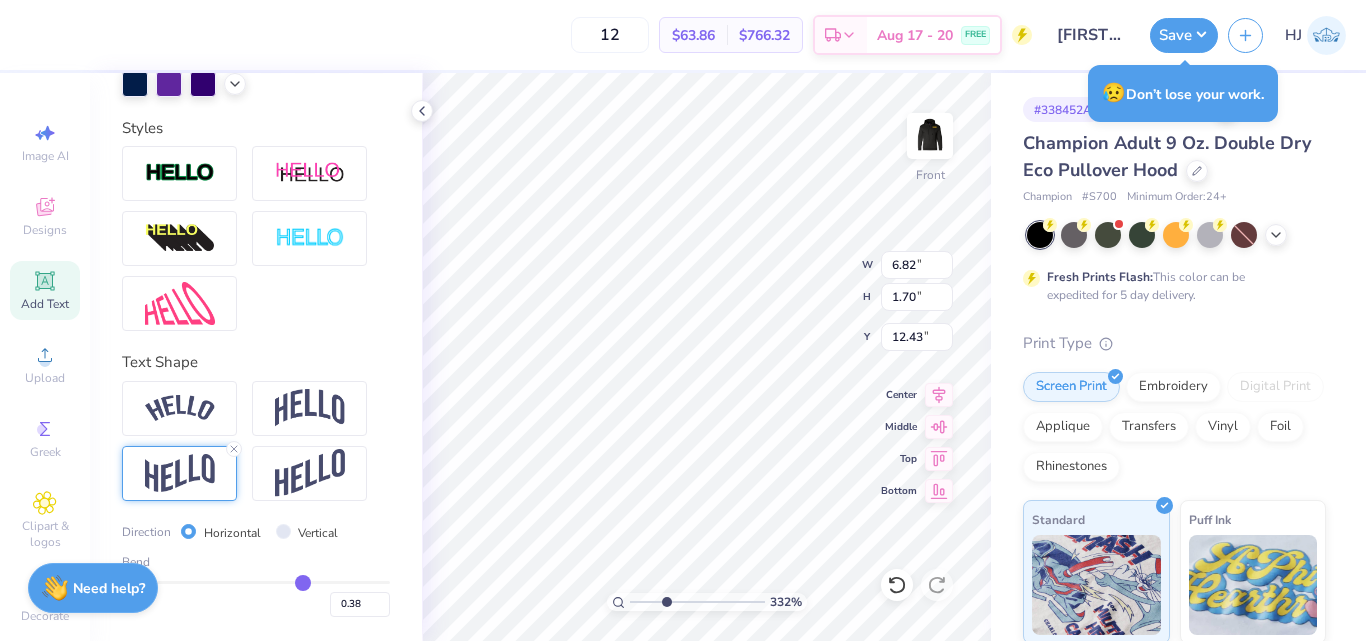 type on "0.37" 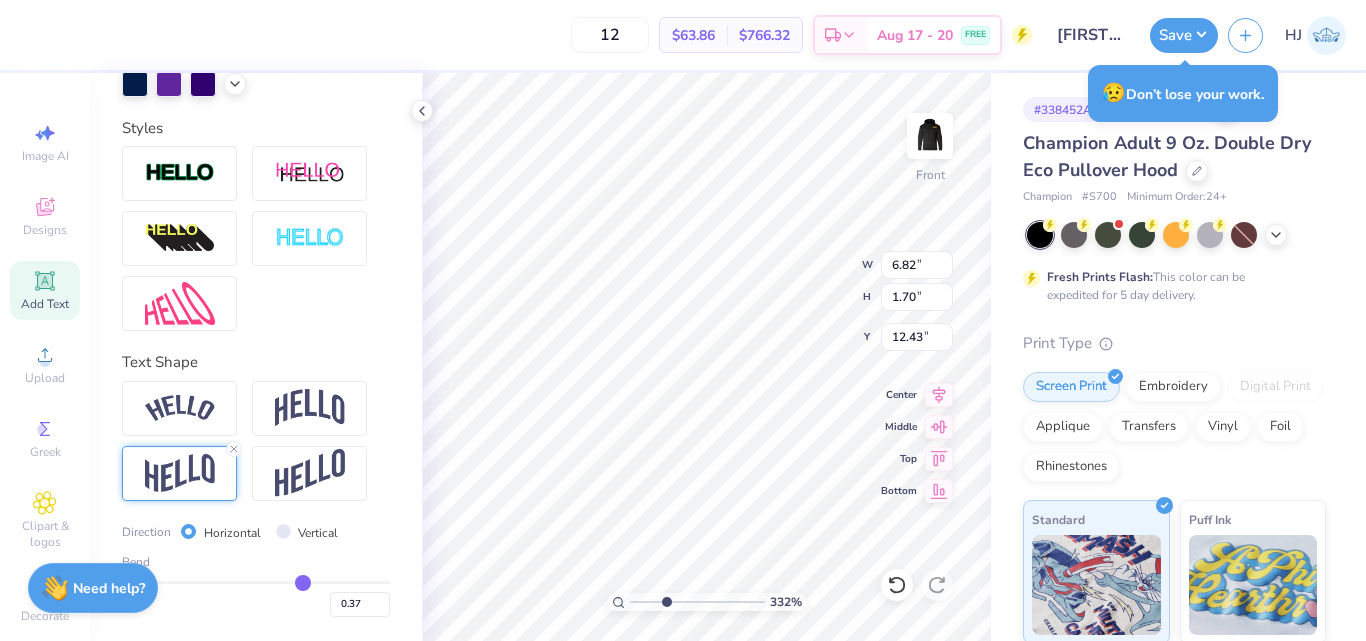 type on "0.36" 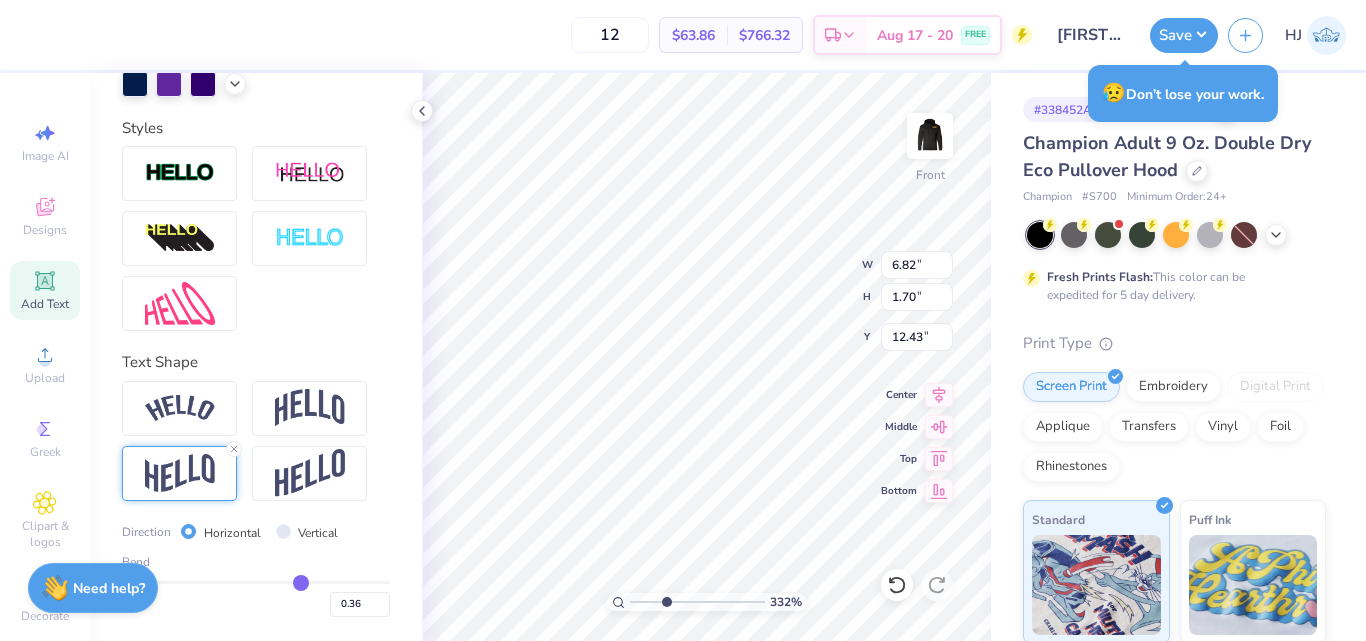 type on "0.35" 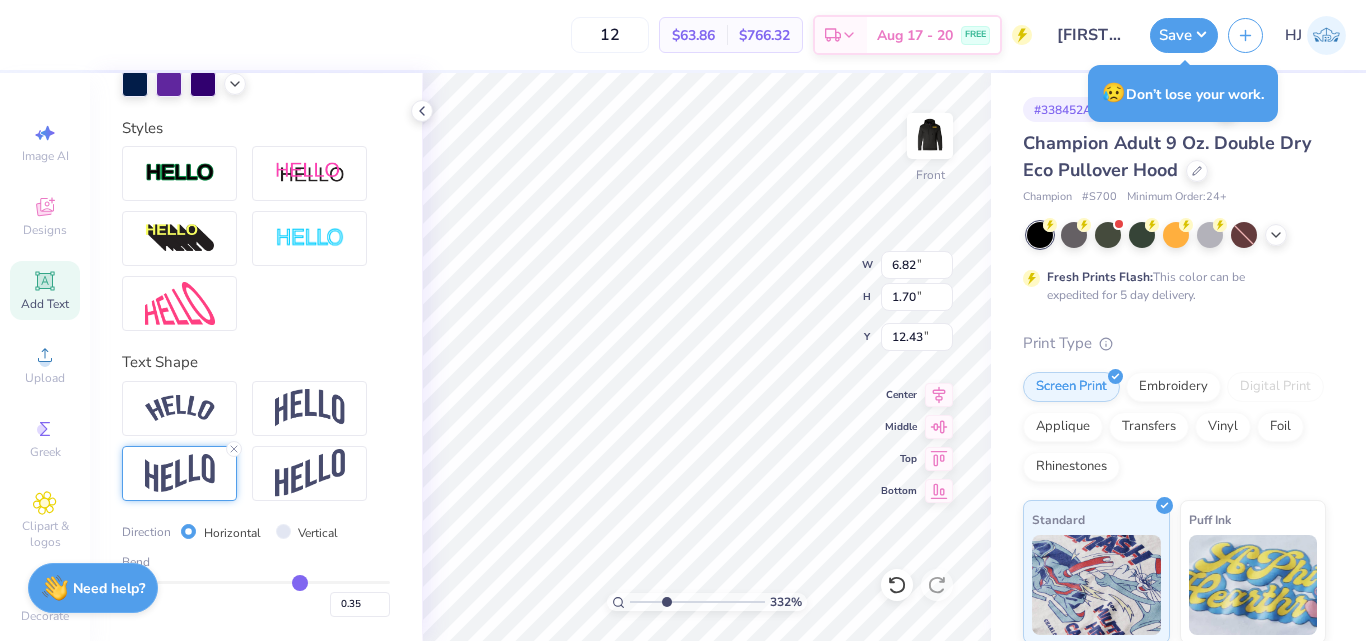 type on "0.34" 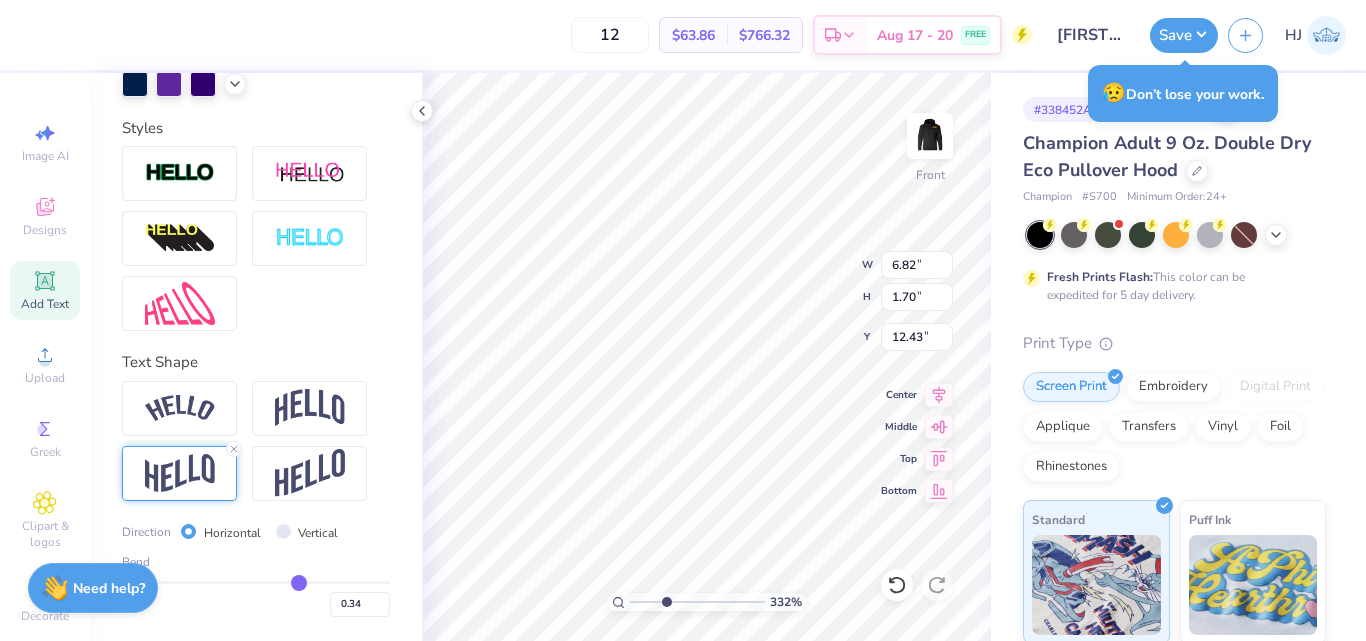 type on "0.33" 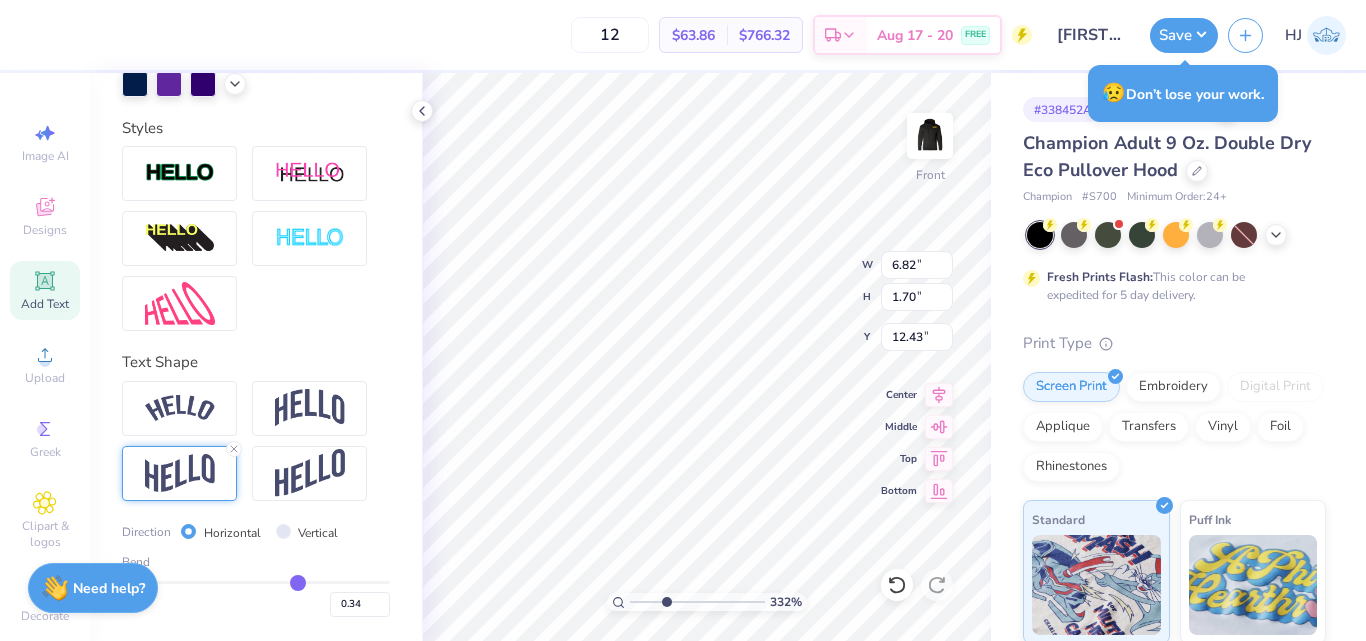 type on "0.33" 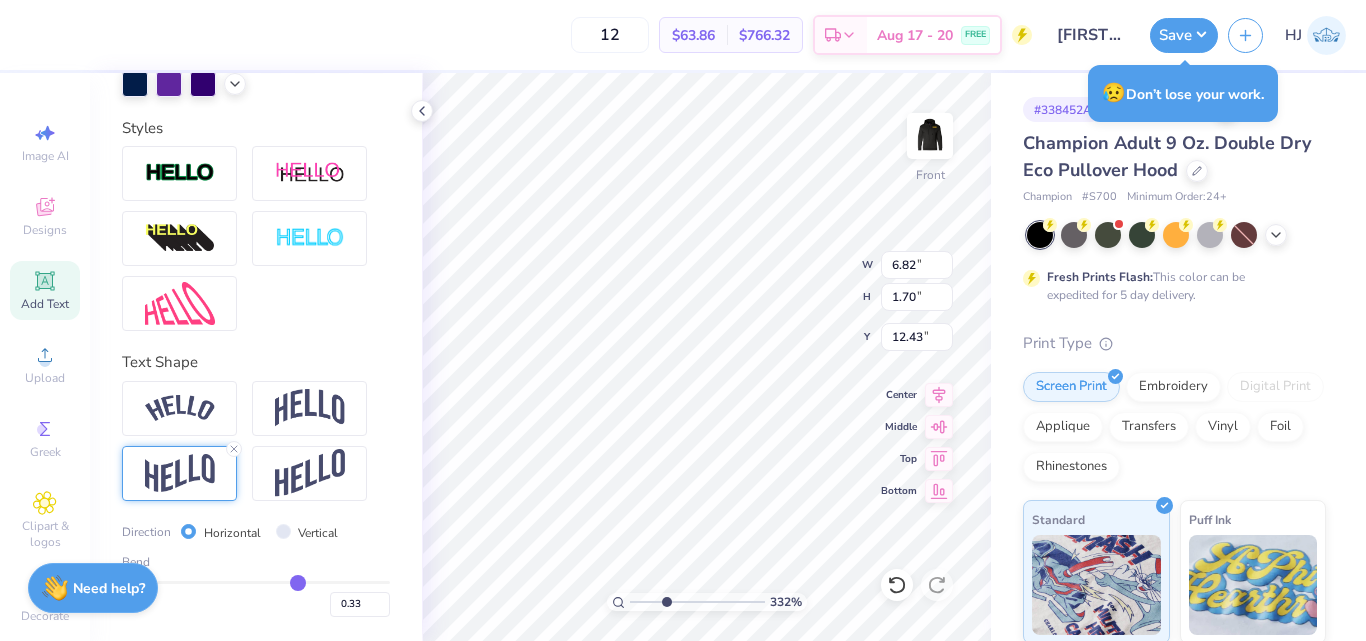 type on "0.32" 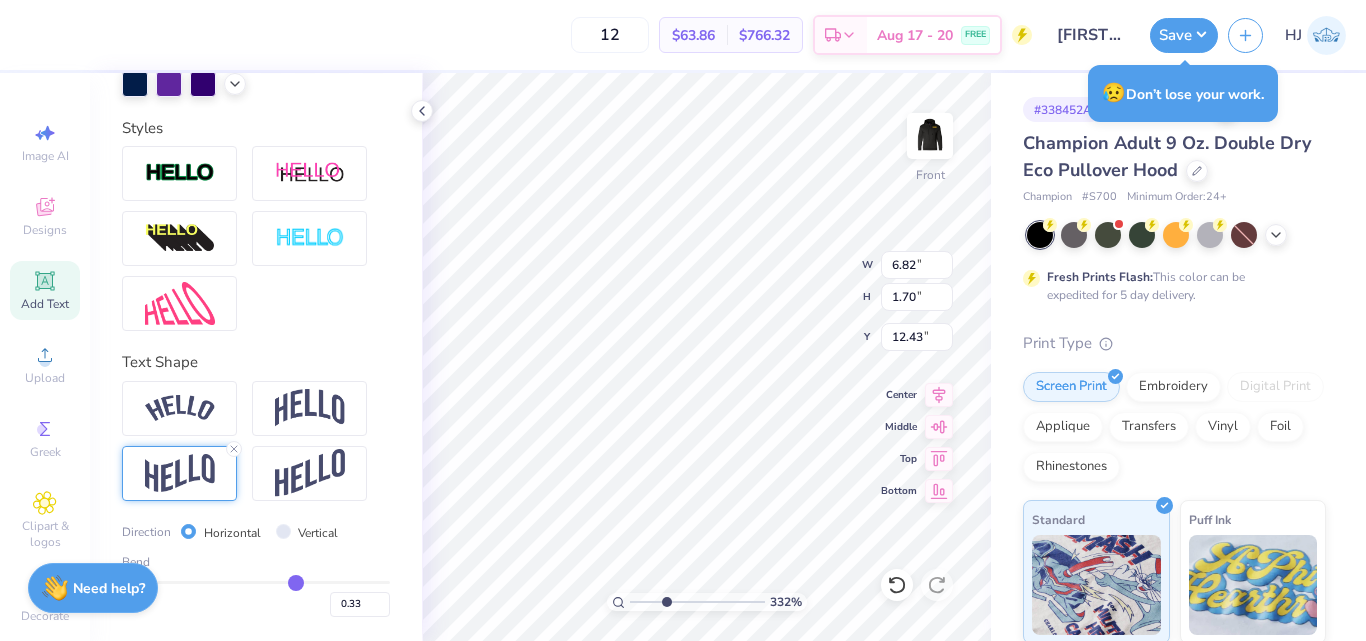 type on "0.32" 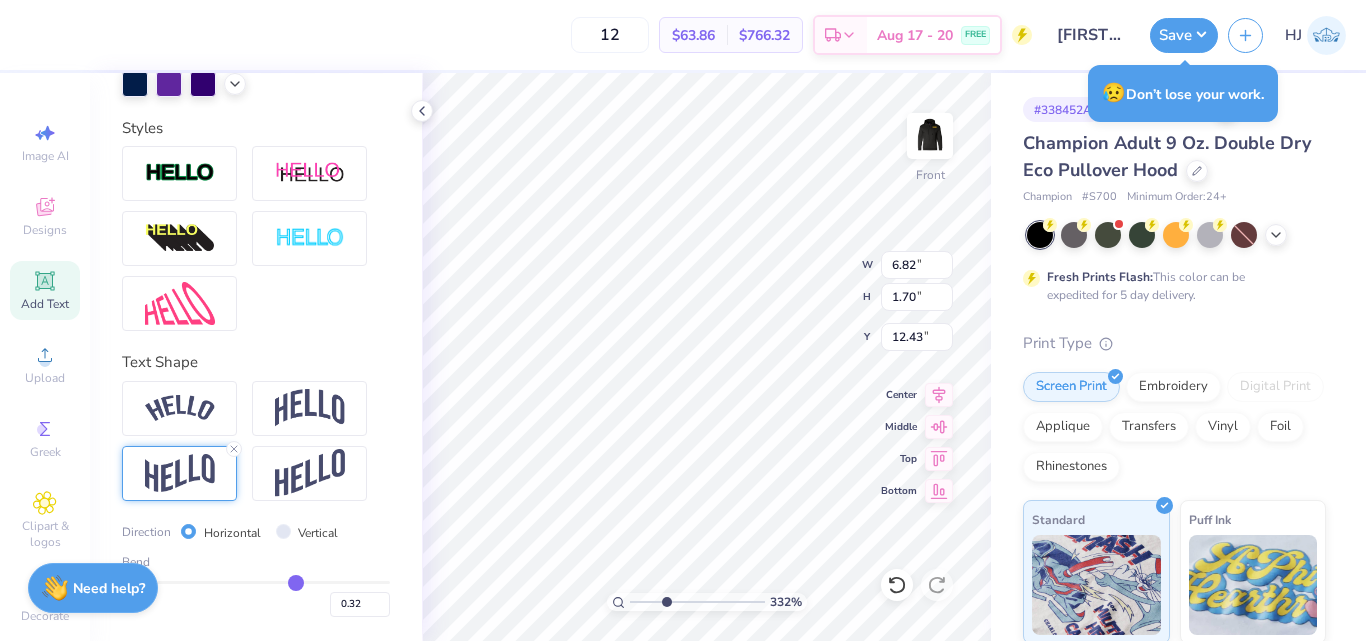 type on "0.31" 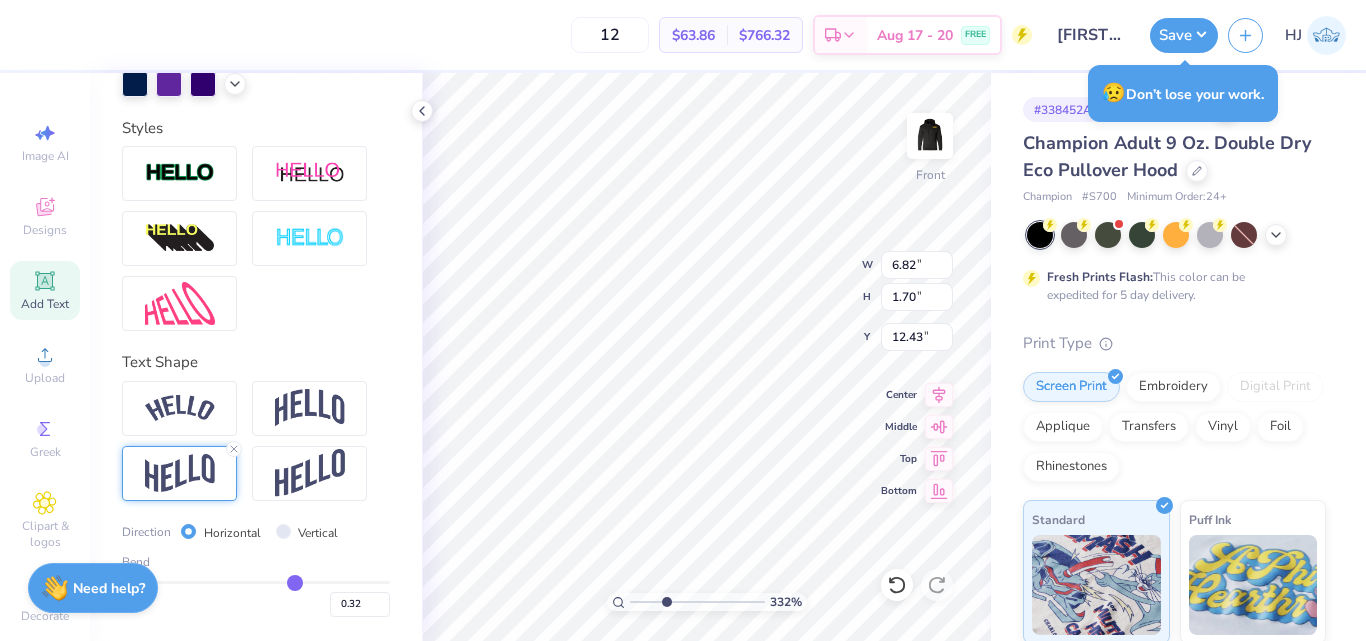 type on "0.31" 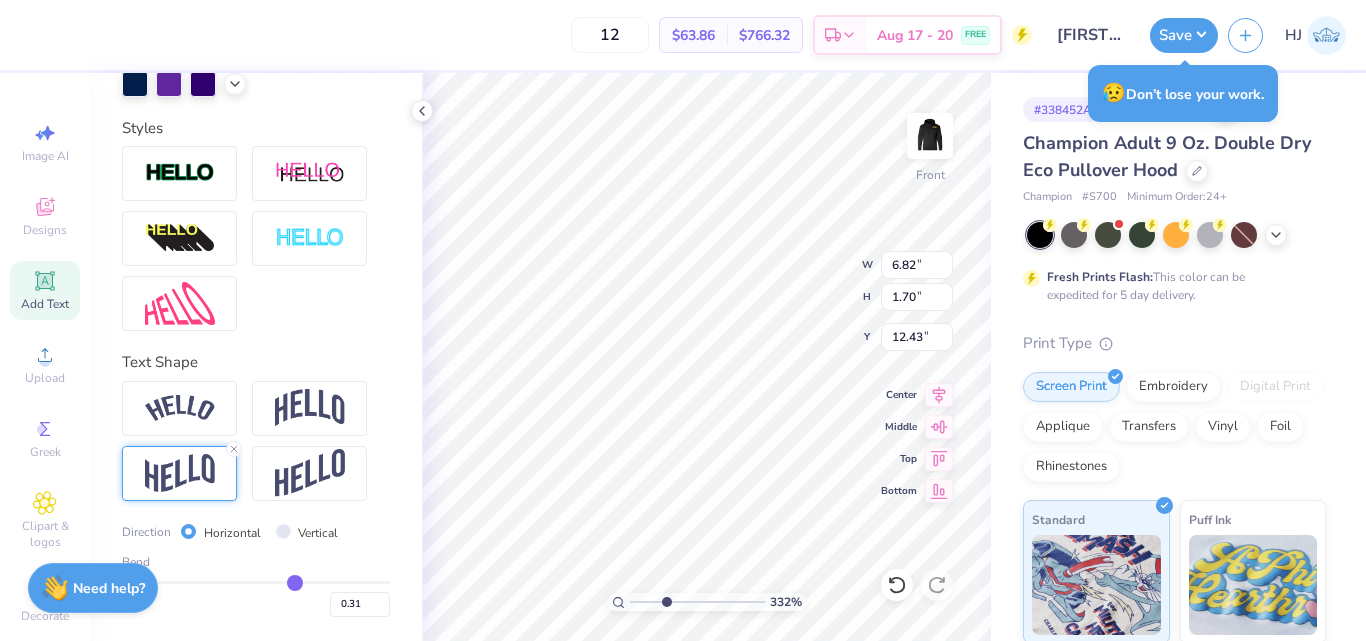 type on "0.3" 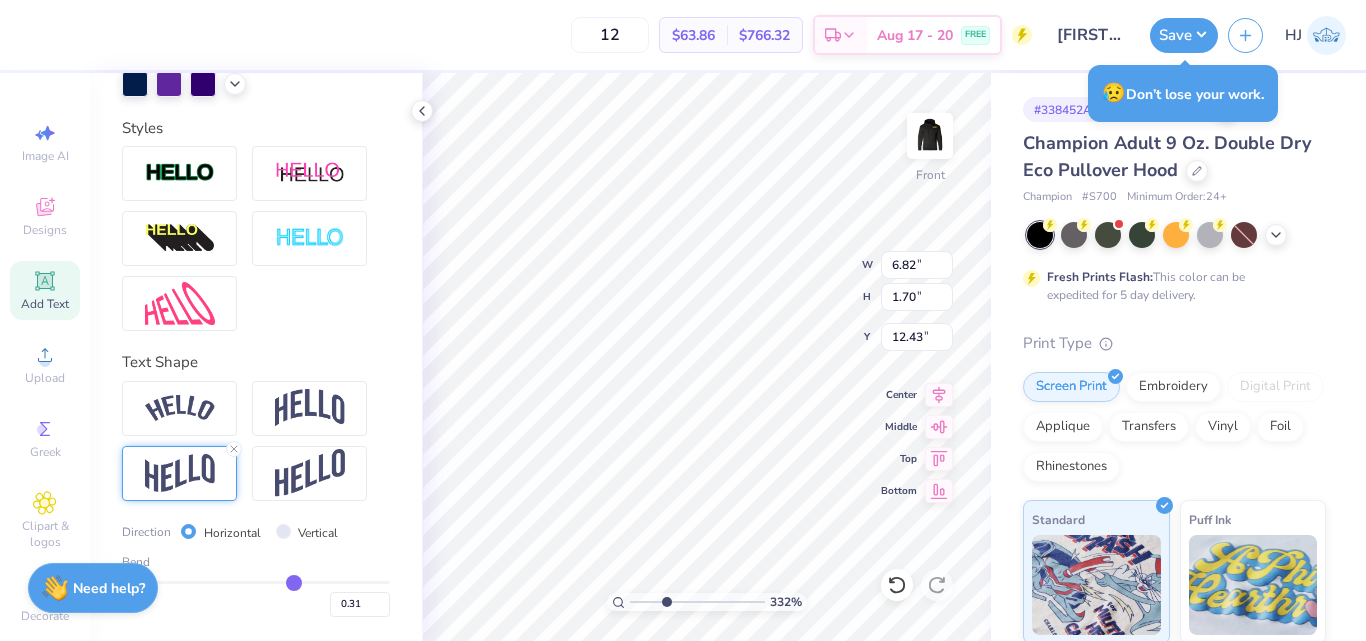 type on "0.30" 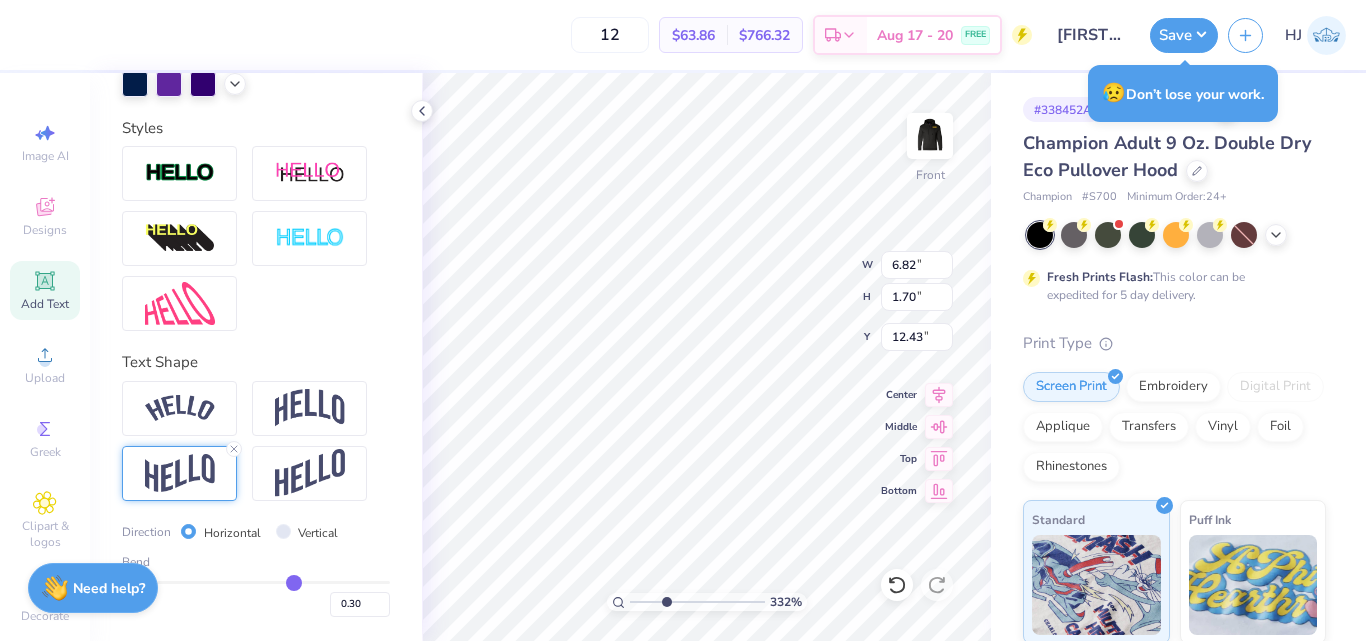 type on "0.29" 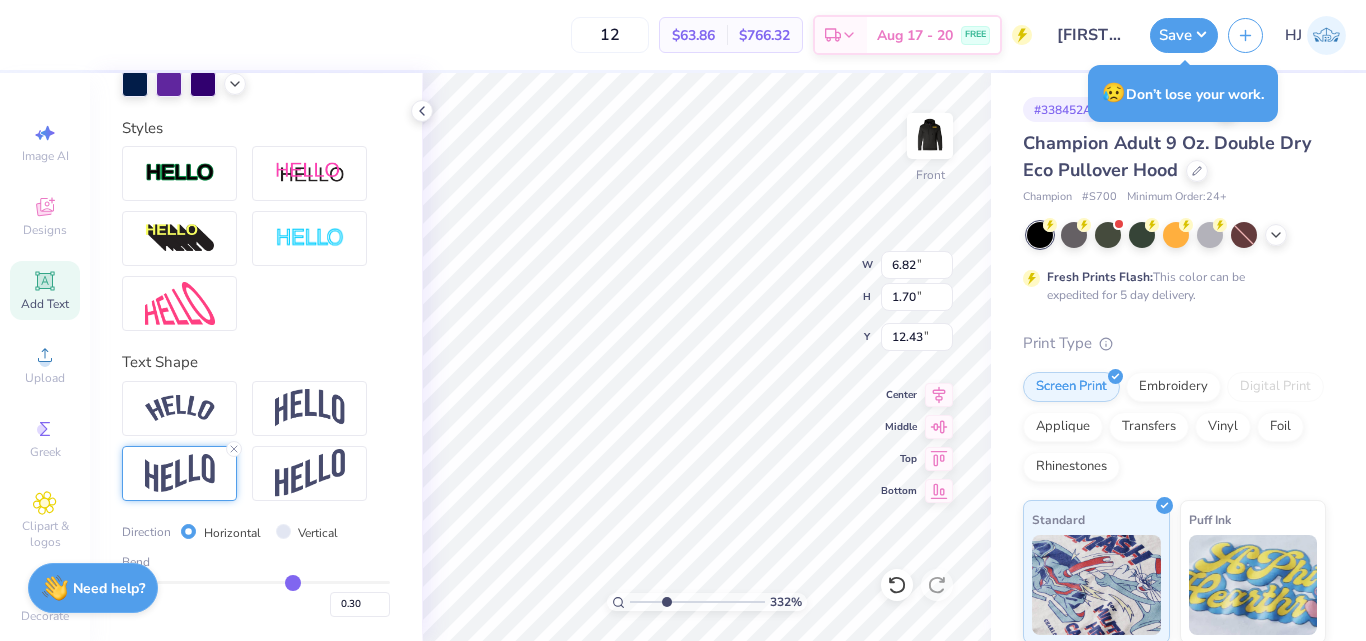 type on "0.29" 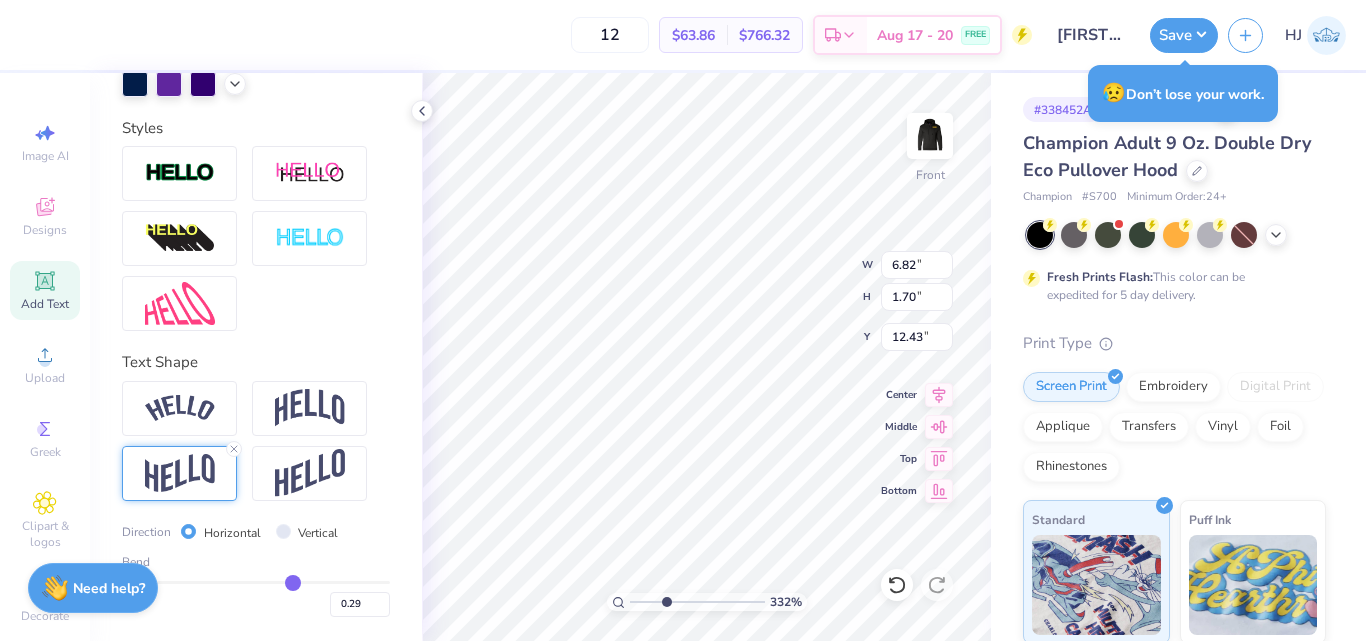 type on "0.28" 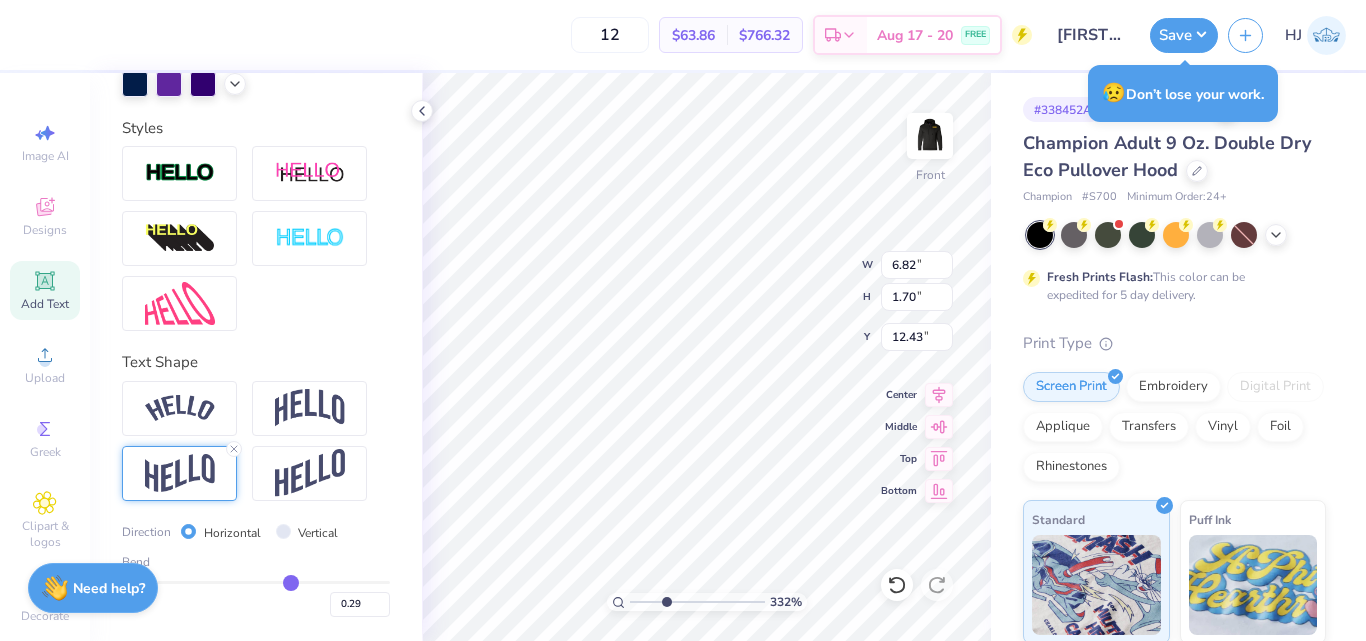 type on "0.28" 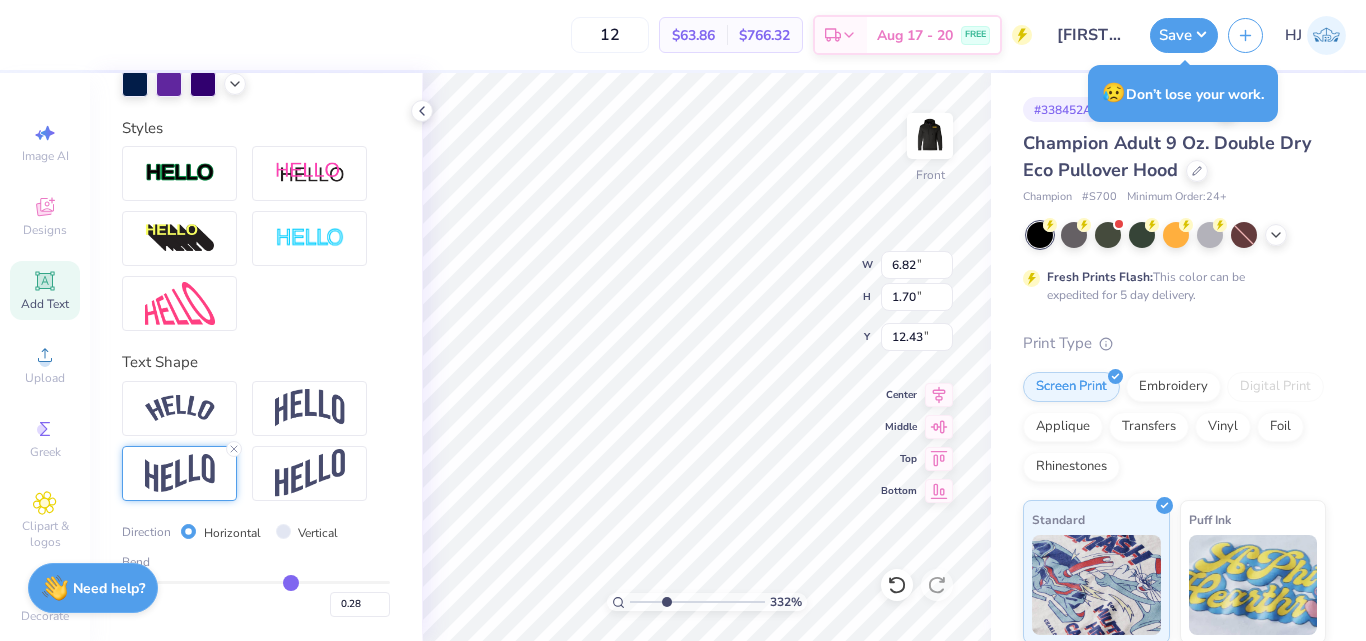 type on "0.27" 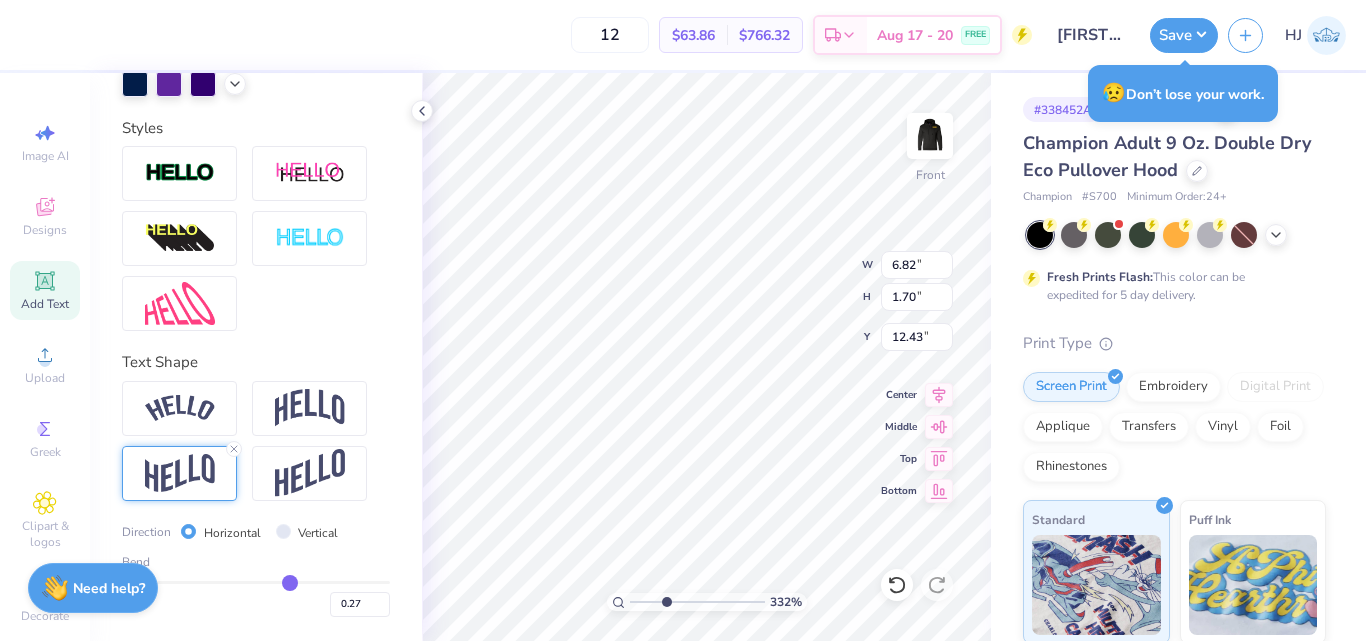 type on "0.26" 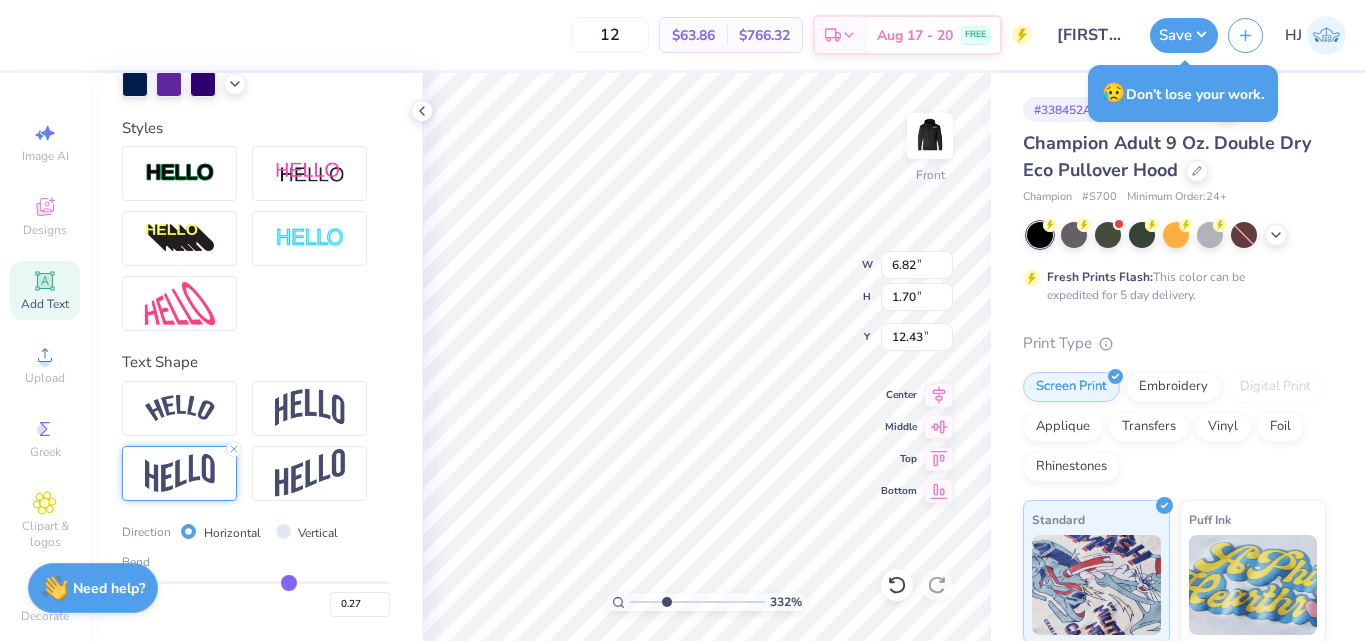 type on "0.26" 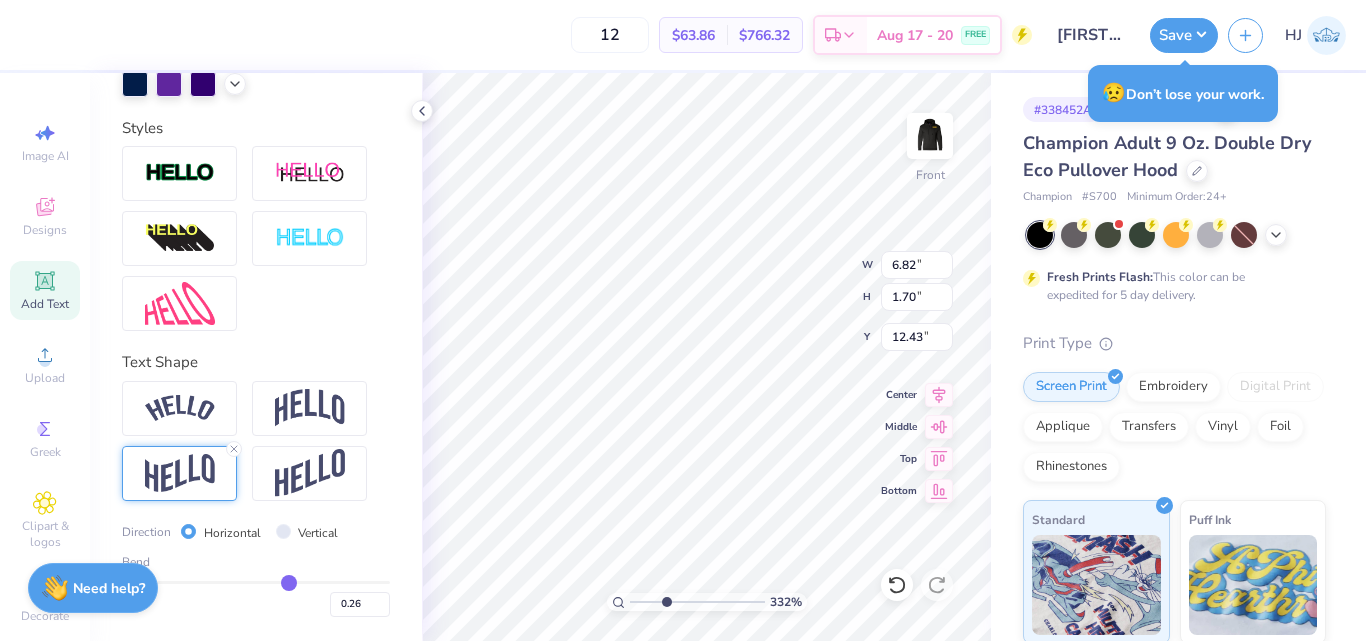 drag, startPoint x: 303, startPoint y: 579, endPoint x: 279, endPoint y: 579, distance: 24 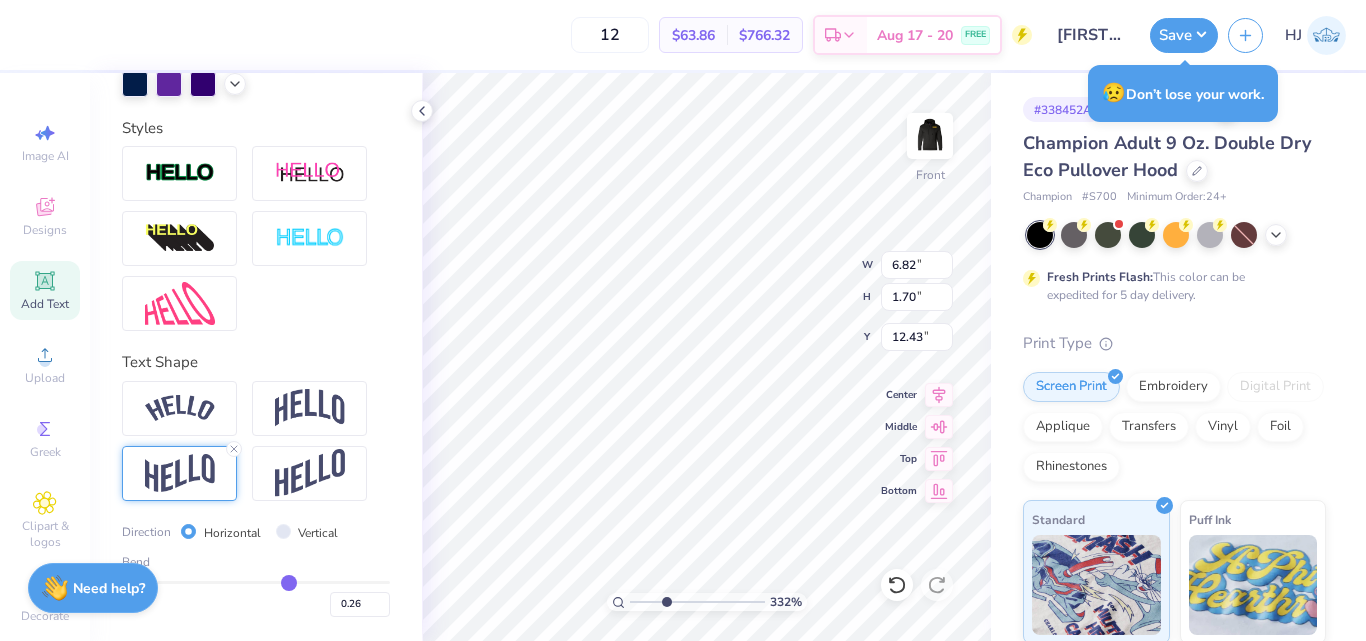 type on "3.32211092047231" 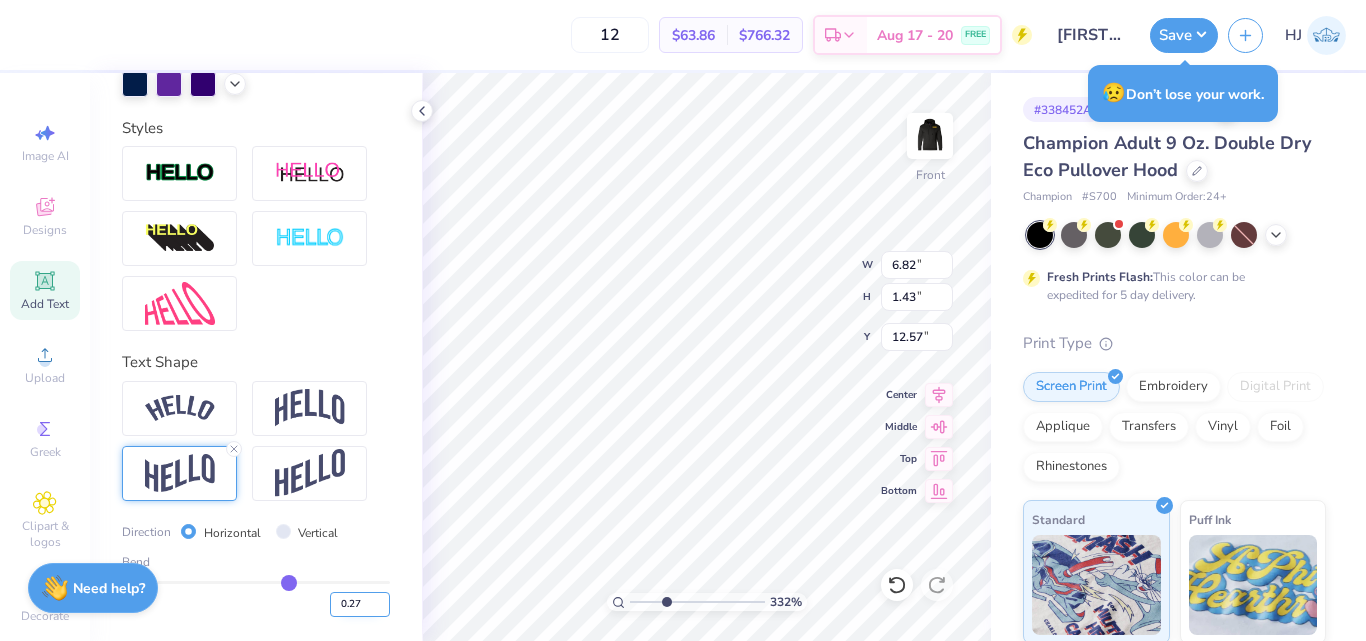 type on "0.27" 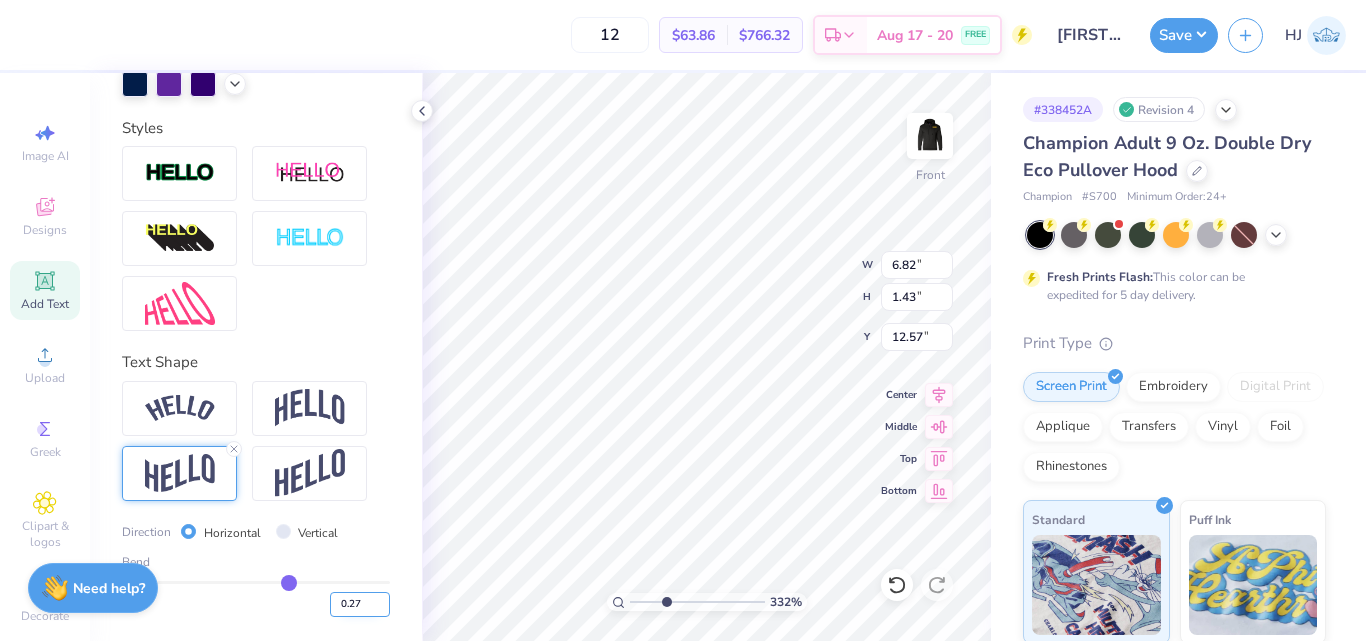 click on "0.27" at bounding box center [360, 604] 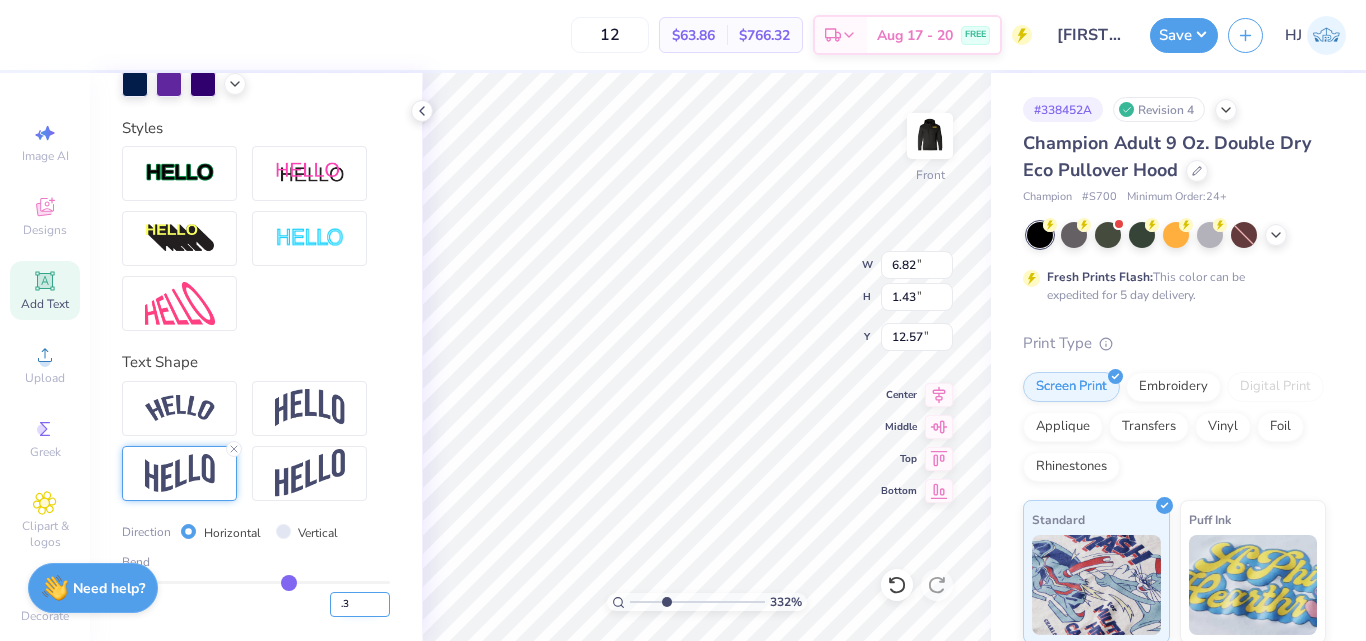 type on ".3" 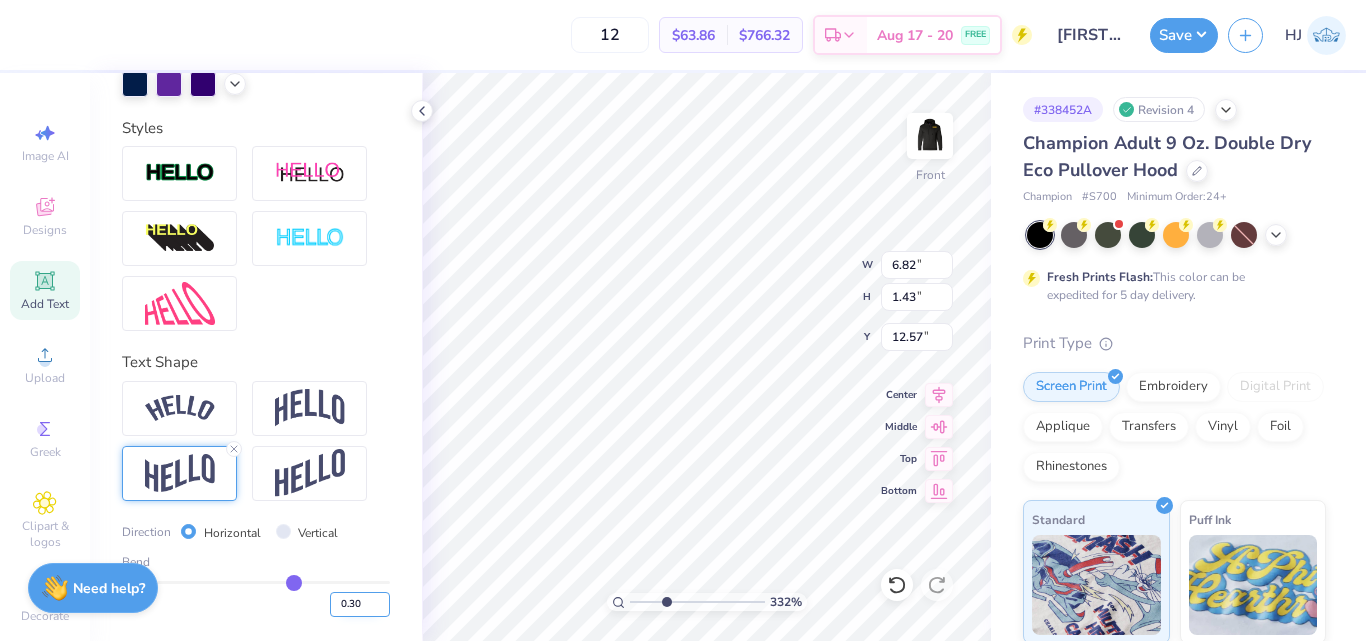 type on "3.32211092047231" 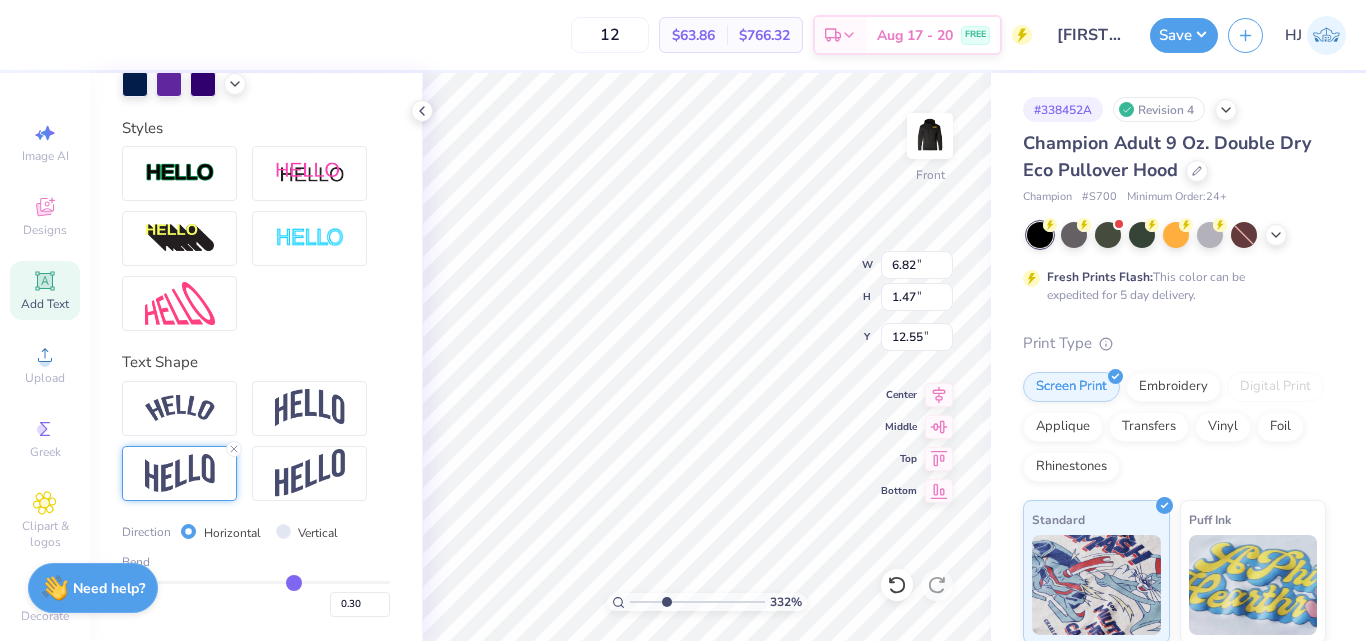 type on "3.32211092047231" 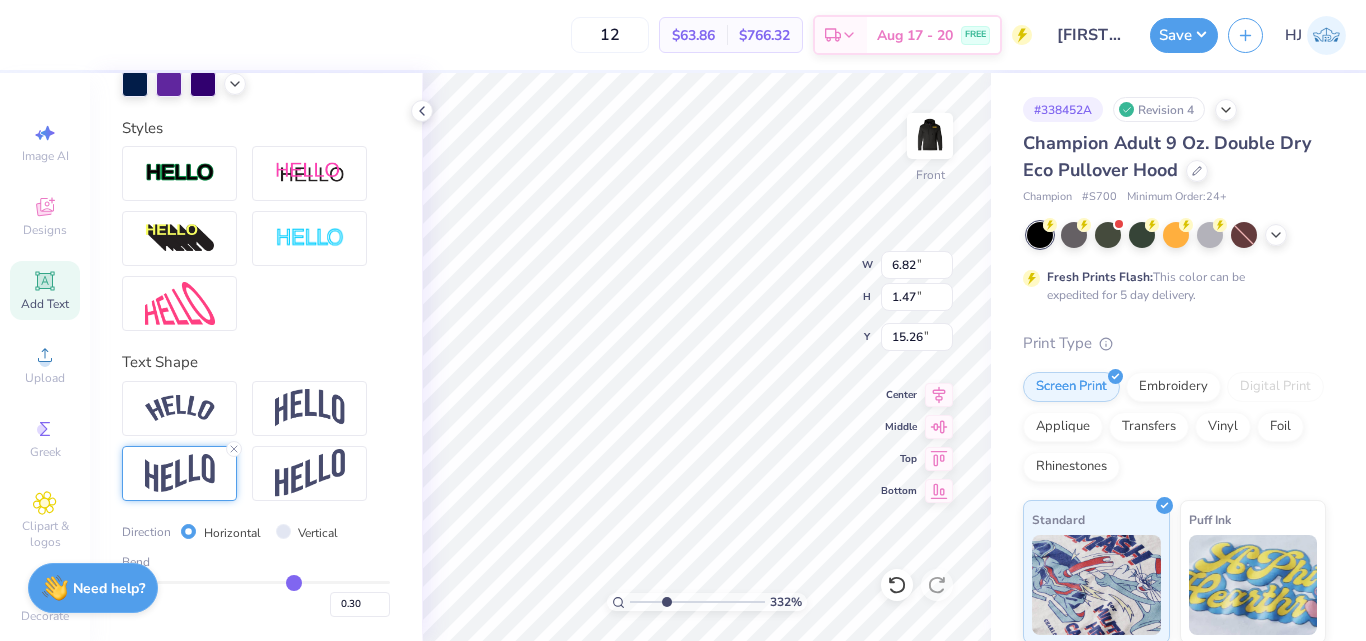 type on "3.32211092047231" 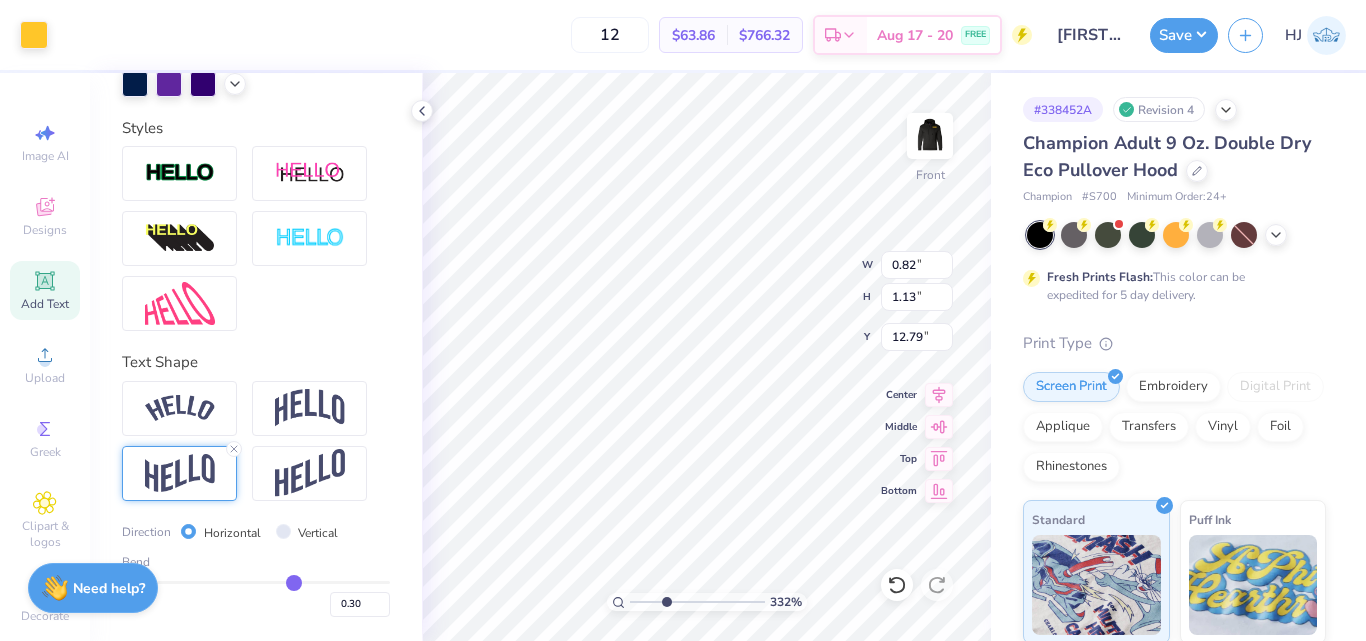 type on "3.32211092047231" 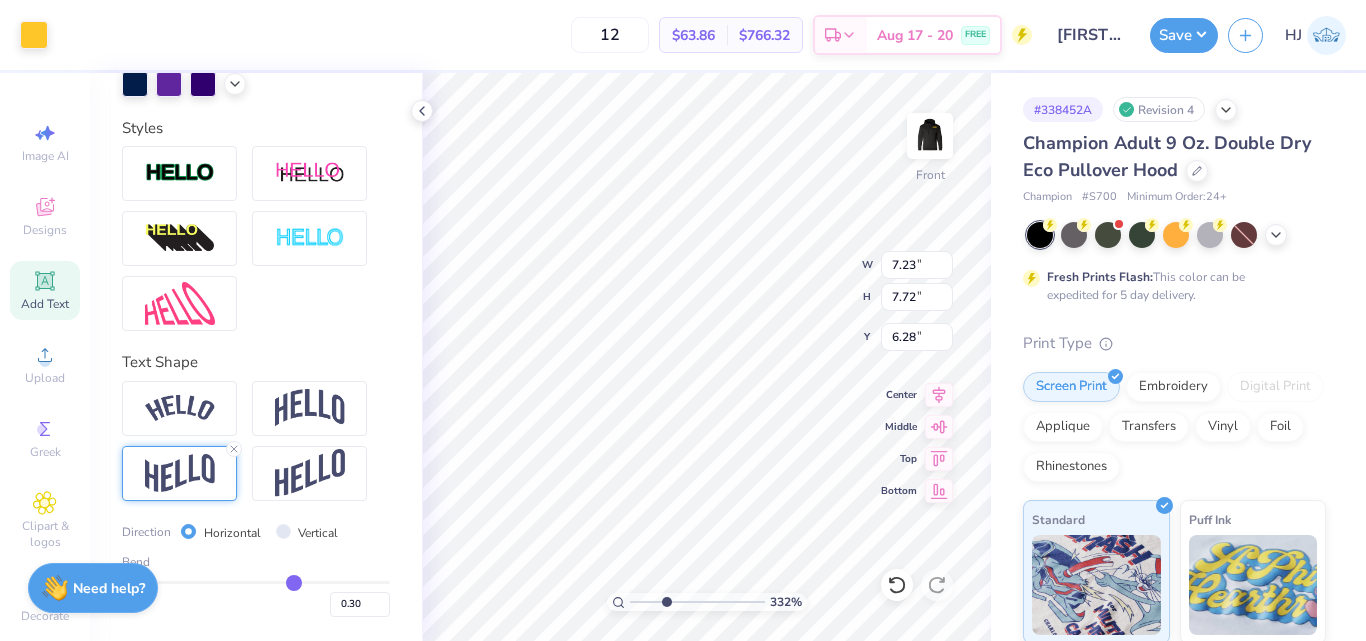 type on "3.32211092047231" 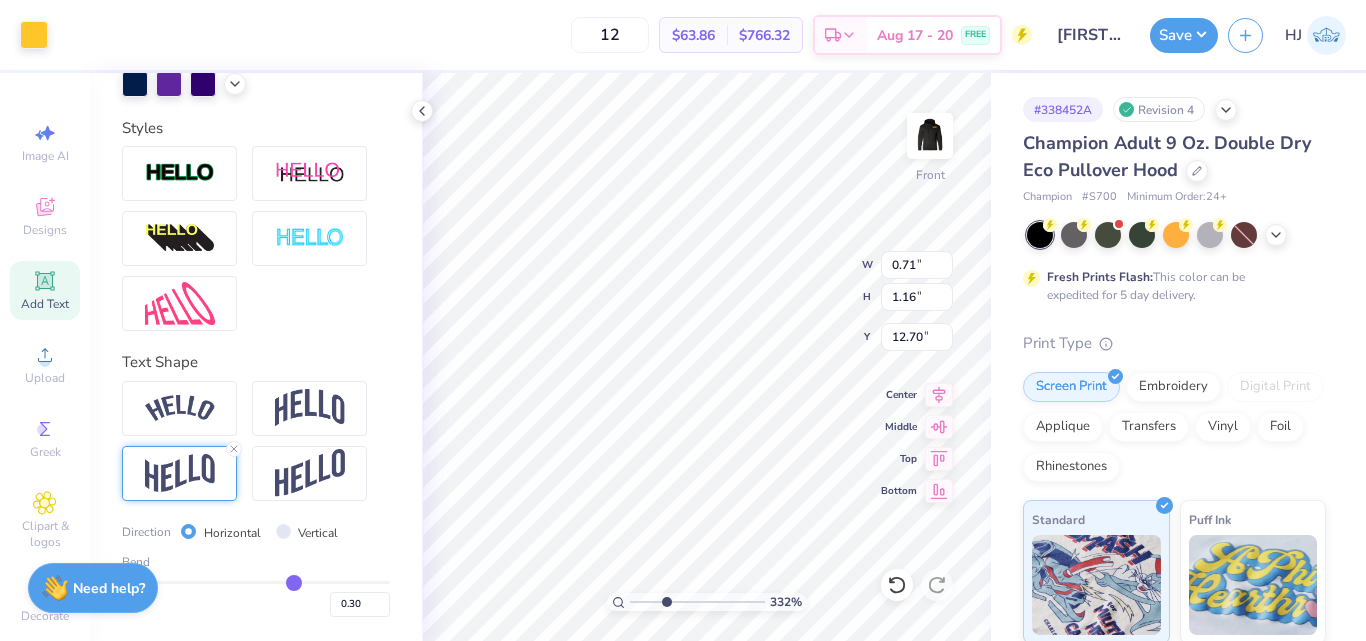type on "3.32211092047231" 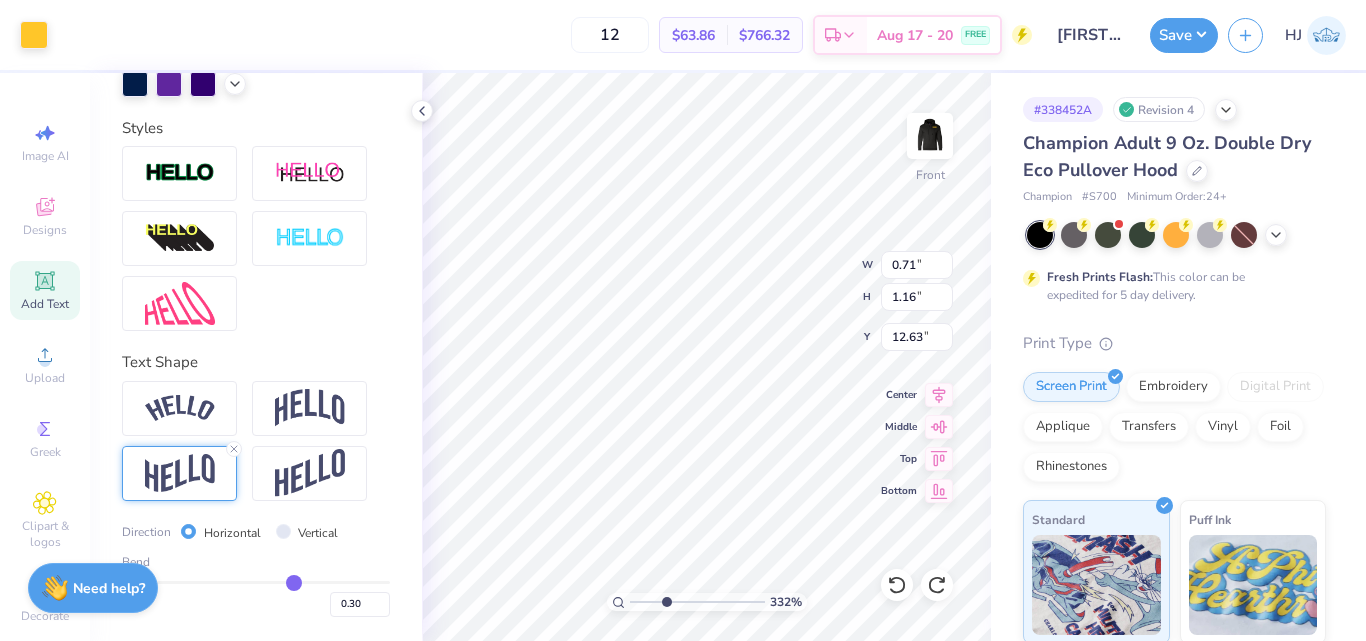 click on "332  % Front W 0.71 0.71 " H 1.16 1.16 " Y 12.63 12.63 " Center Middle Top Bottom" at bounding box center (706, 357) 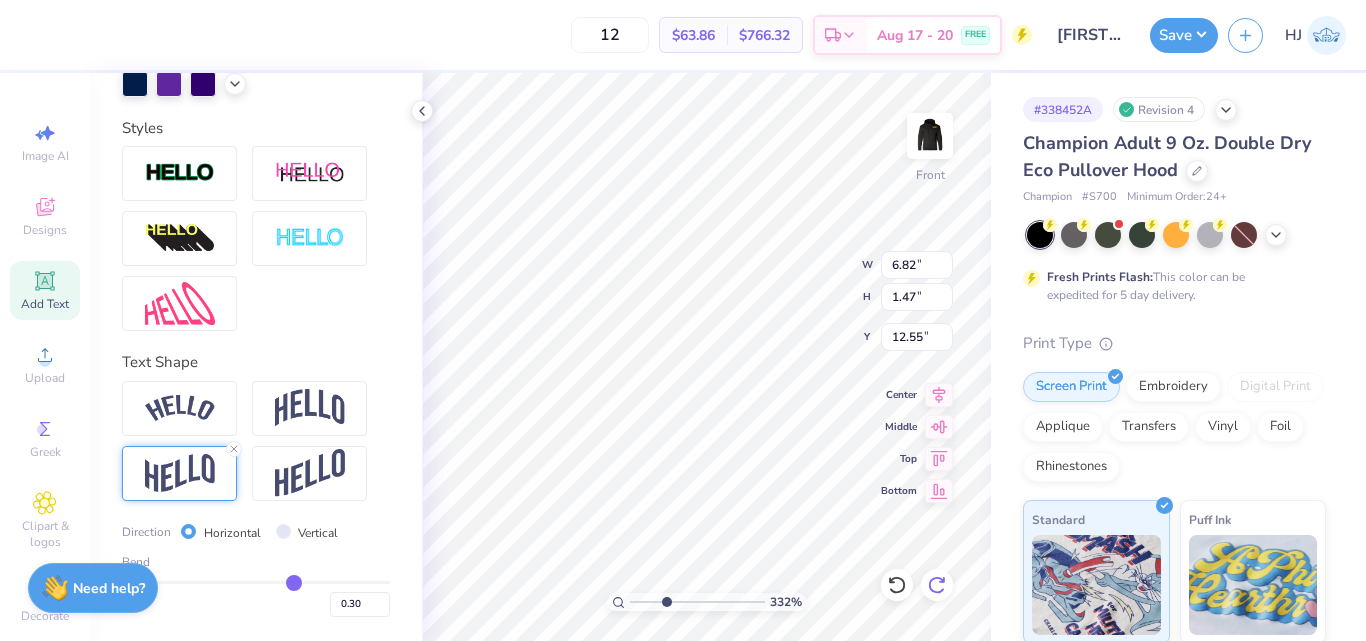 click 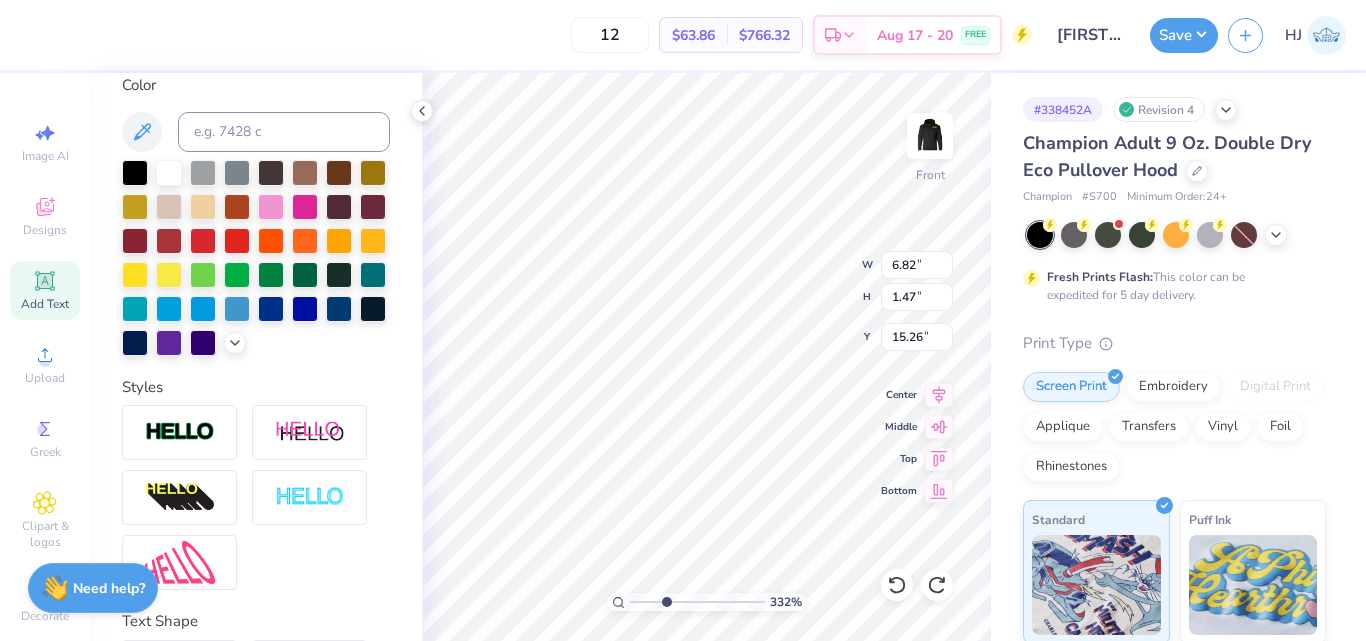 scroll, scrollTop: 272, scrollLeft: 0, axis: vertical 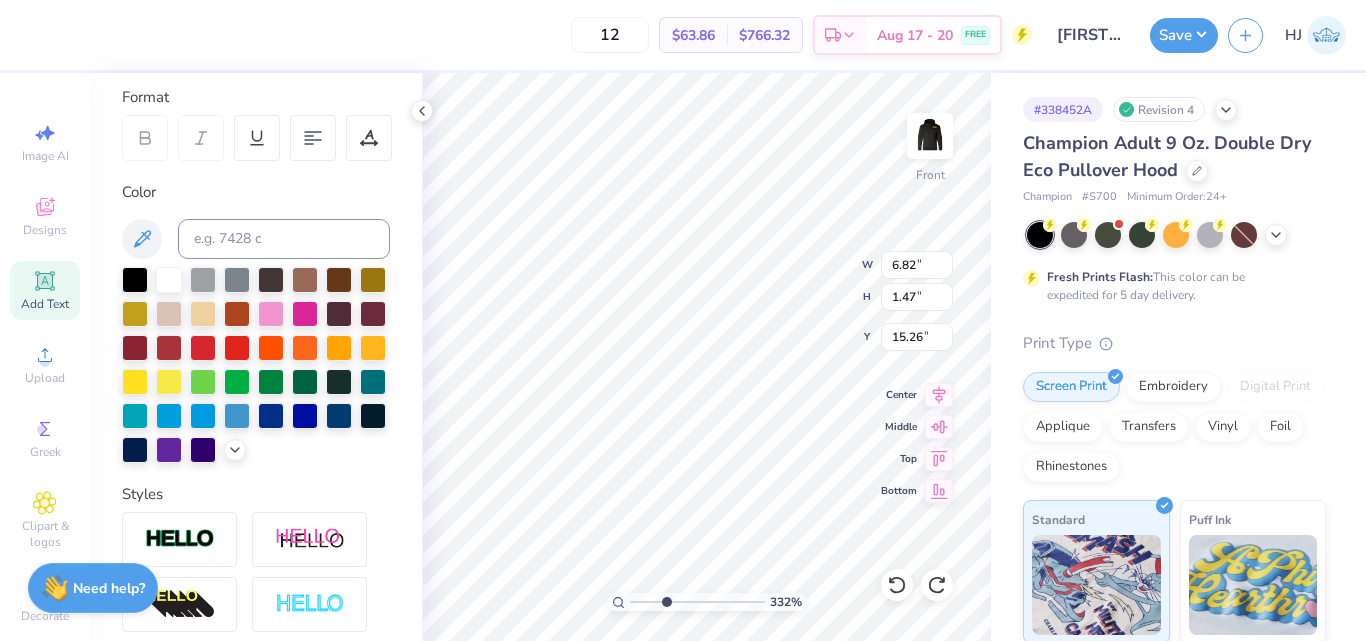 type on "3.32211092047231" 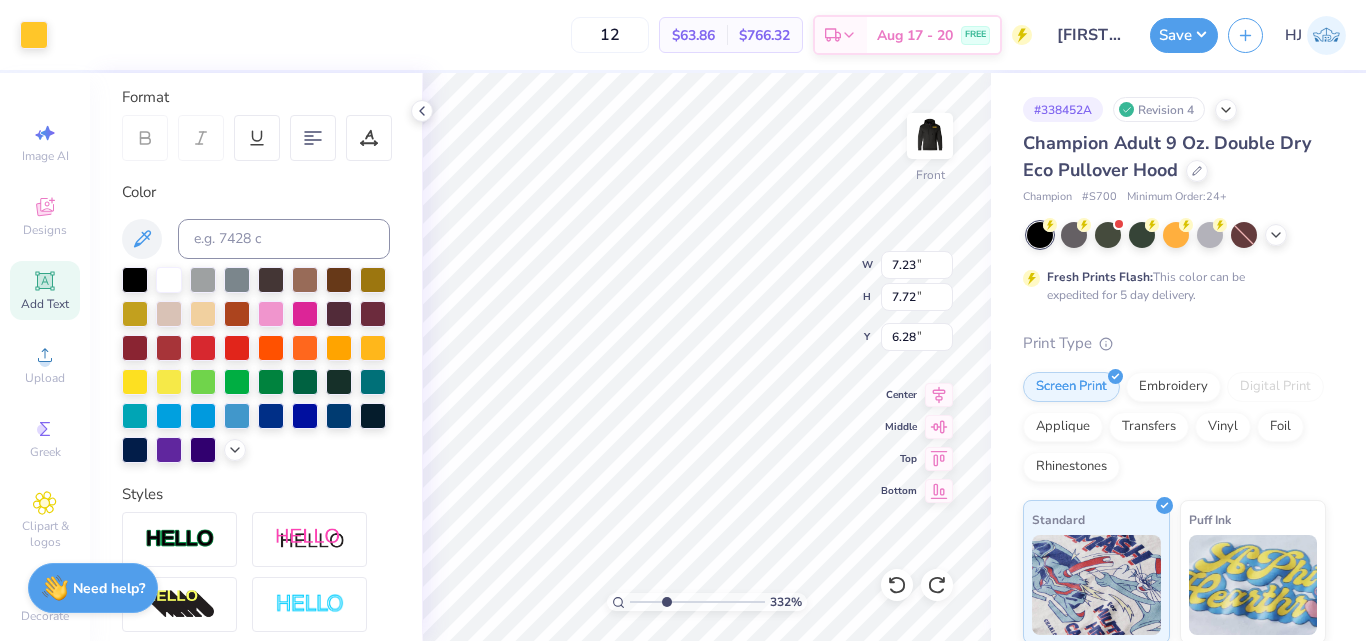 type on "3.32211092047231" 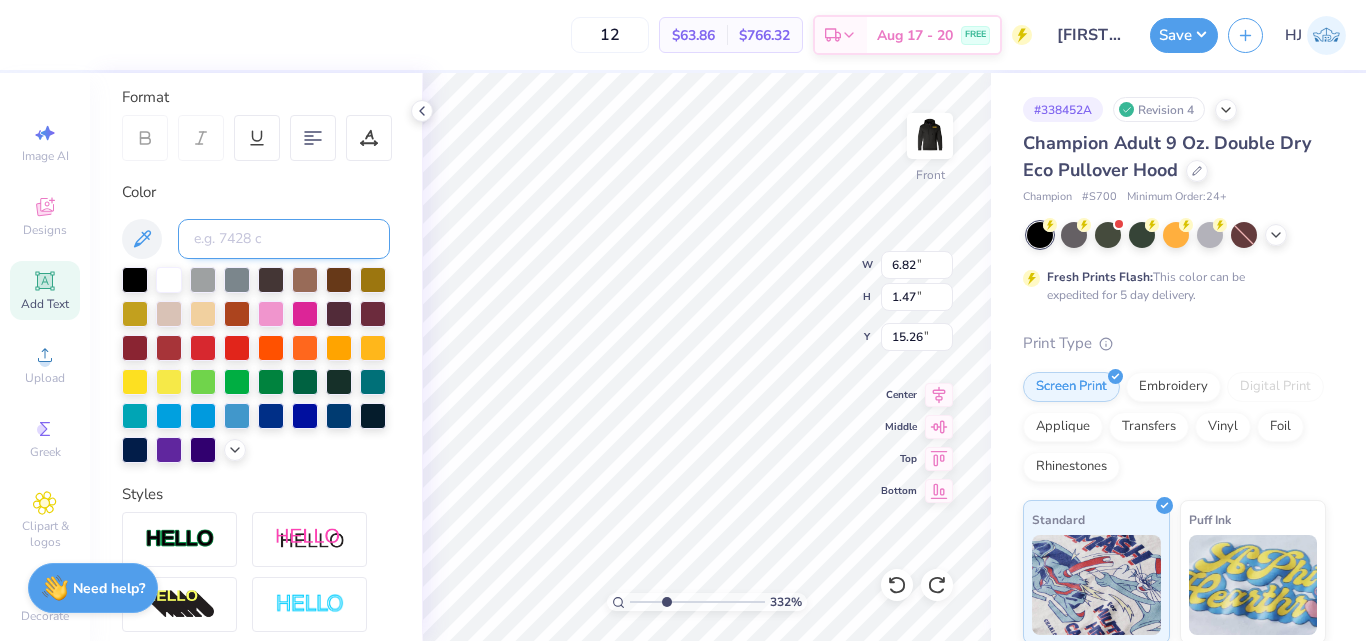 click at bounding box center (284, 239) 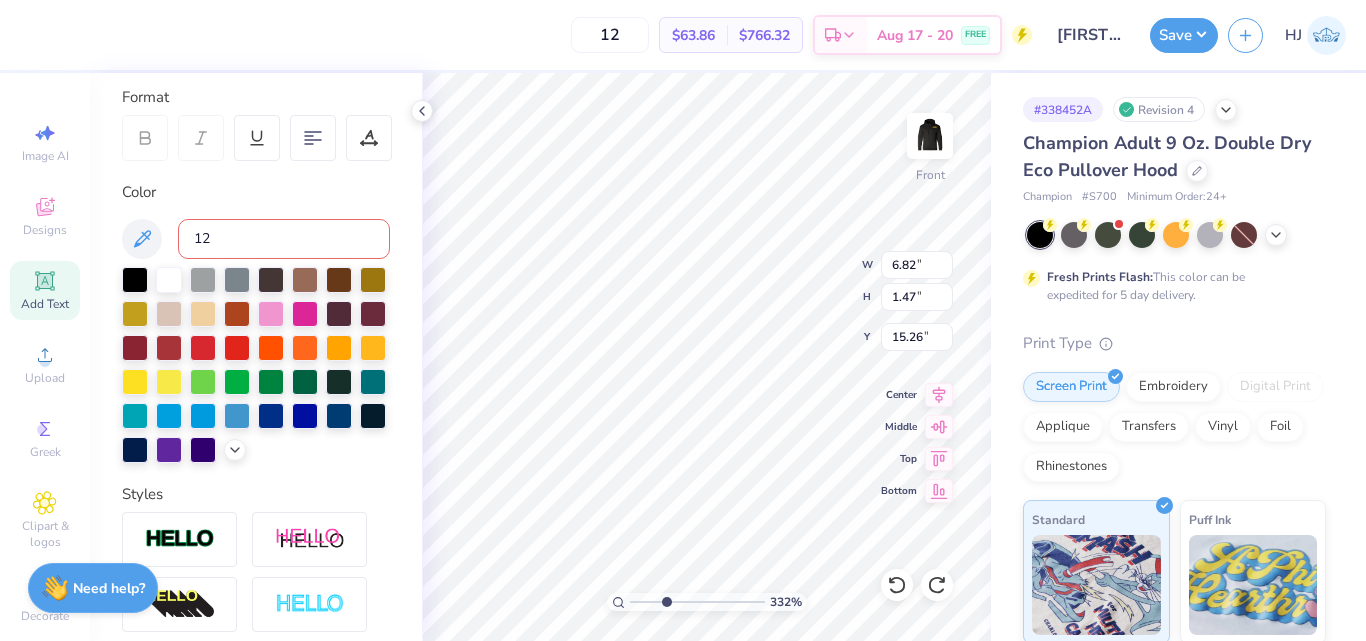 type on "123" 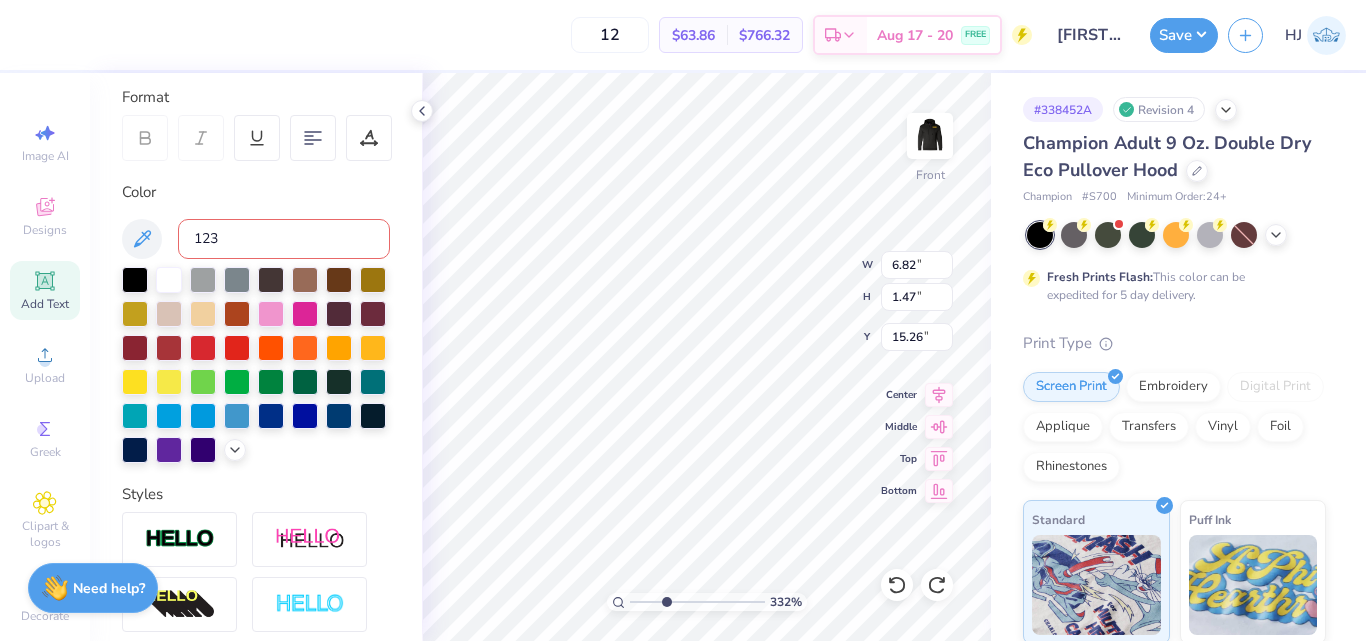 type 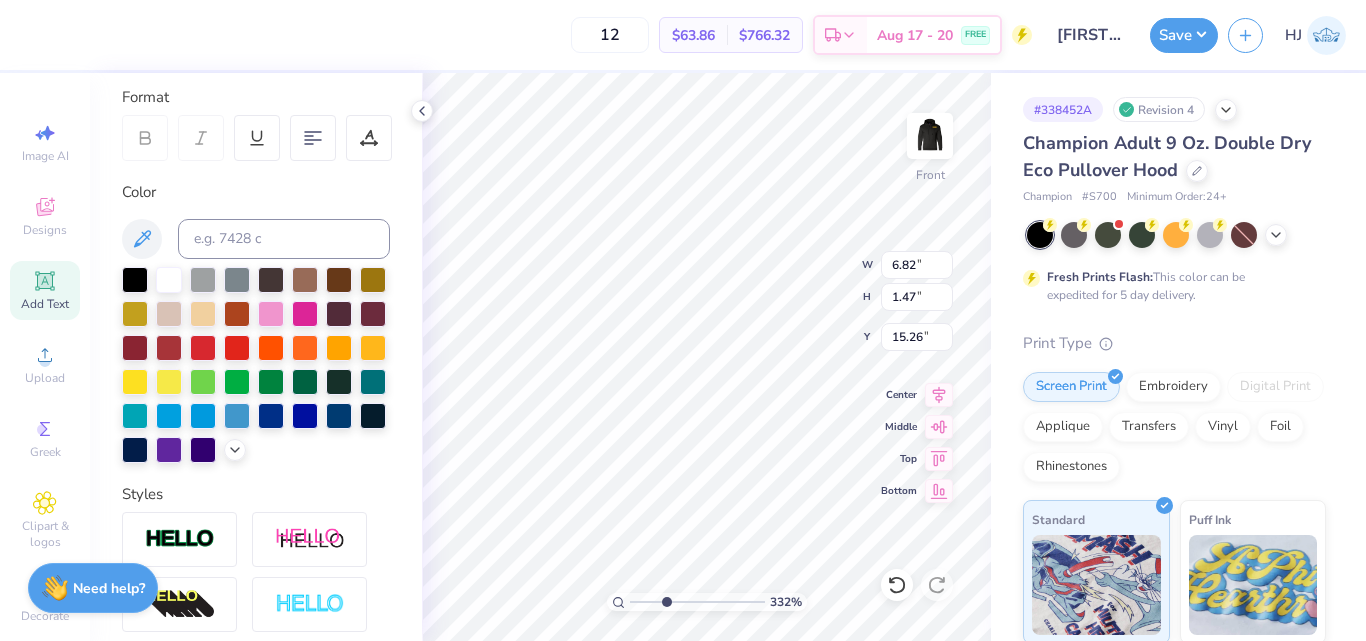type on "3.32211092047231" 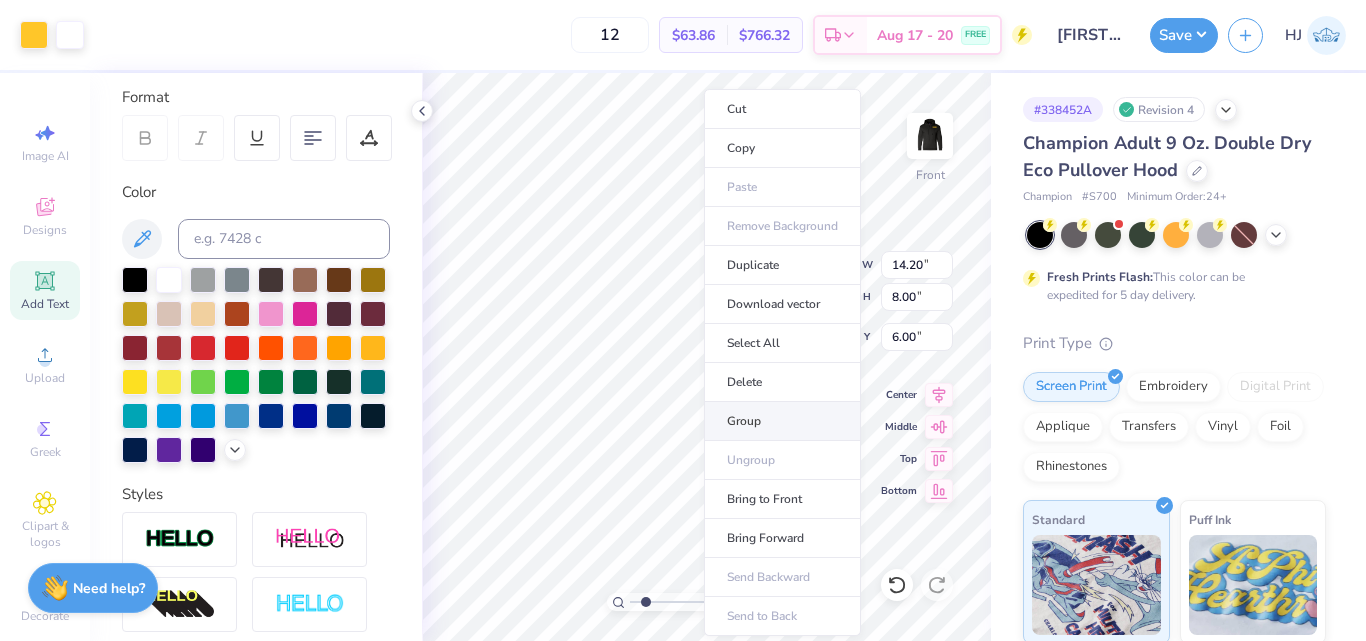 click on "Group" at bounding box center (782, 421) 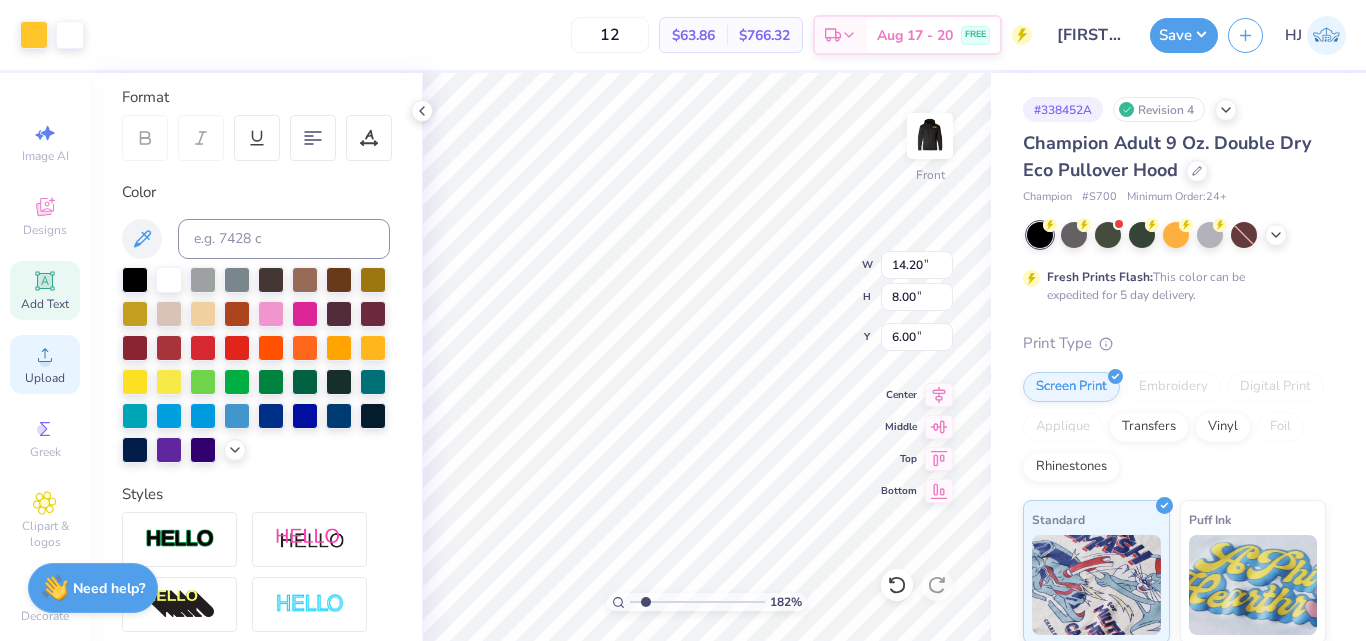 click 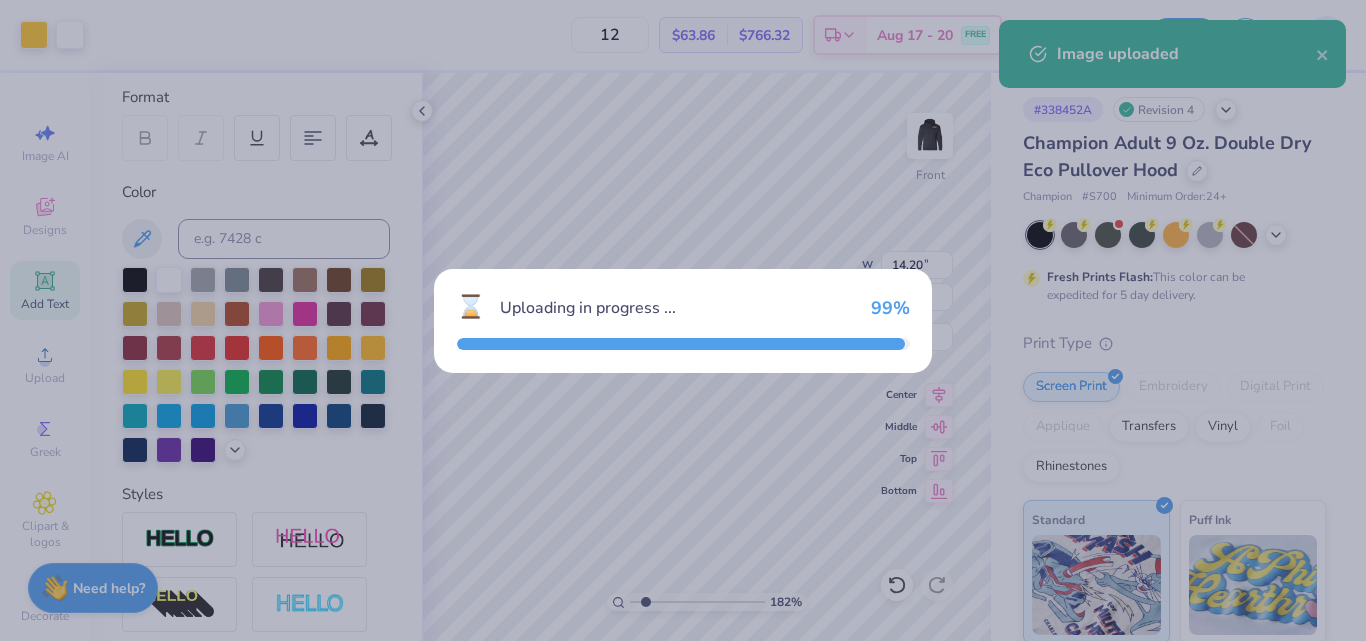 type on "1.82266588284093" 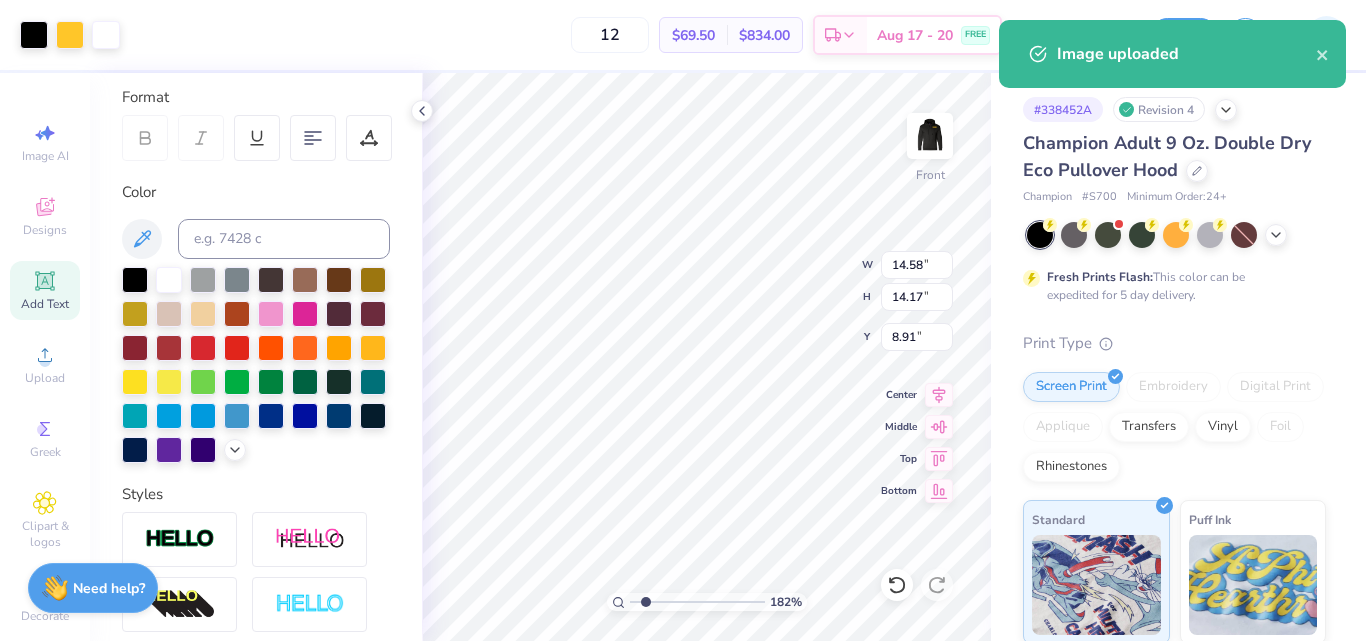 type on "1.82266588284093" 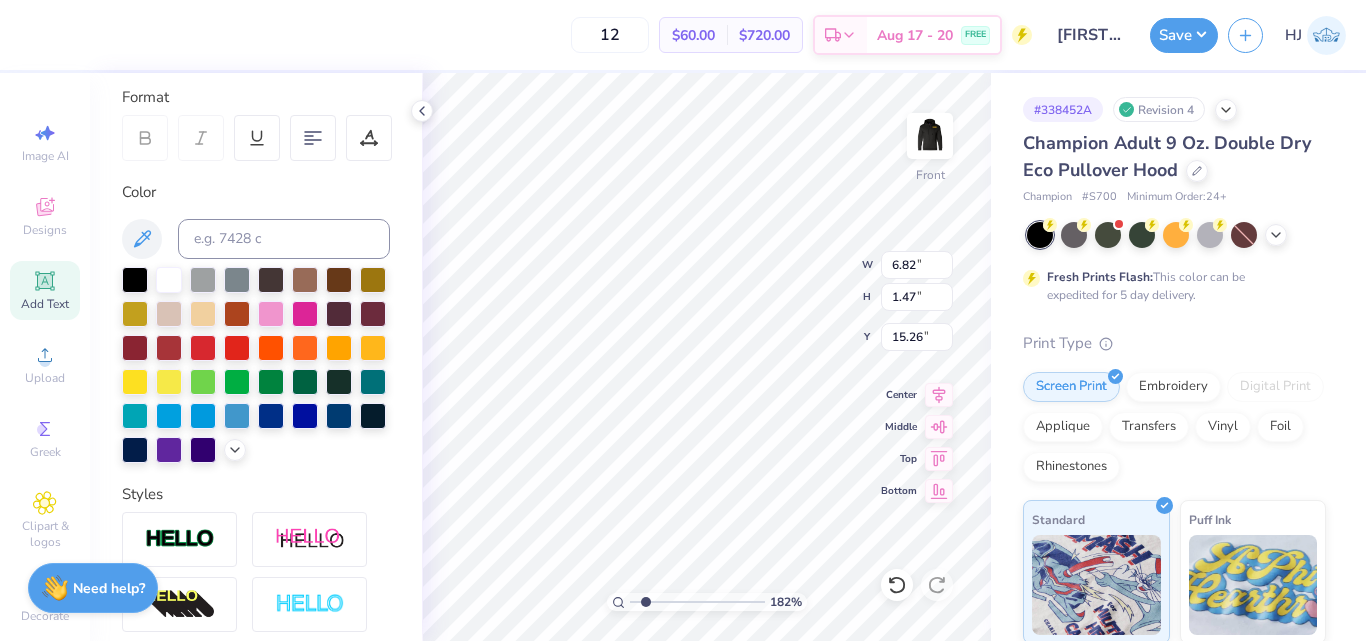 click on "182  %" at bounding box center (707, 357) 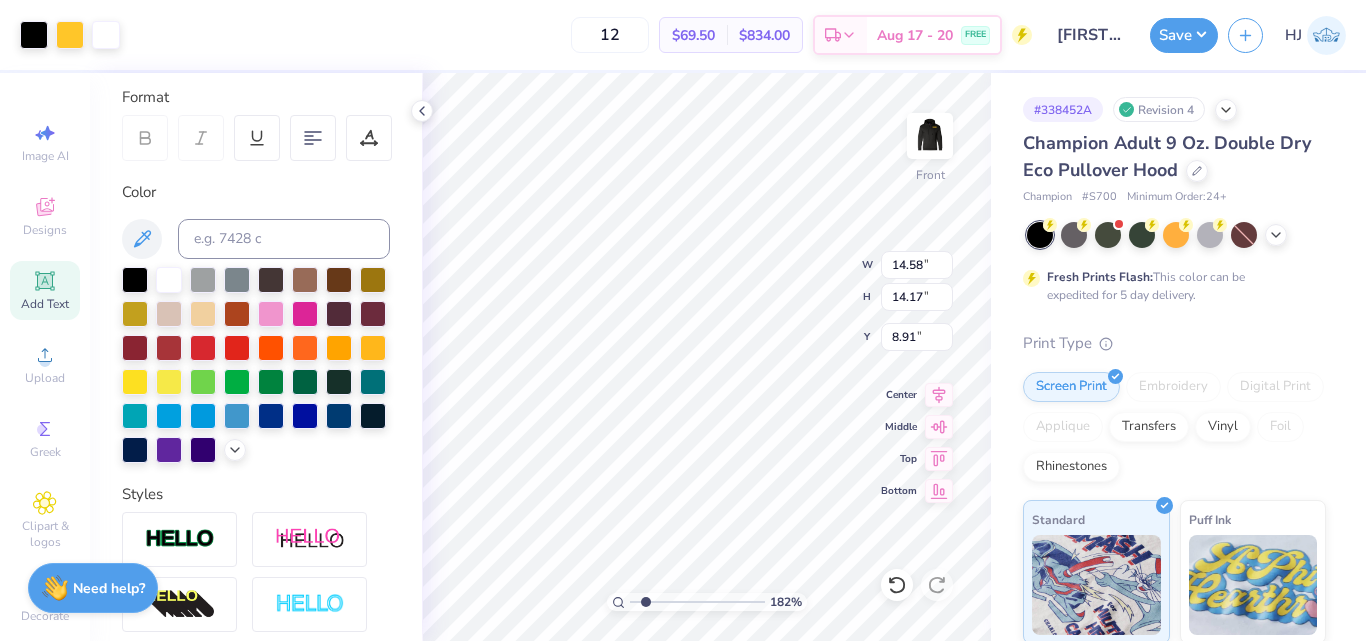 type on "1.82266588284093" 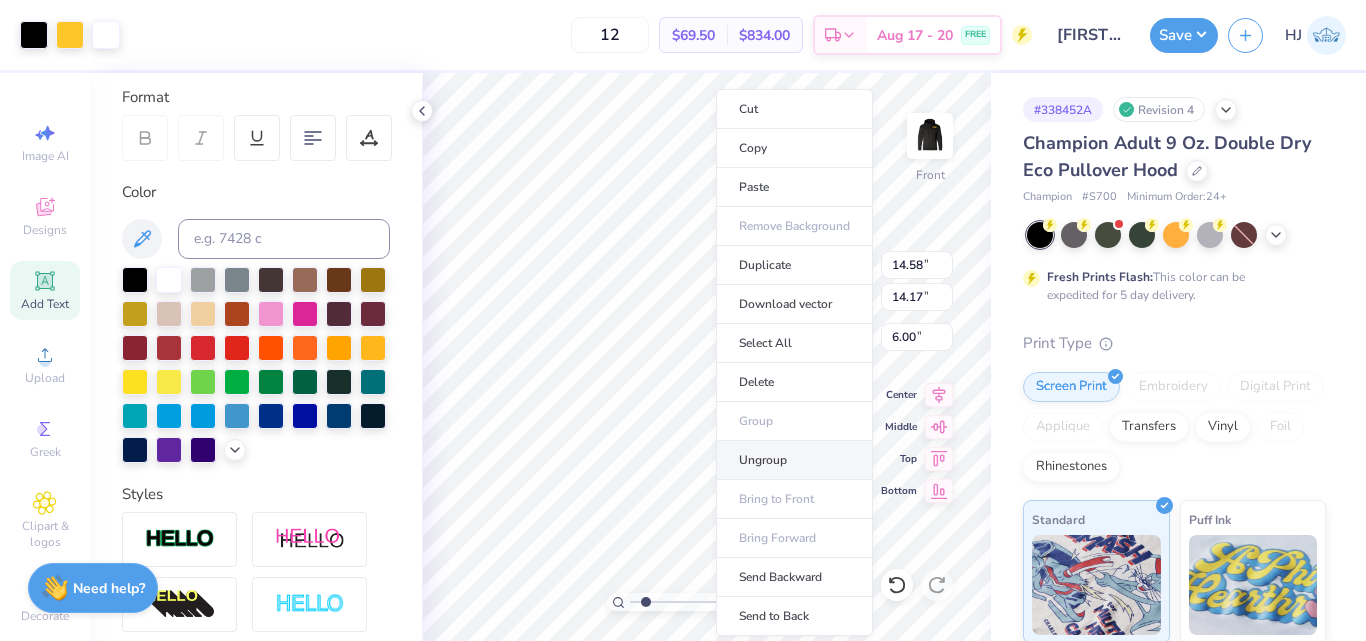 click on "Ungroup" at bounding box center [794, 460] 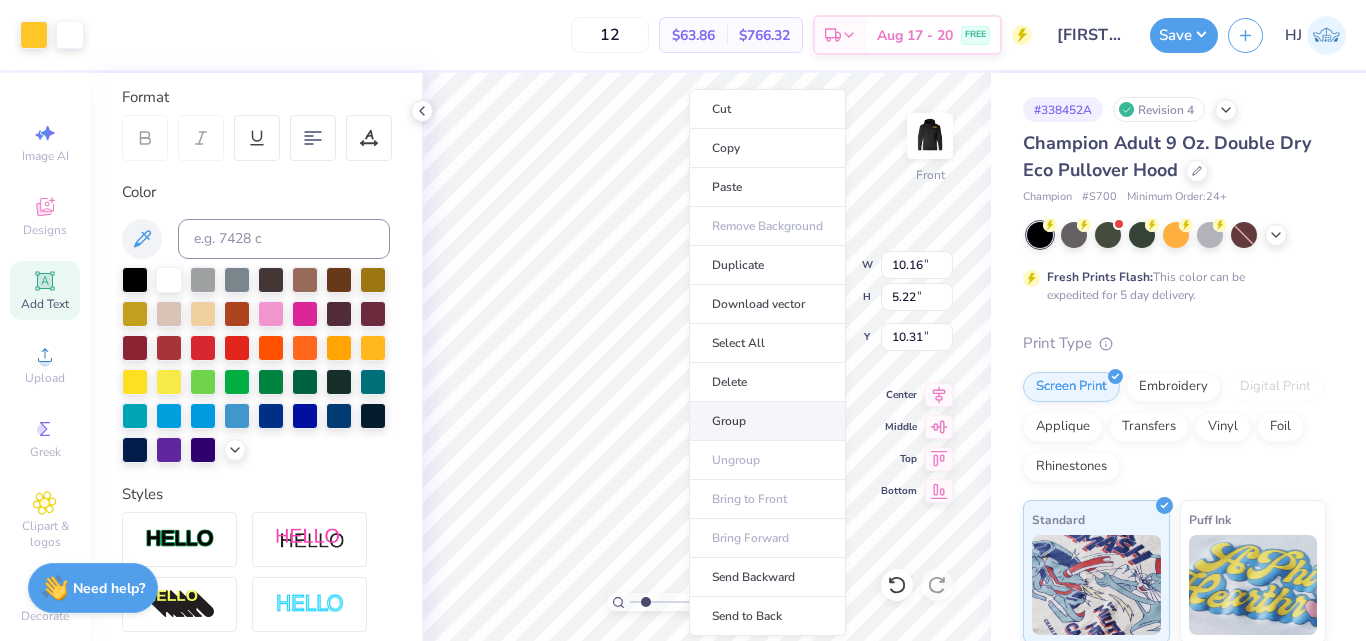 click on "Group" at bounding box center (767, 421) 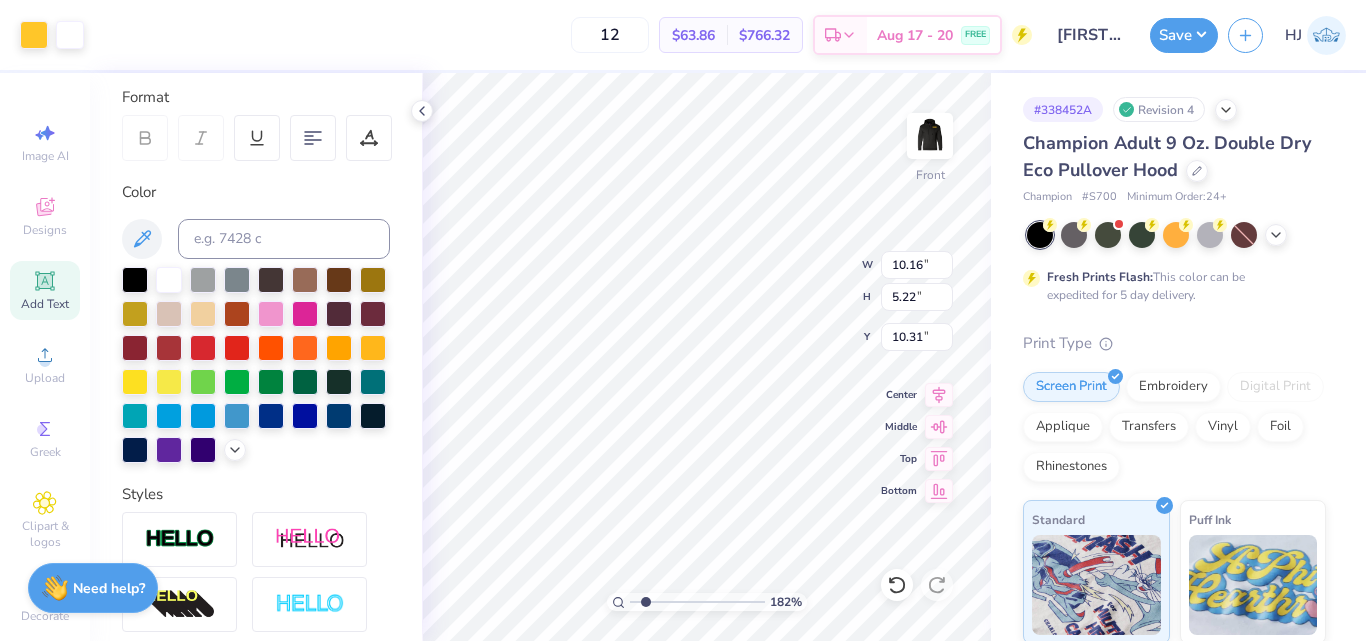 type on "1.82266588284093" 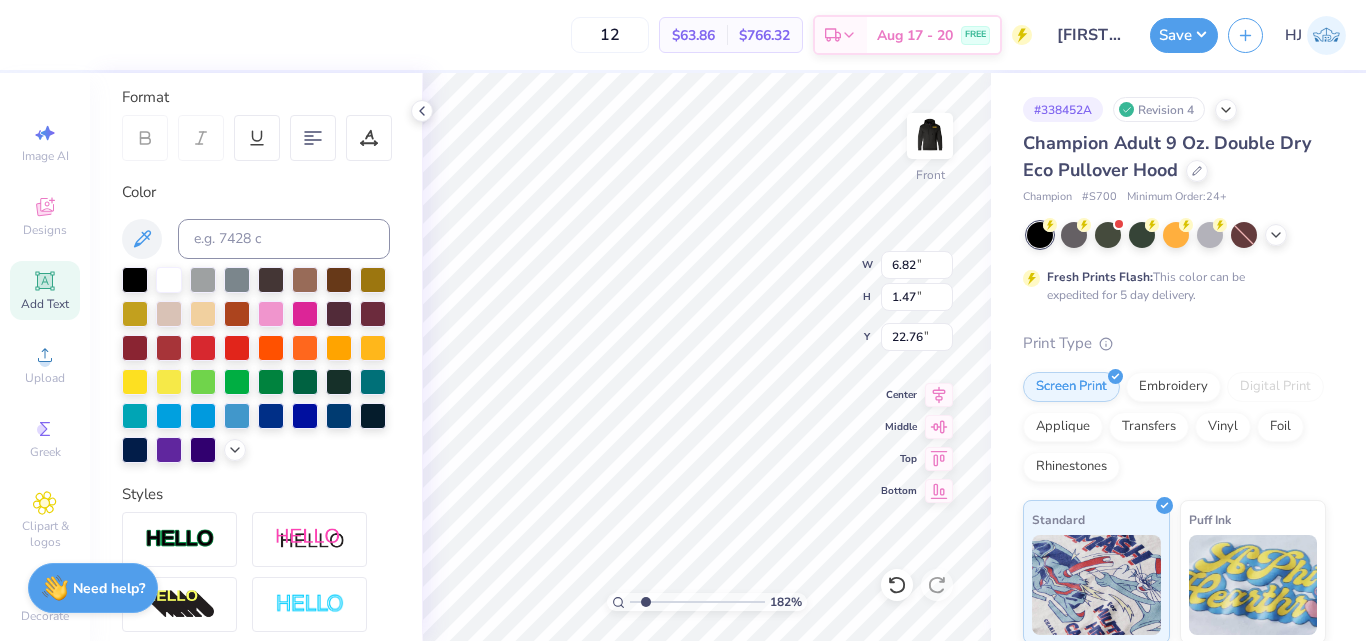 type on "1.82266588284093" 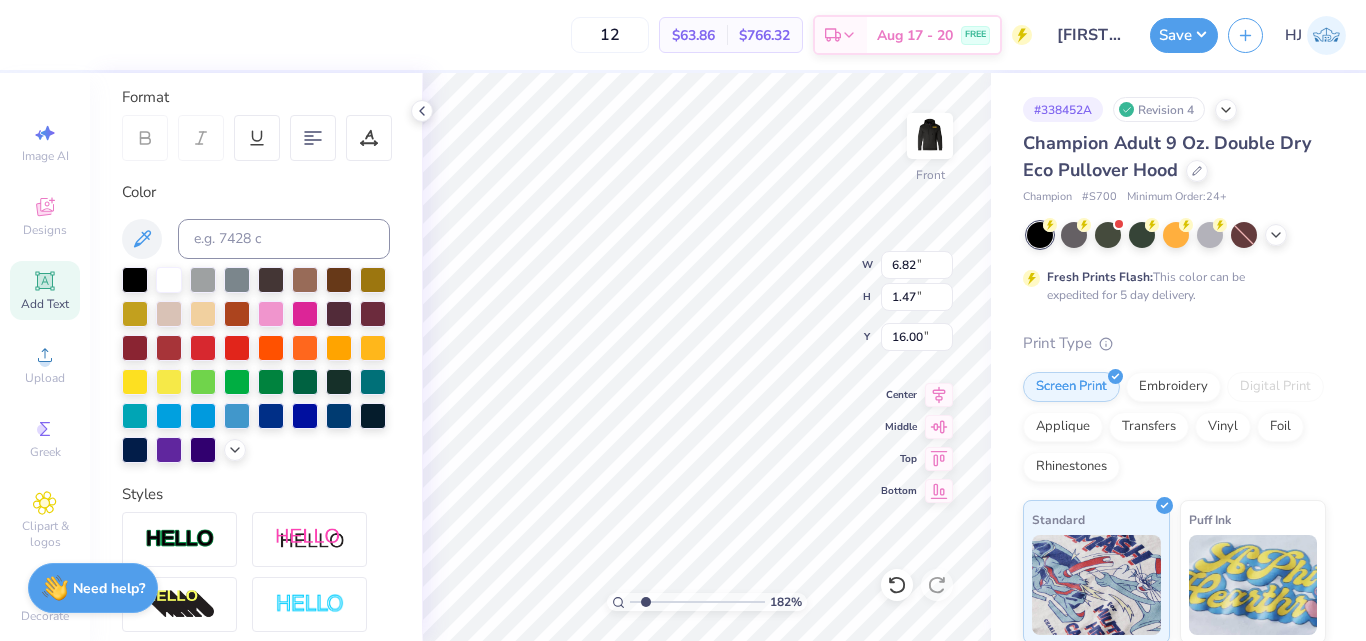 type on "1.82266588284093" 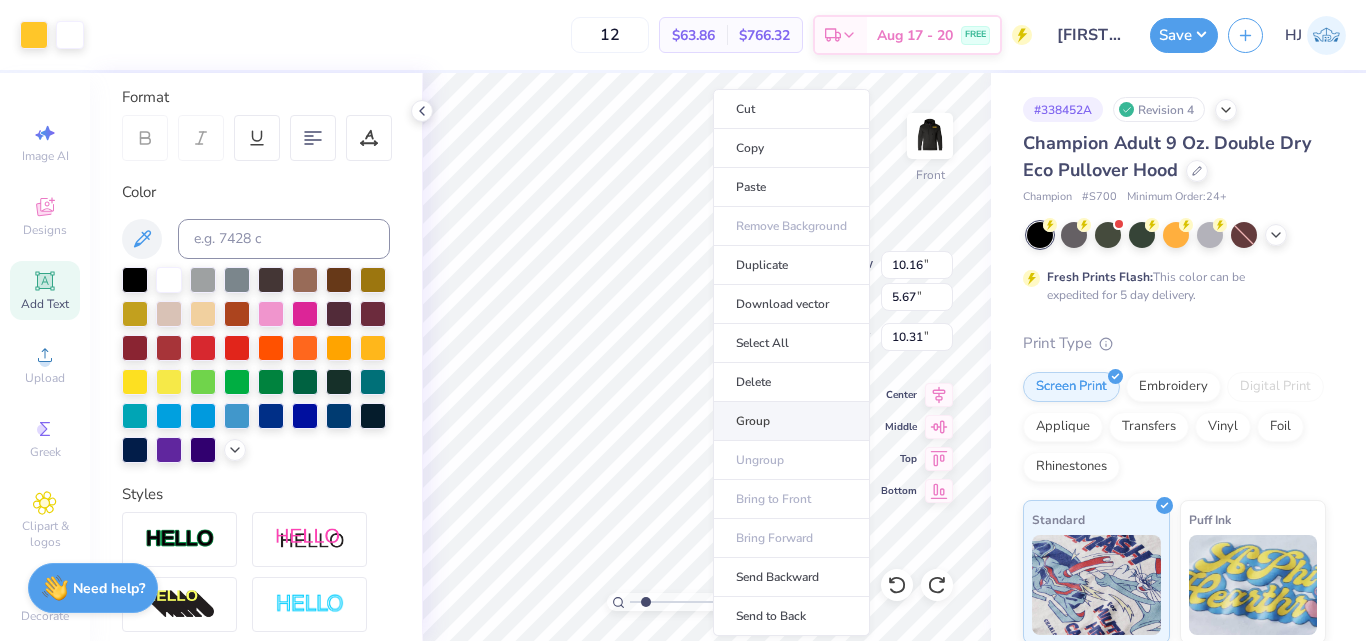 click on "Group" at bounding box center (791, 421) 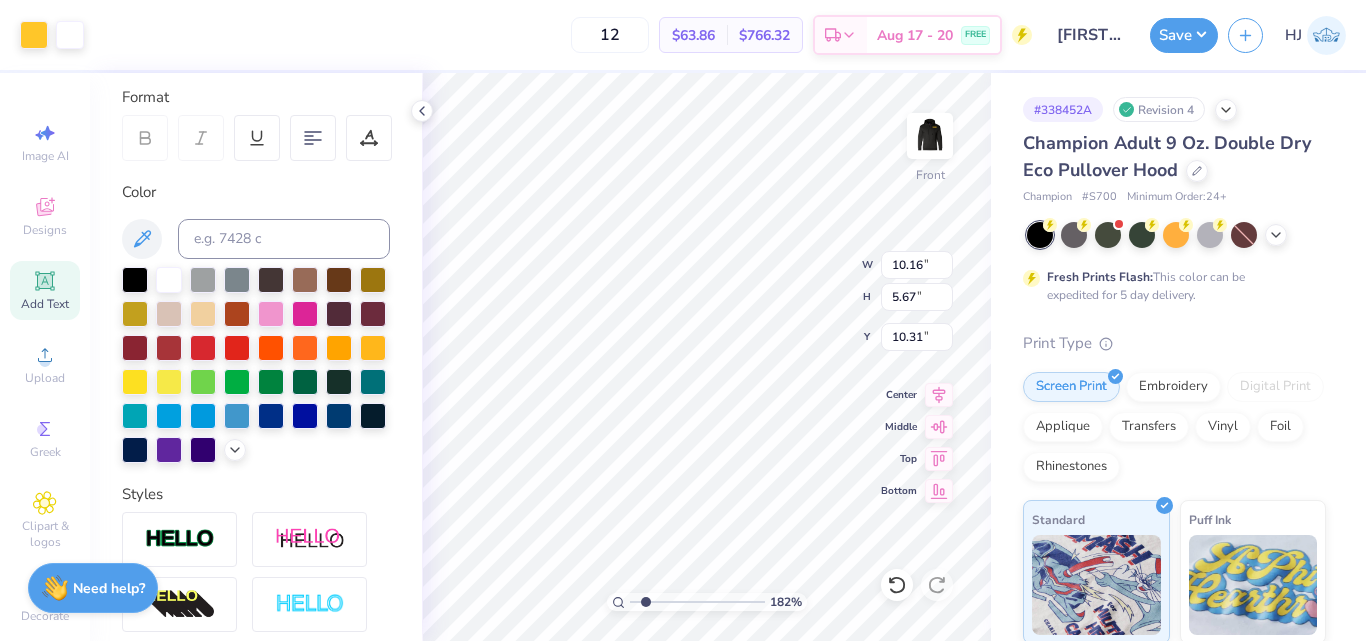 type on "1.82266588284093" 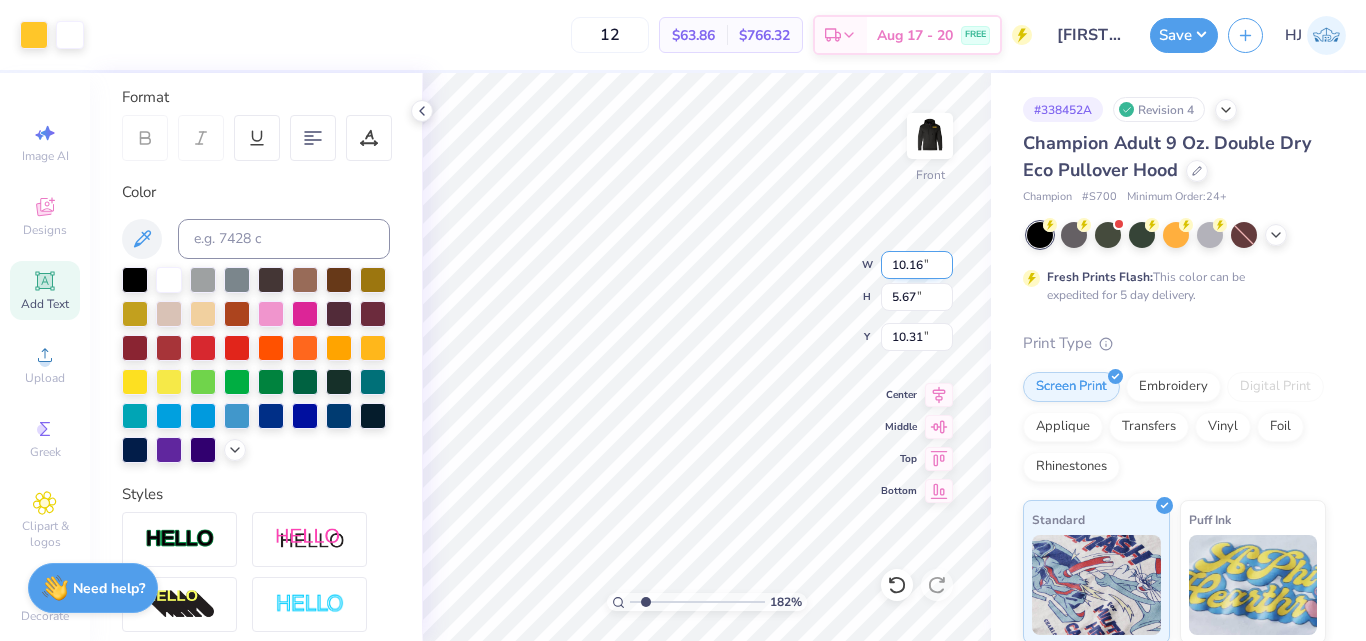 click on "10.16" at bounding box center (917, 265) 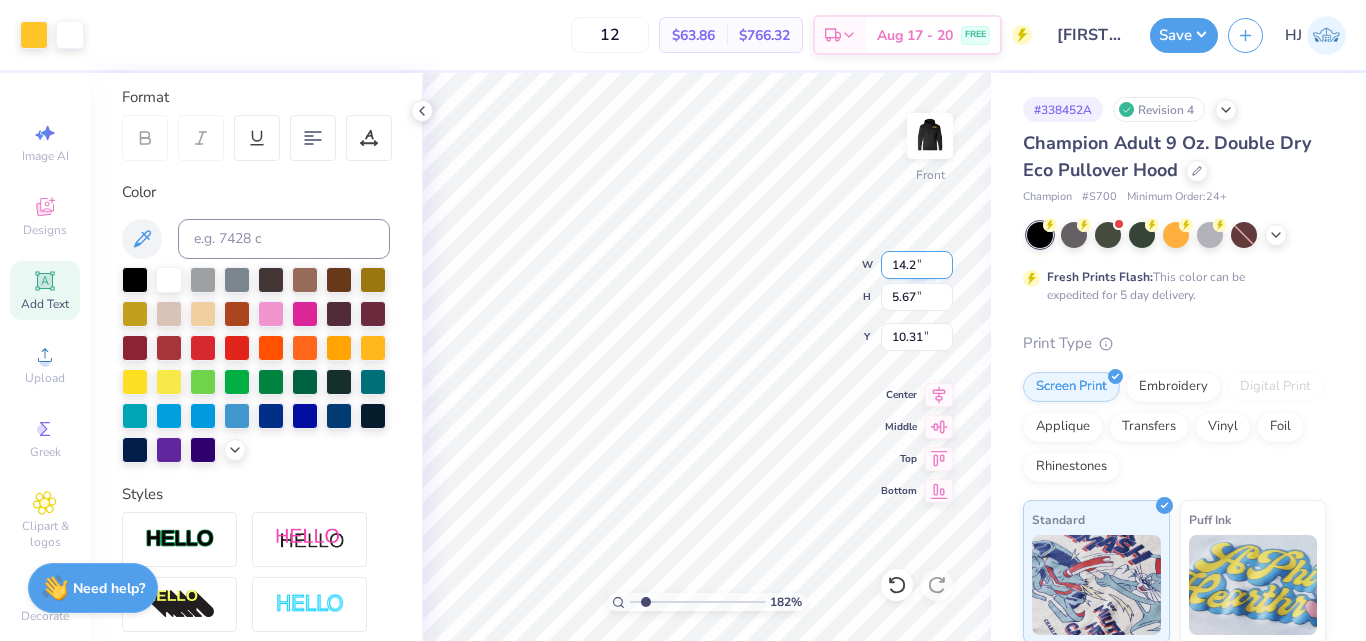 type on "14.2" 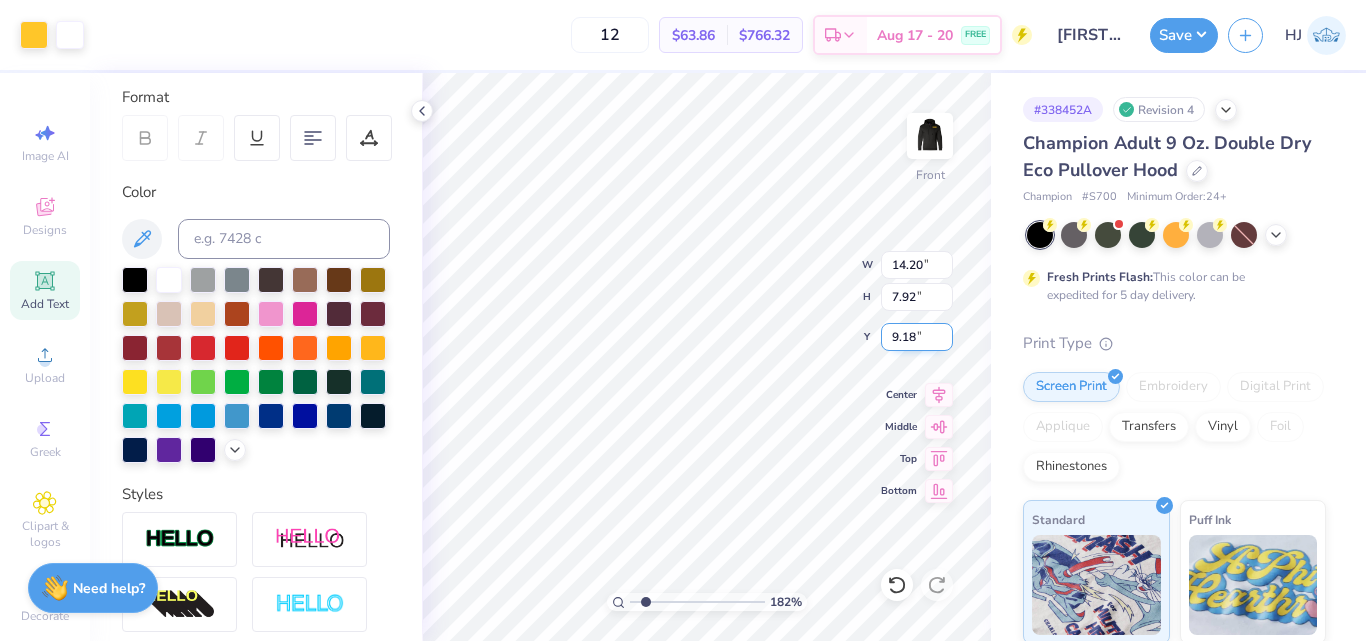 click on "9.18" at bounding box center (917, 337) 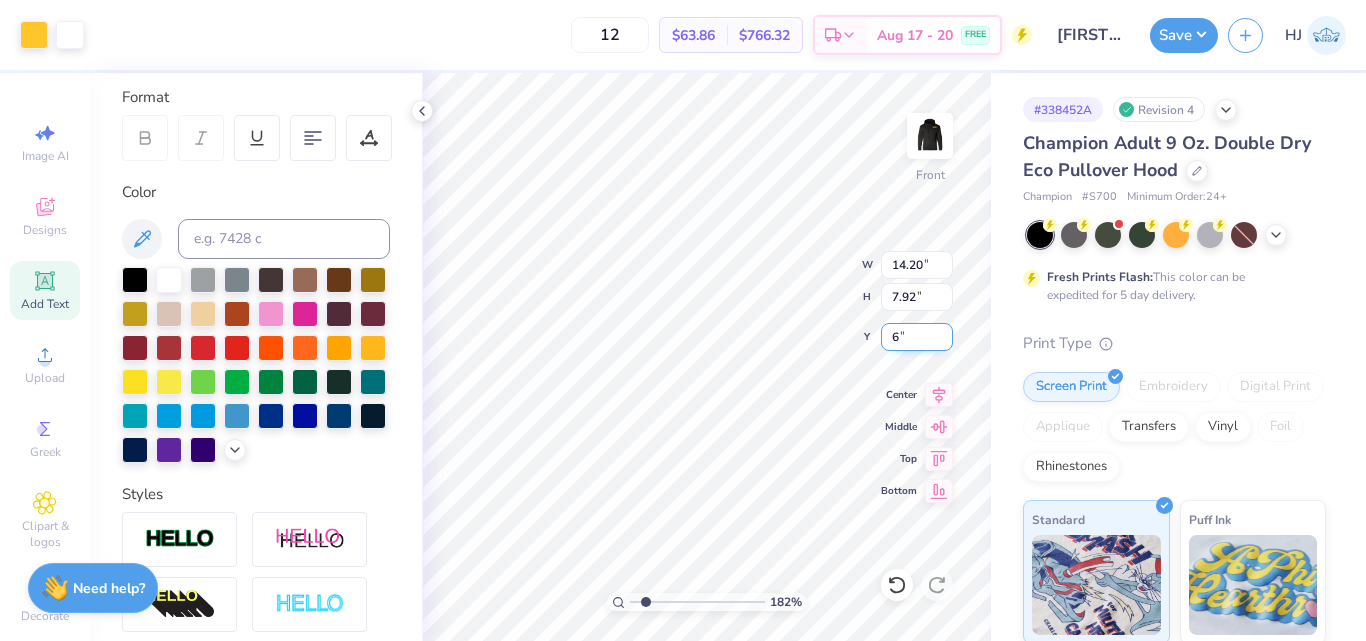 type on "6" 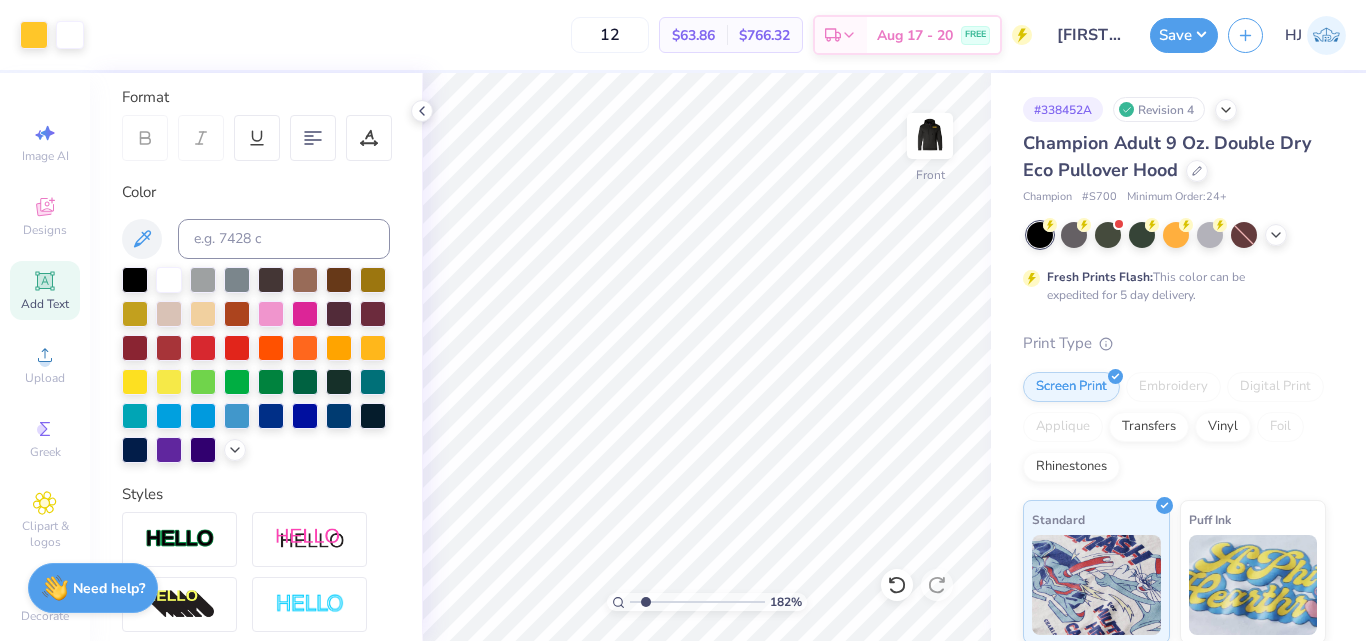 type on "1.82266588284093" 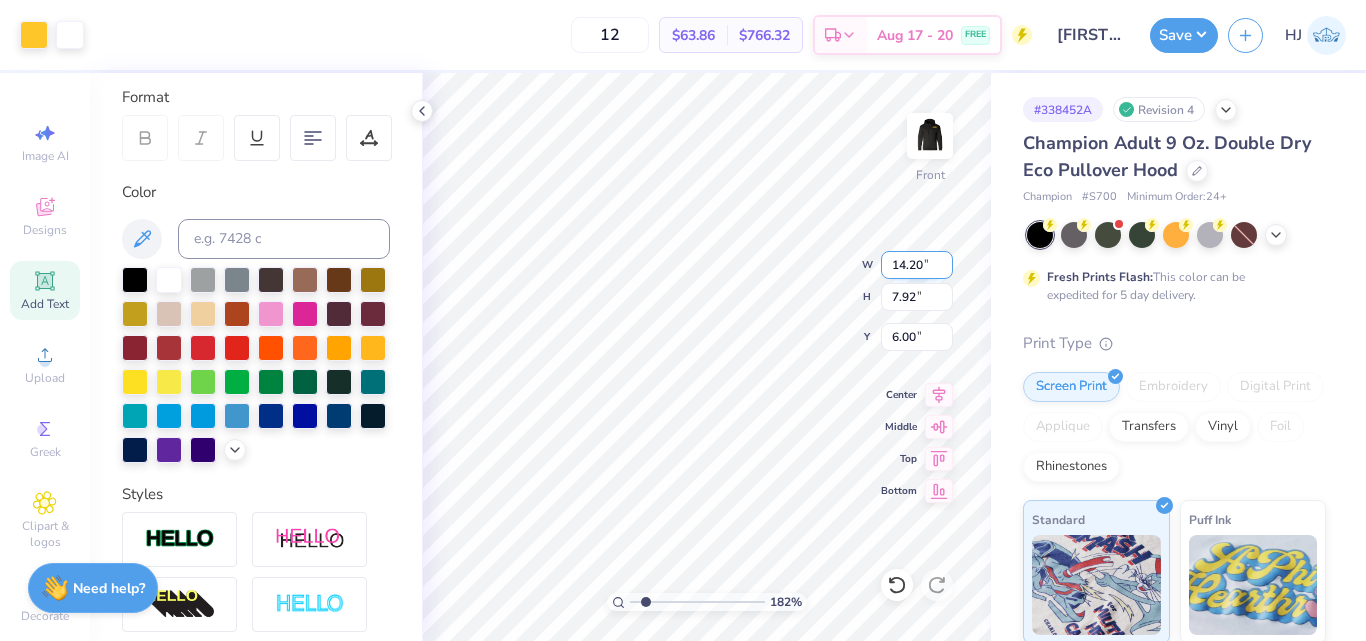 click on "14.20" at bounding box center (917, 265) 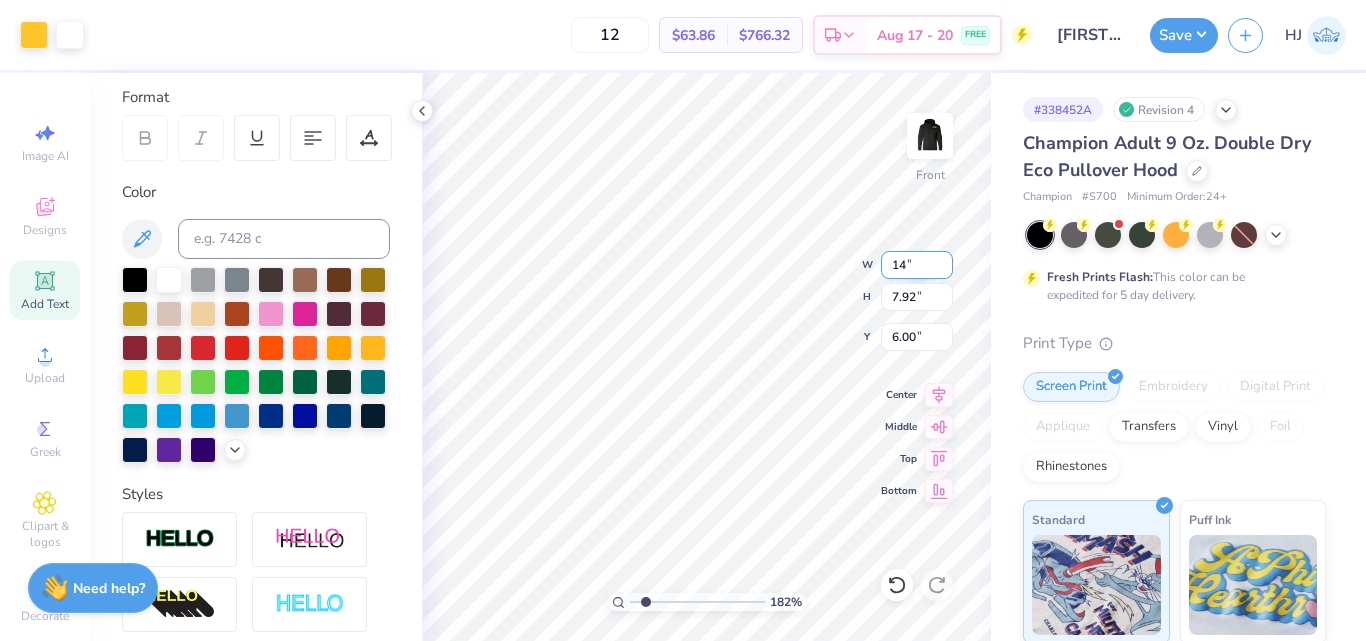 type on "14" 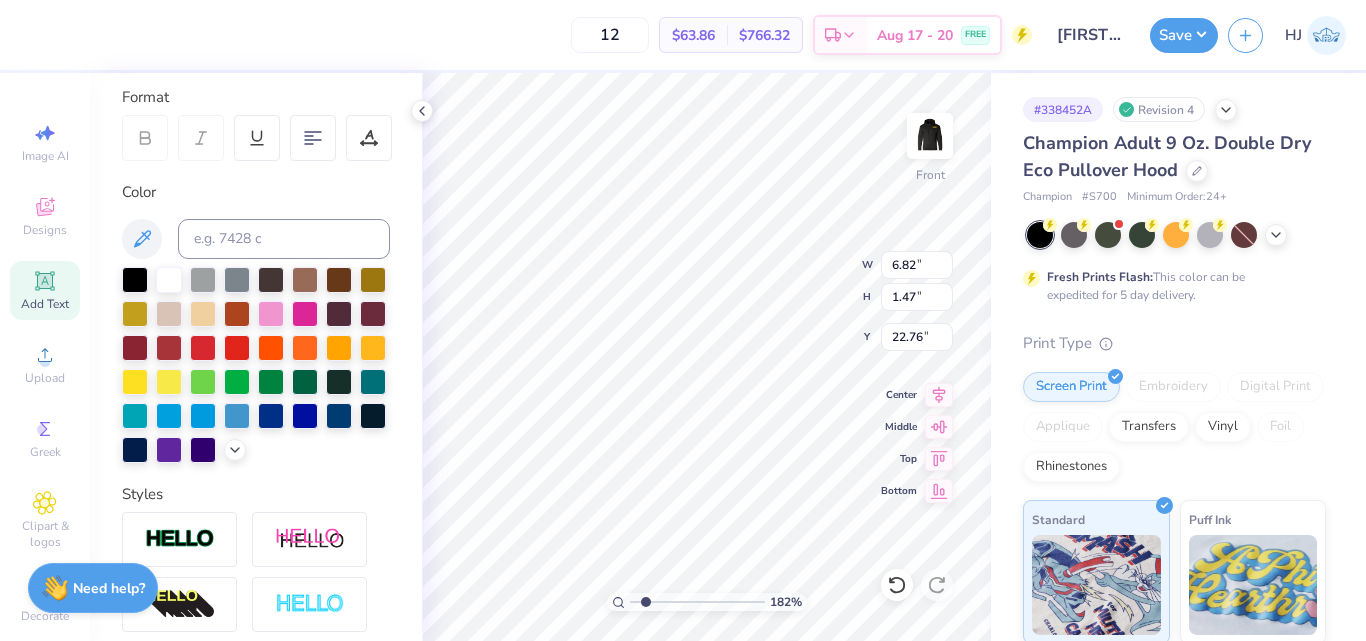 type on "1.82266588284093" 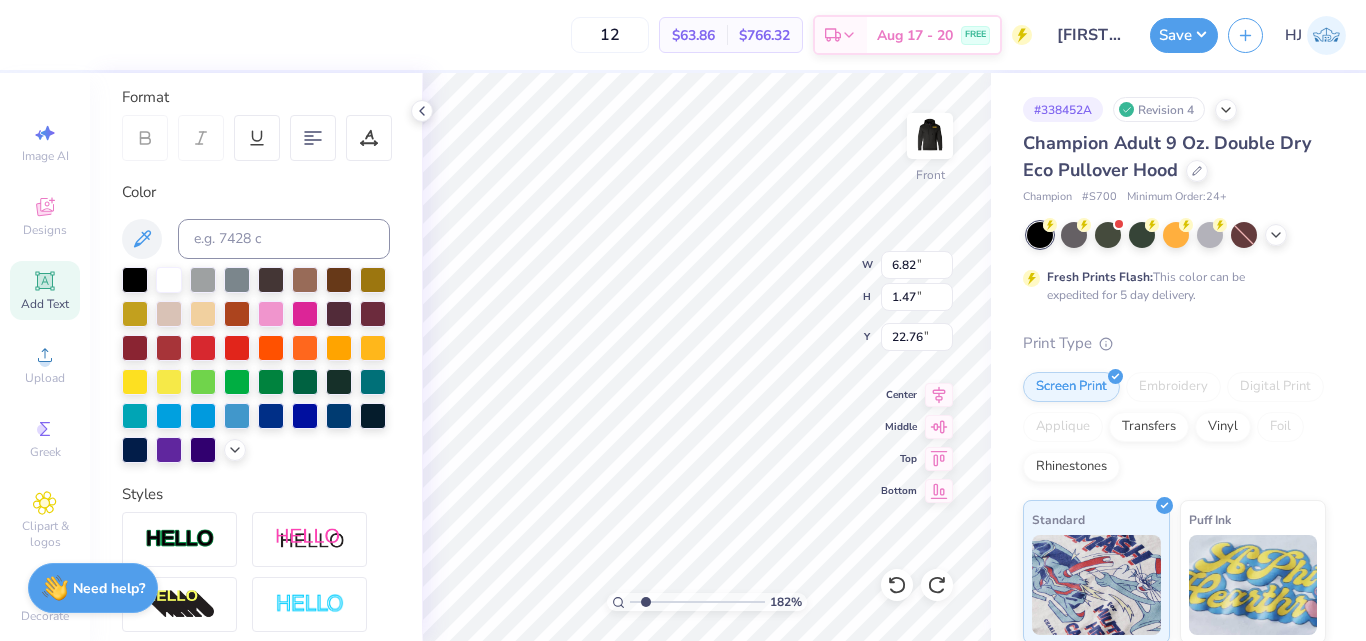 type 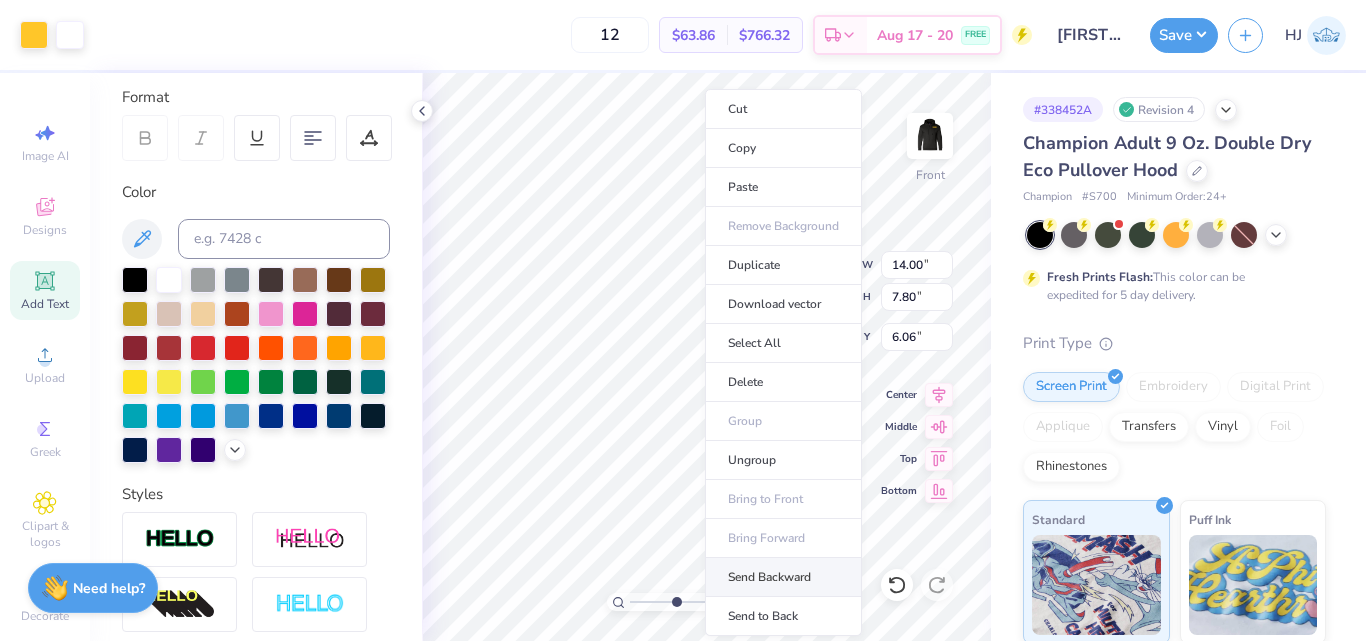 click on "Send Backward" at bounding box center (783, 577) 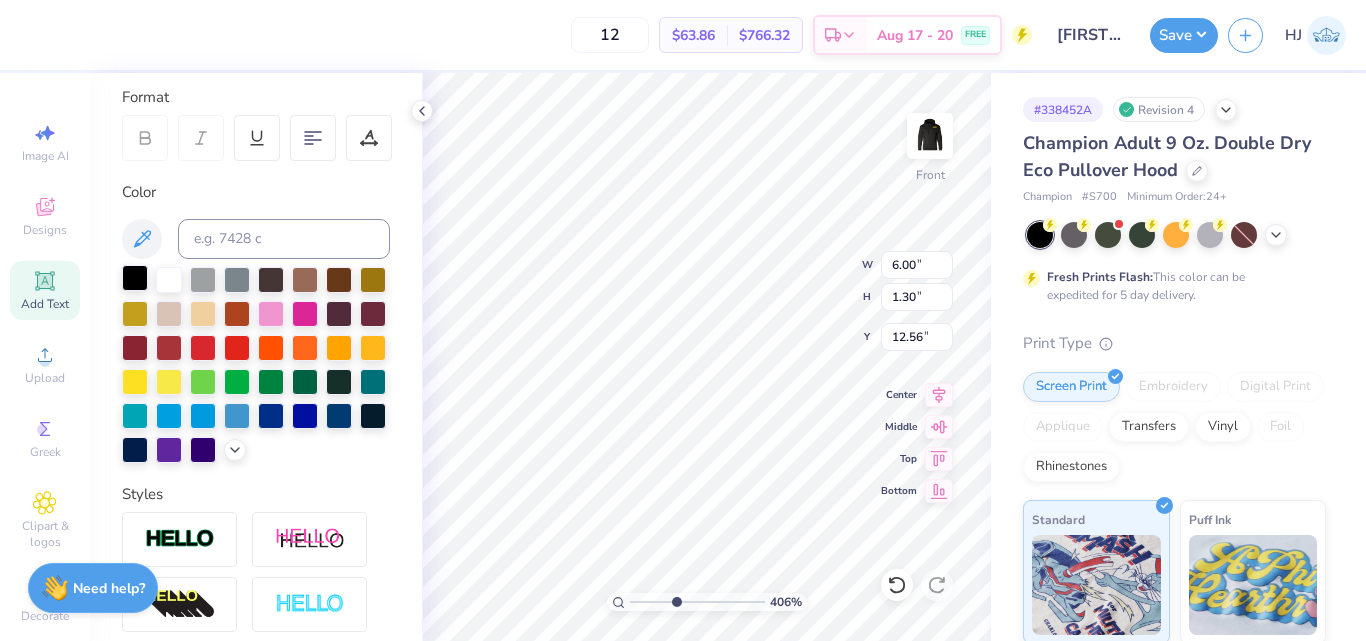 click at bounding box center (135, 278) 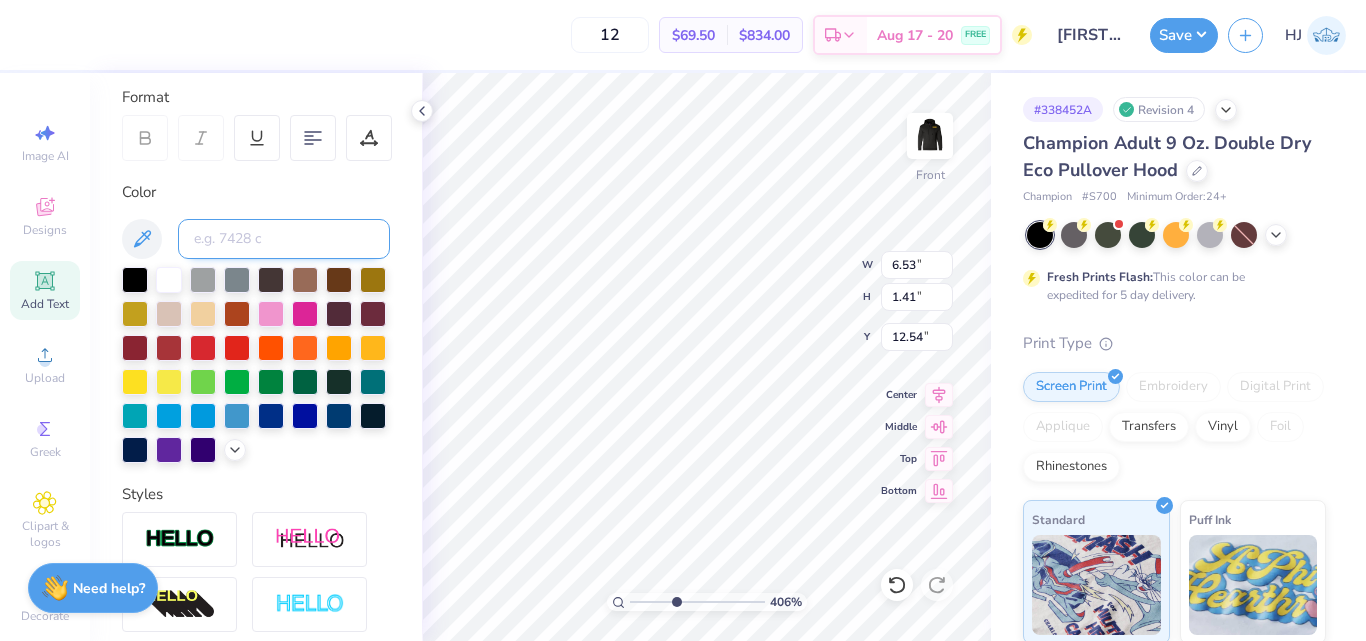 click at bounding box center [284, 239] 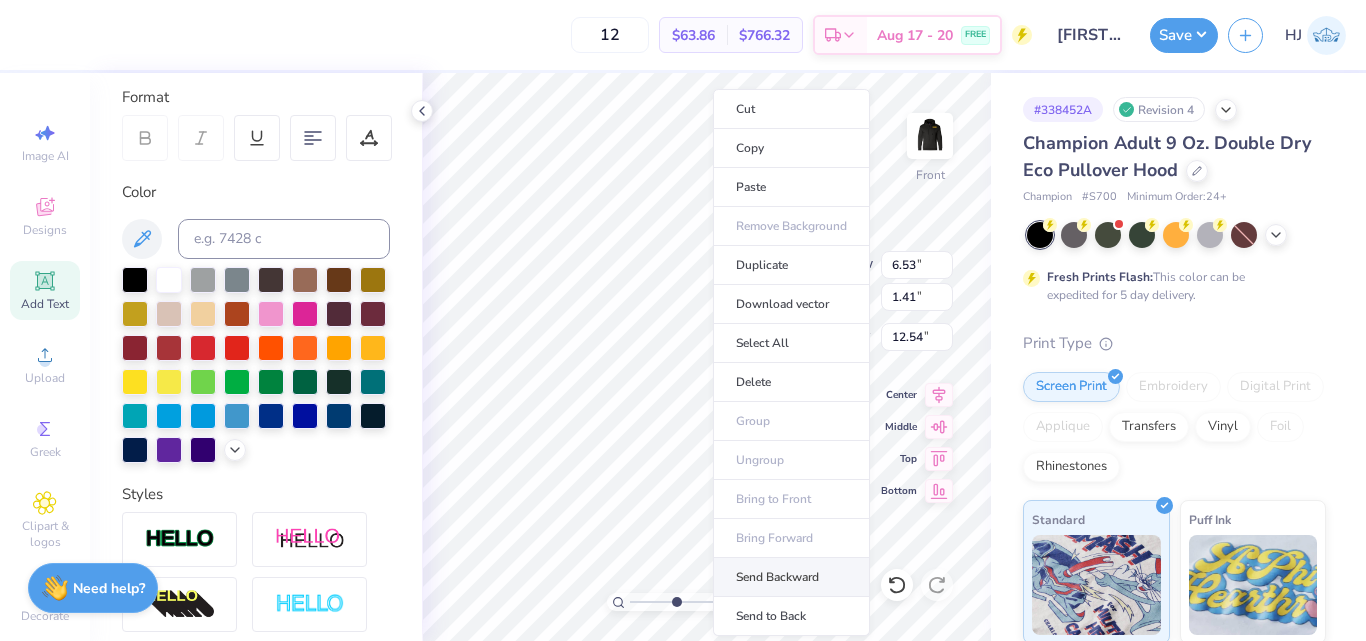 click on "Send Backward" at bounding box center (791, 577) 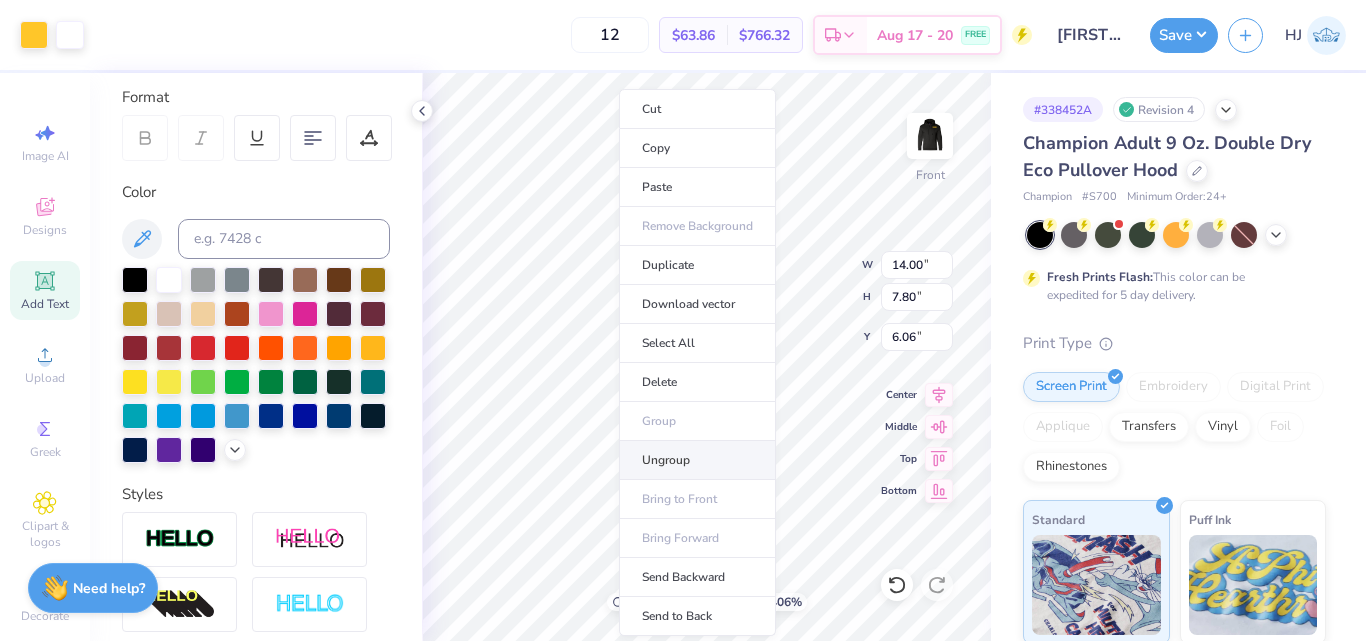 click on "Ungroup" at bounding box center [697, 460] 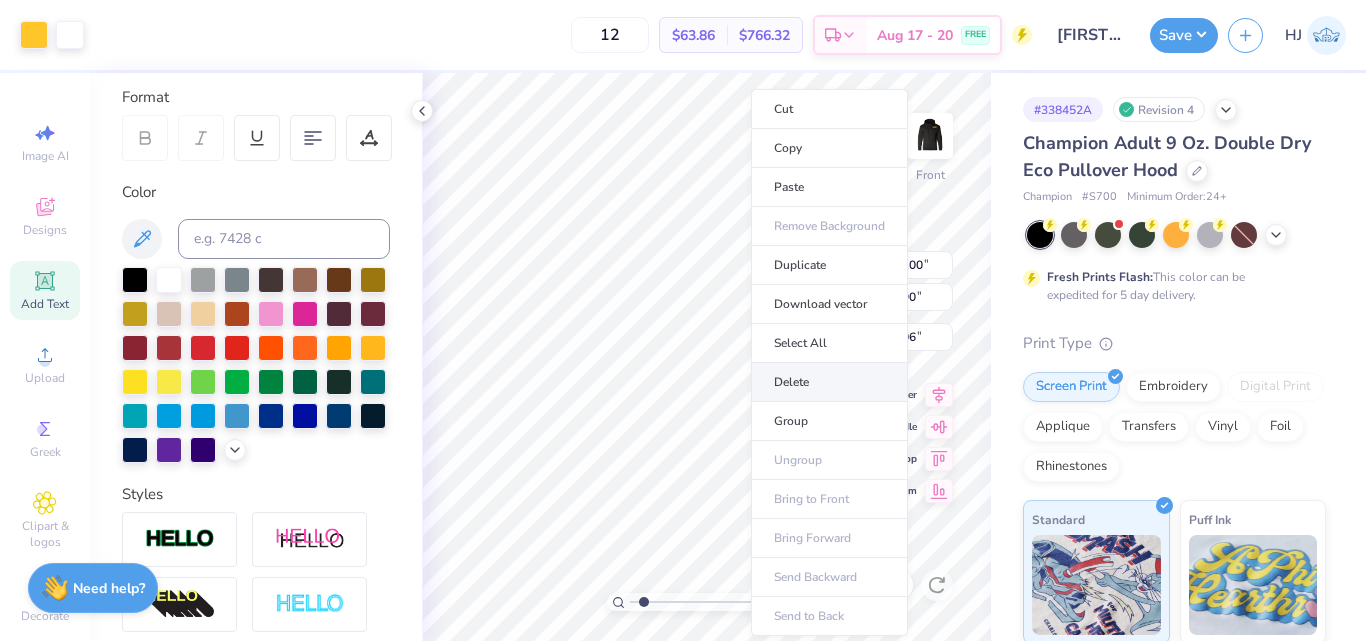 click on "Delete" at bounding box center (829, 382) 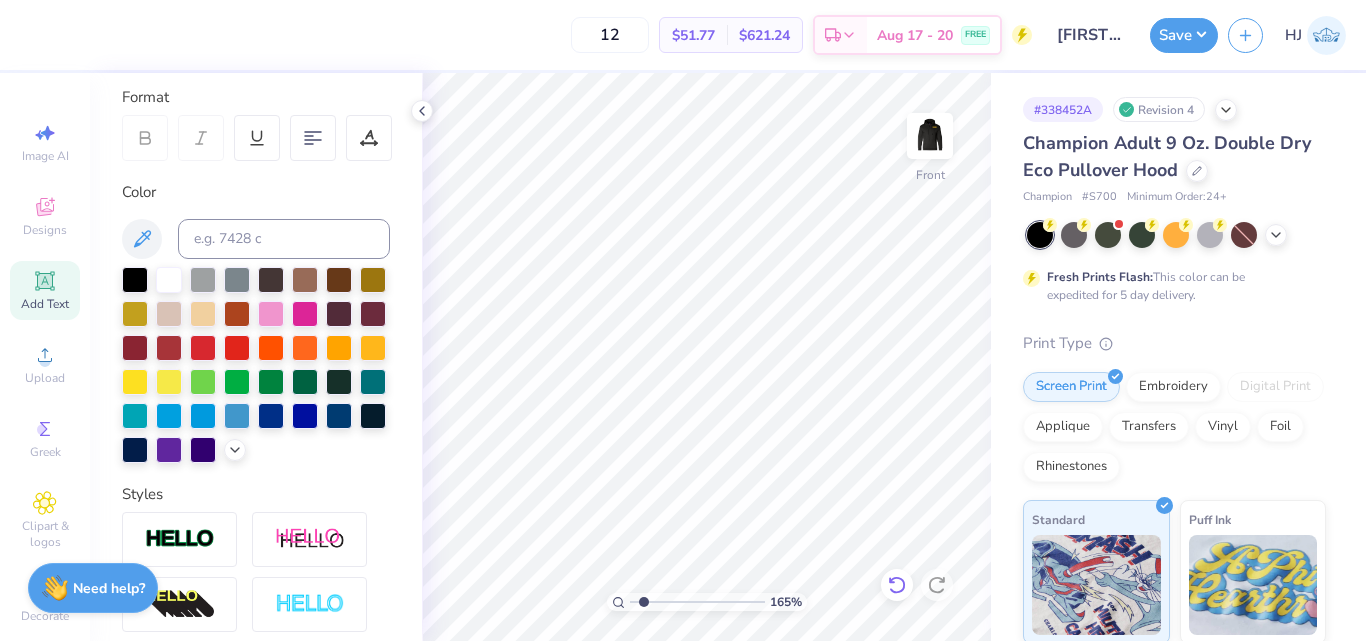 click 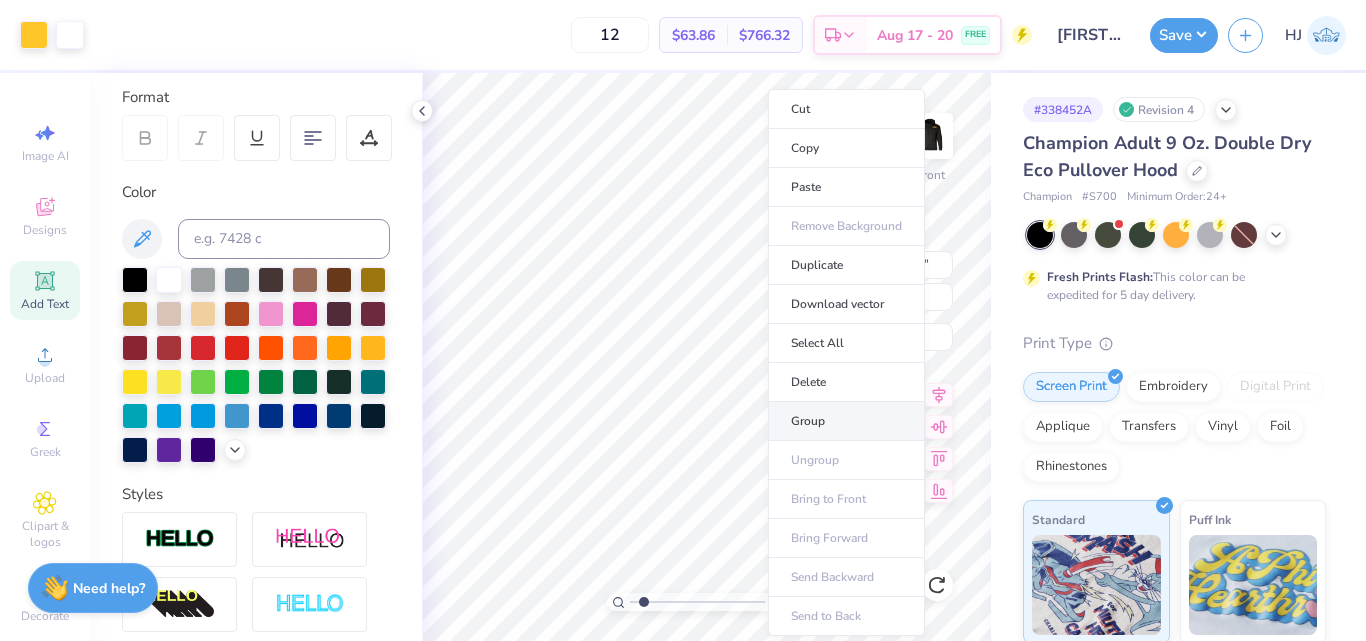 click on "Group" at bounding box center [846, 421] 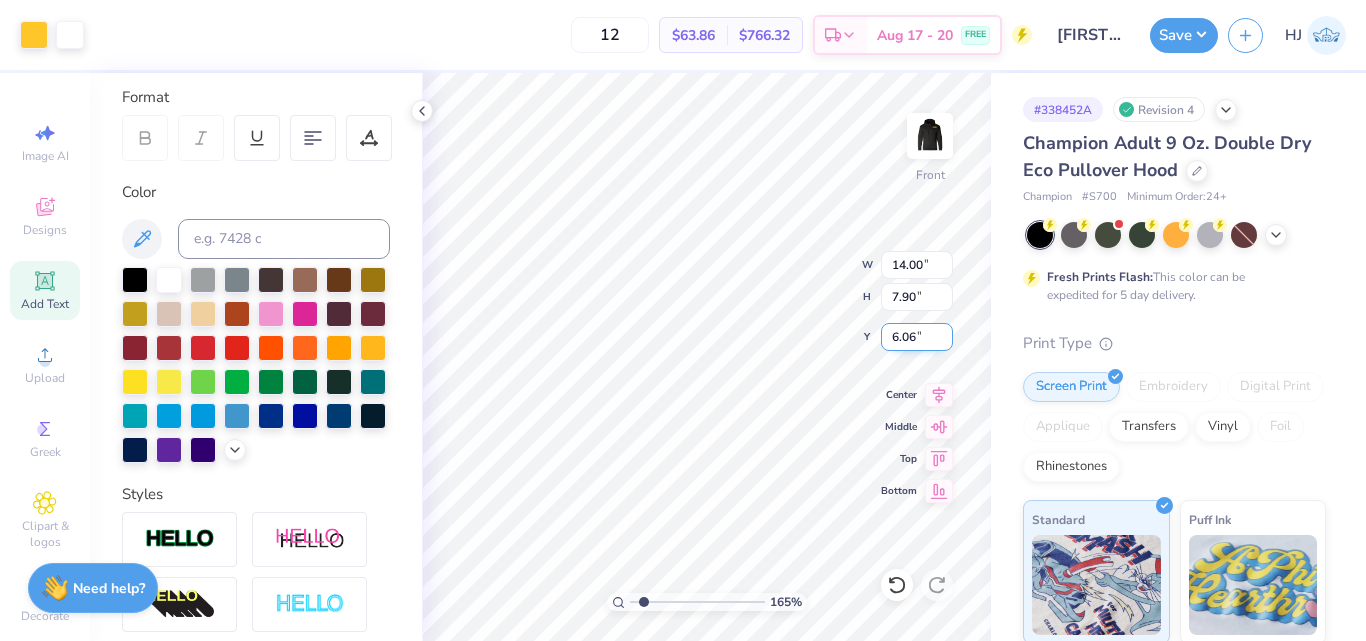 click on "6.06" at bounding box center [917, 337] 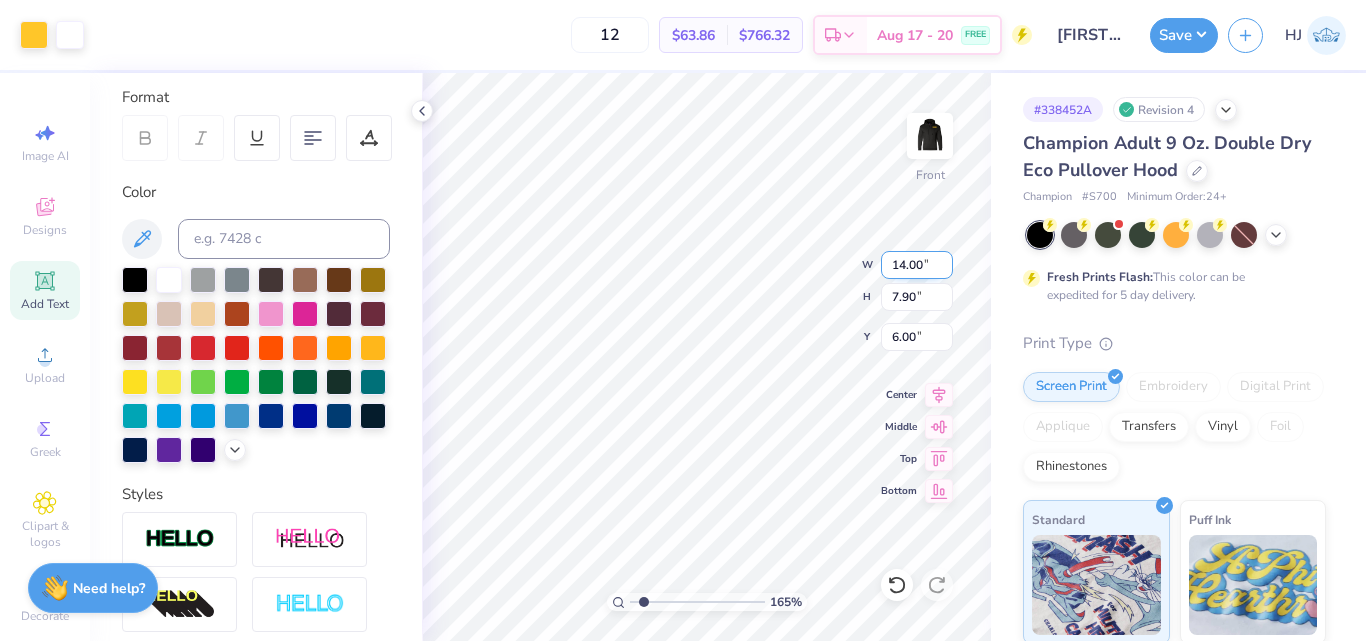 click on "14.00" at bounding box center (917, 265) 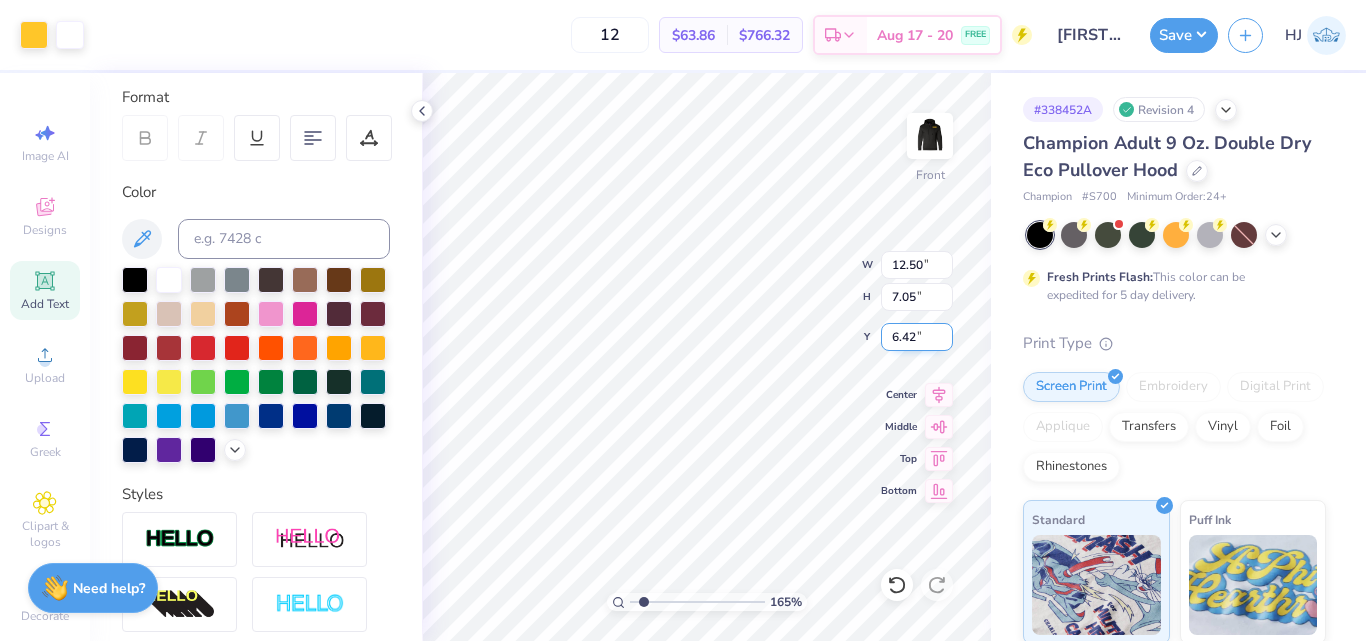 click on "6.42" at bounding box center [917, 337] 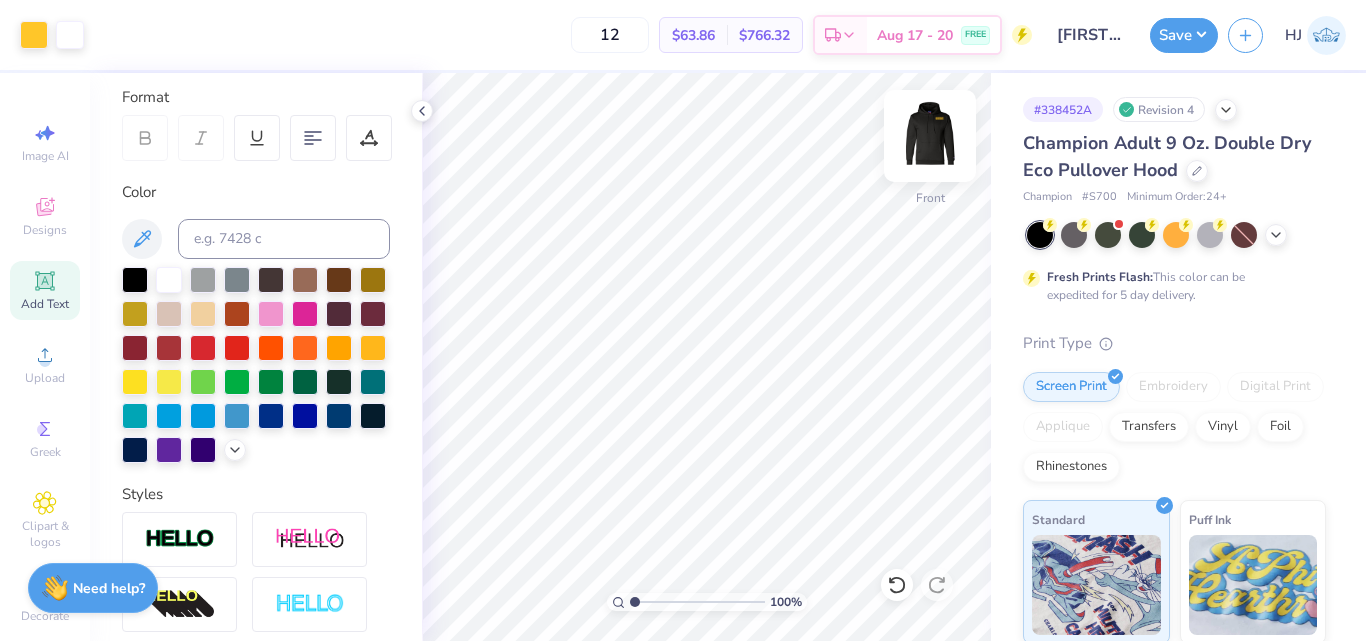 click at bounding box center (930, 136) 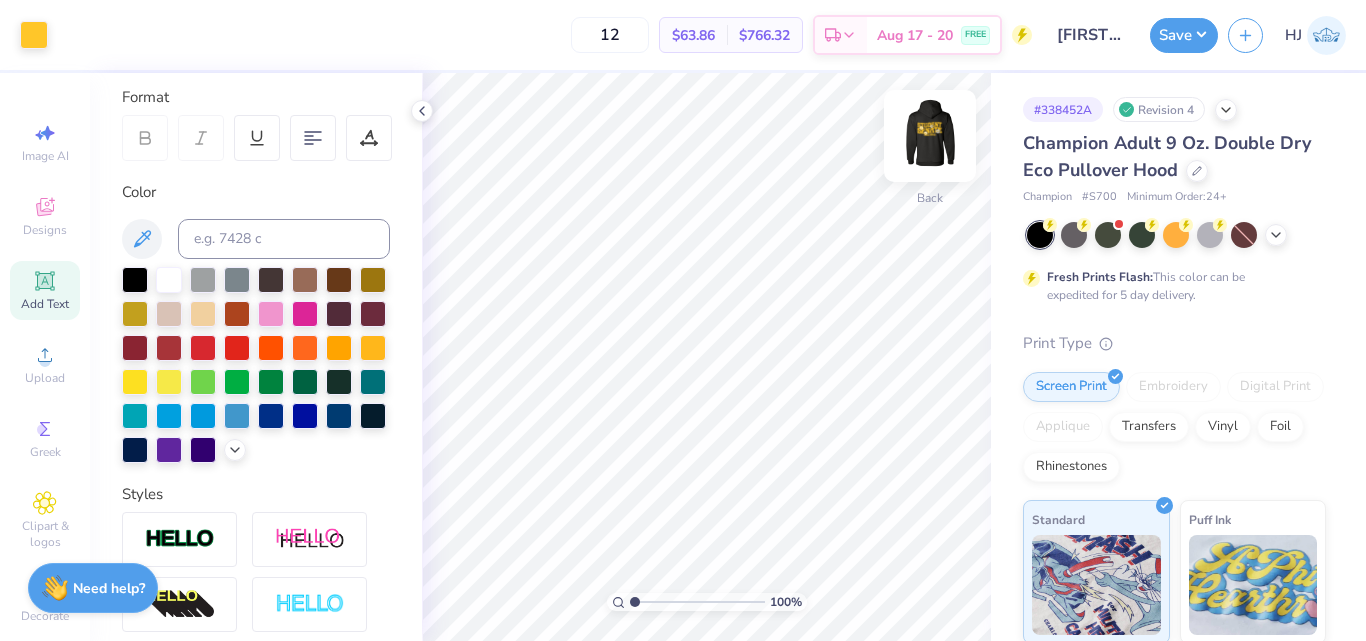 click at bounding box center (930, 136) 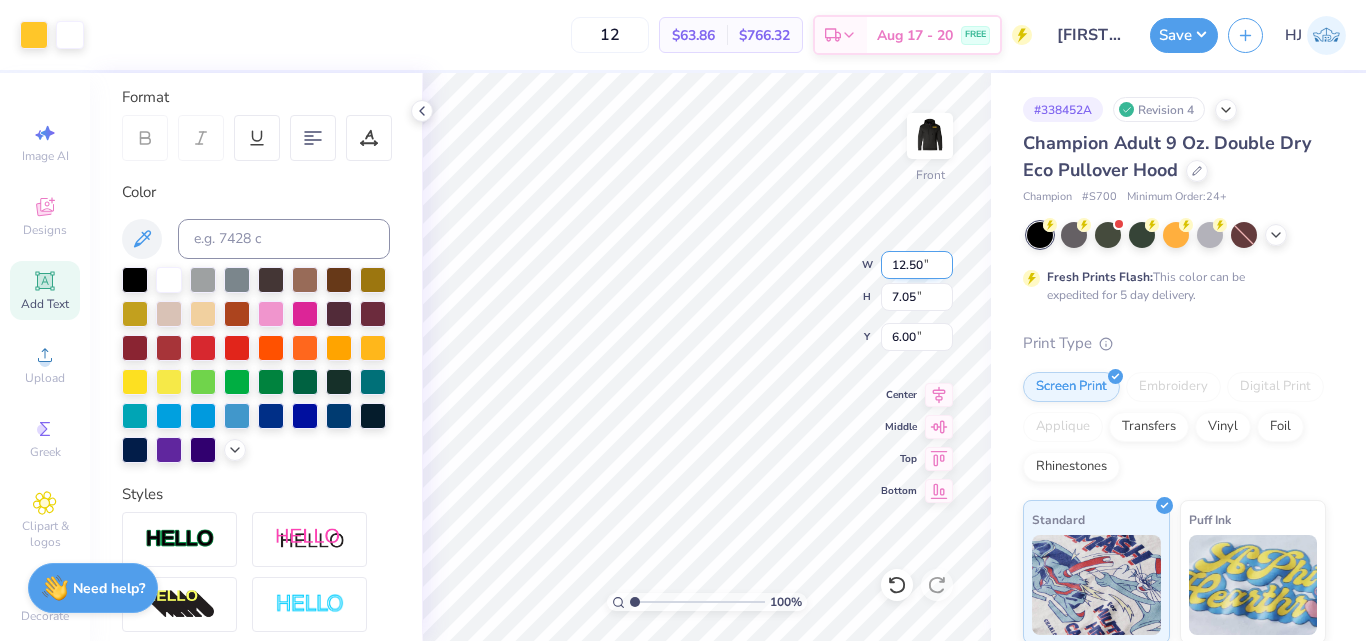 click on "12.50" at bounding box center (917, 265) 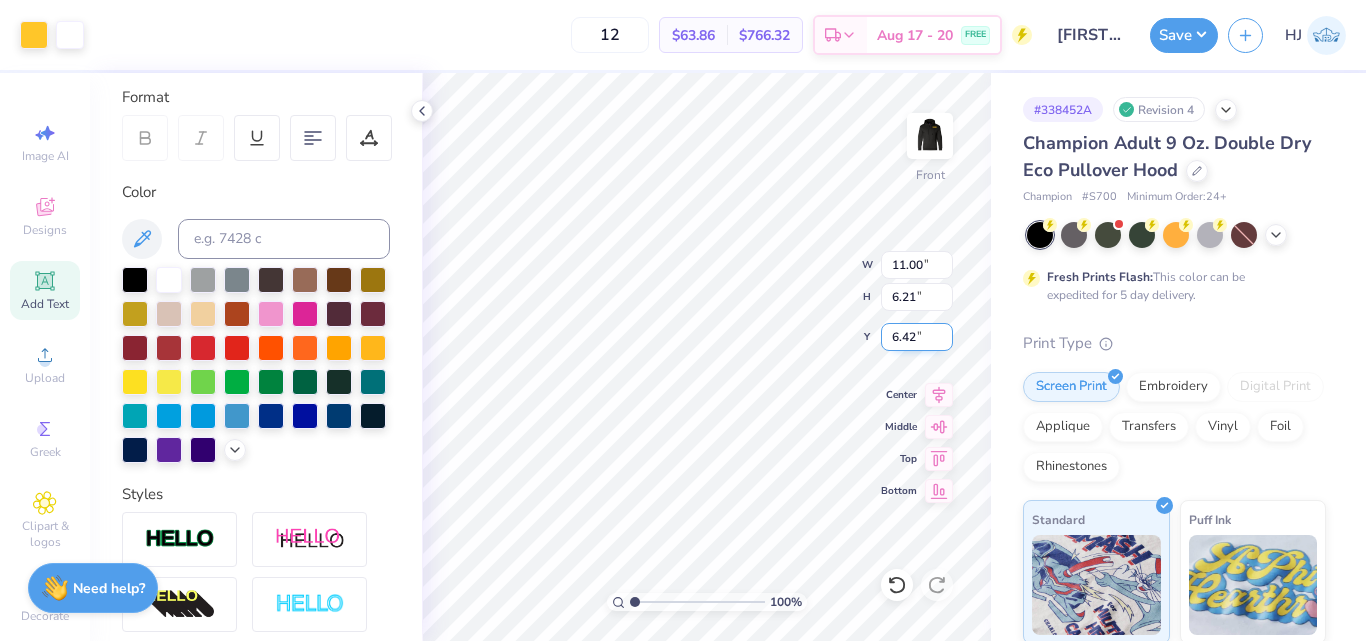 click on "6.42" at bounding box center [917, 337] 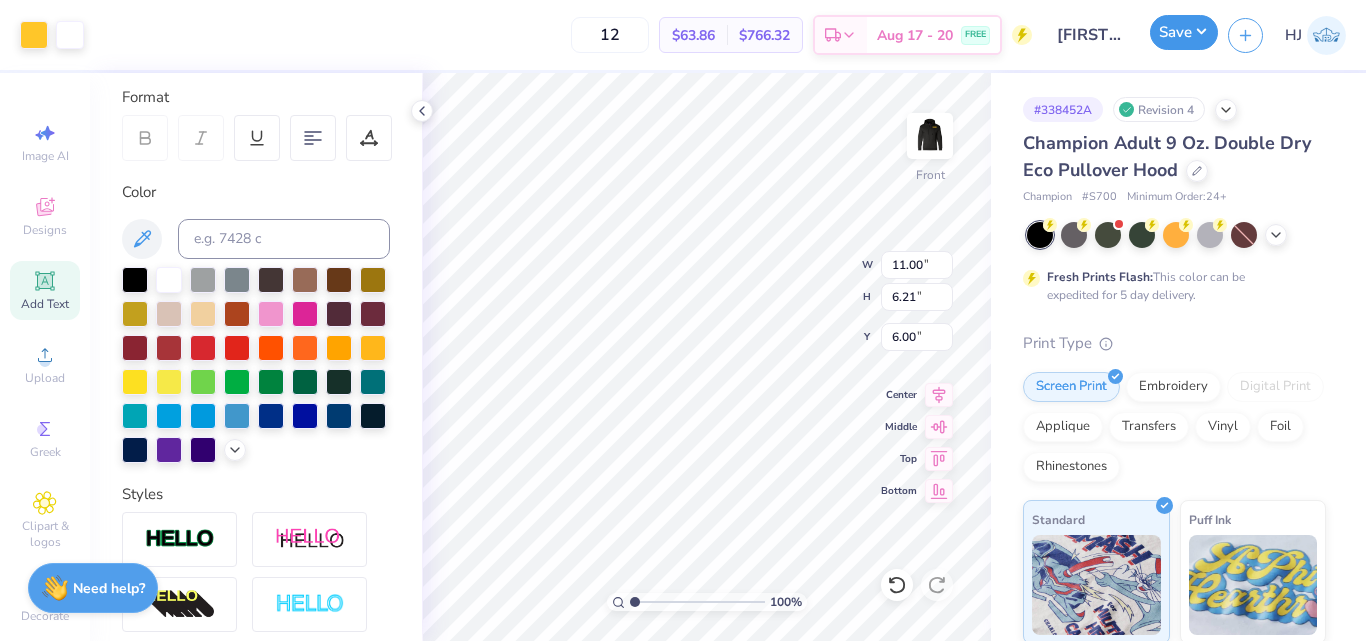 click on "Save" at bounding box center [1184, 32] 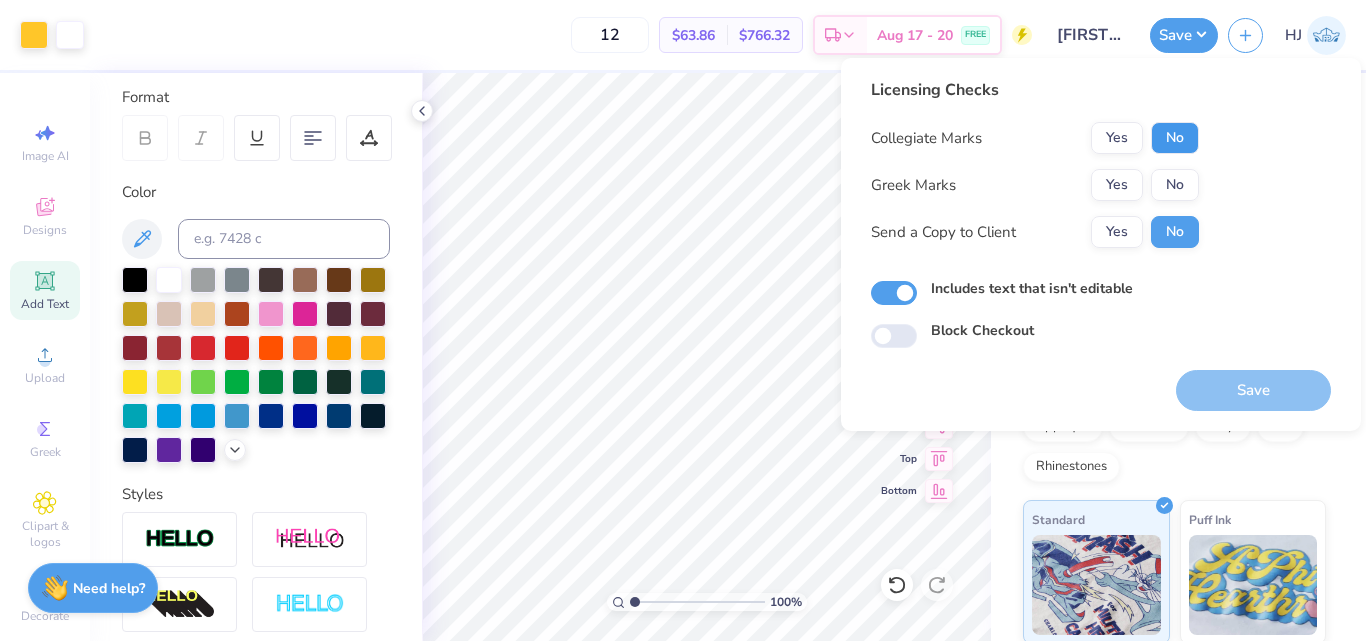 click on "No" at bounding box center [1175, 138] 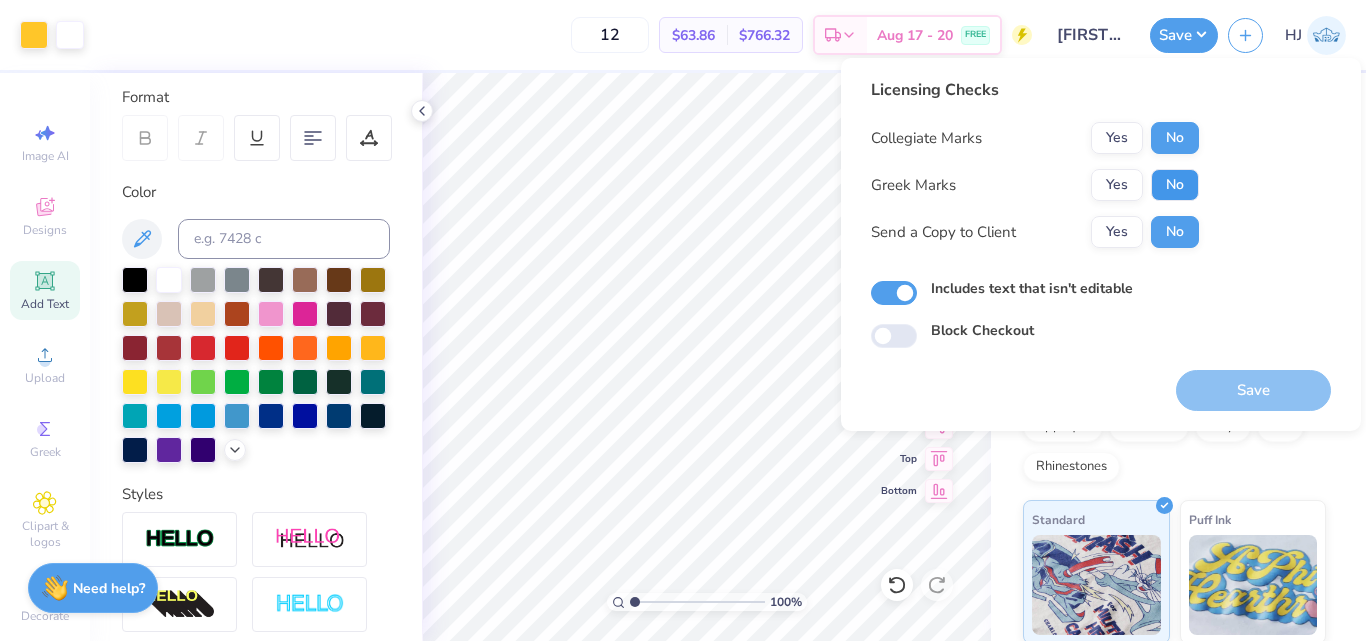 click on "No" at bounding box center [1175, 185] 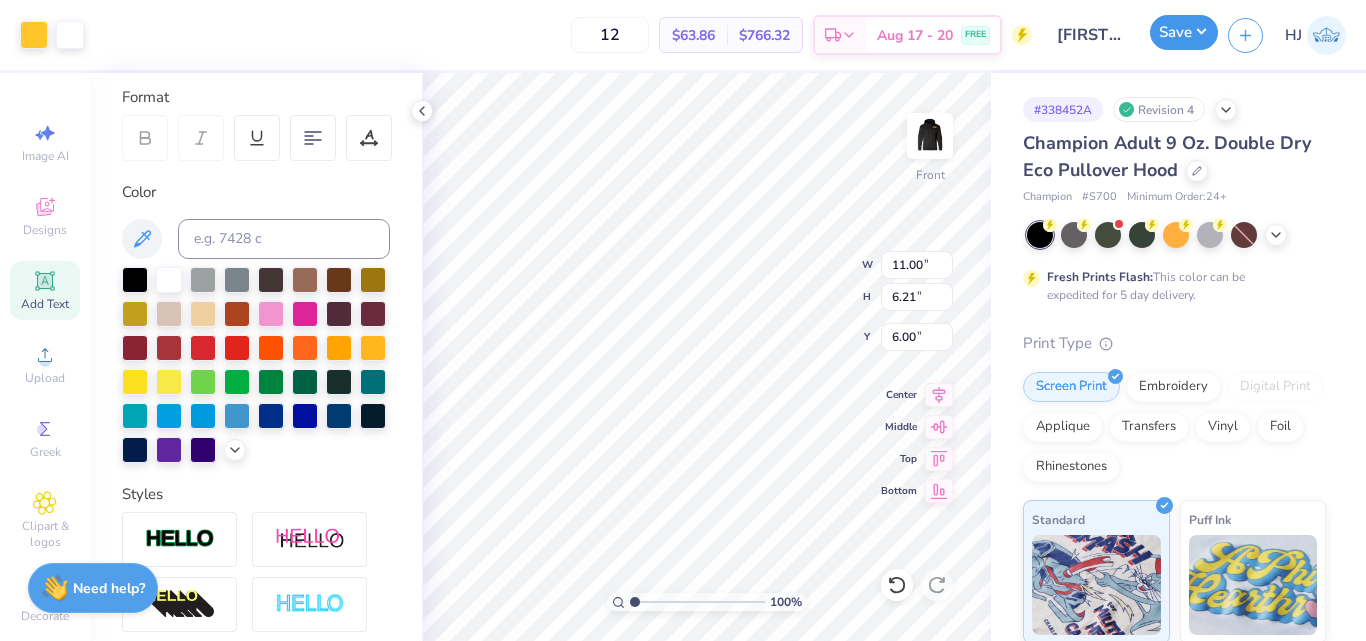 click on "Save" at bounding box center (1184, 32) 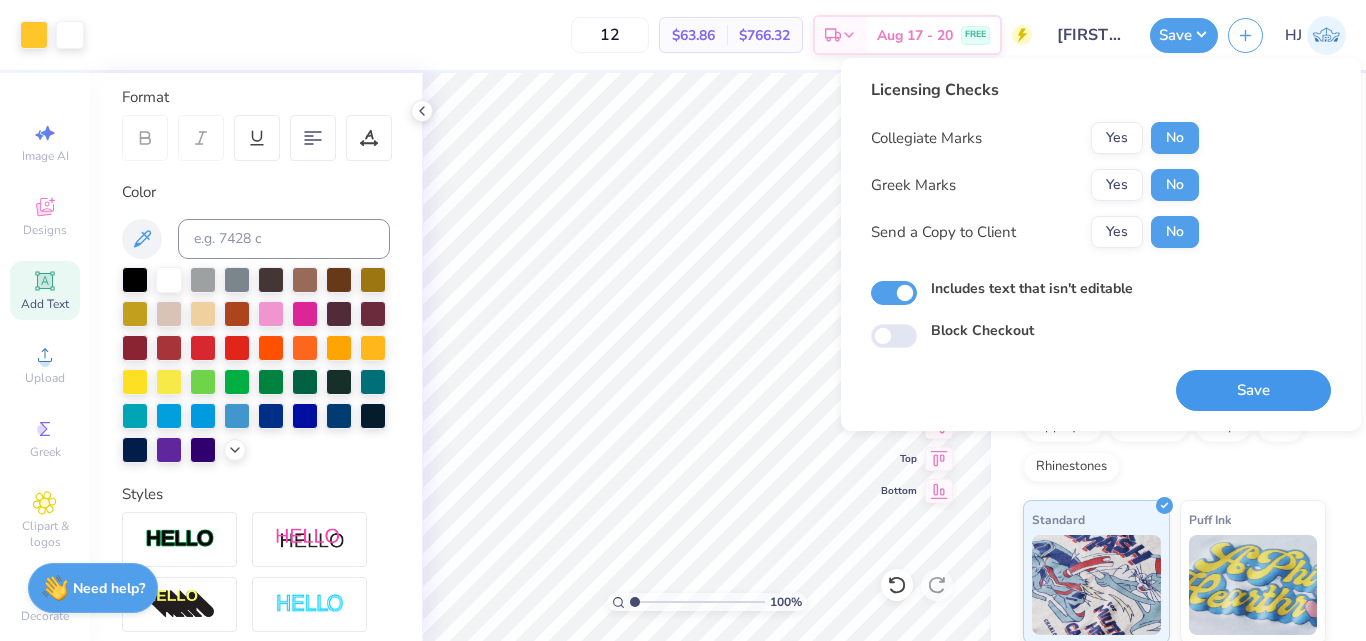 click on "Save" at bounding box center [1253, 390] 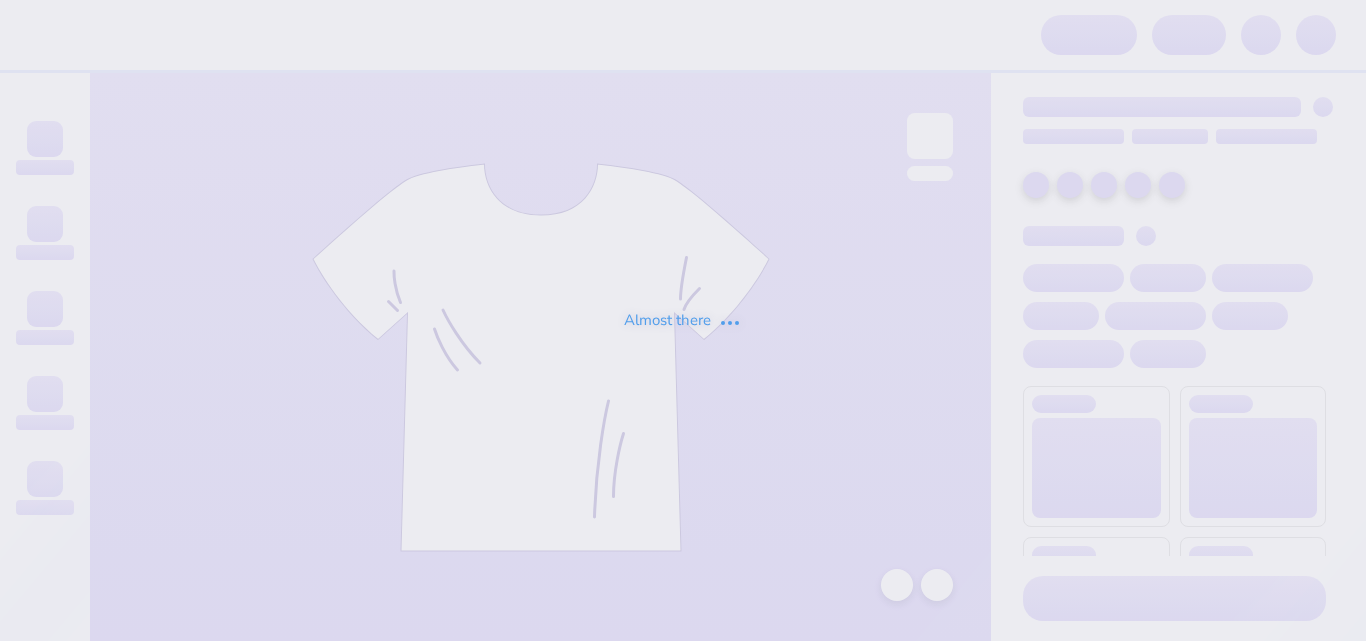 scroll, scrollTop: 0, scrollLeft: 0, axis: both 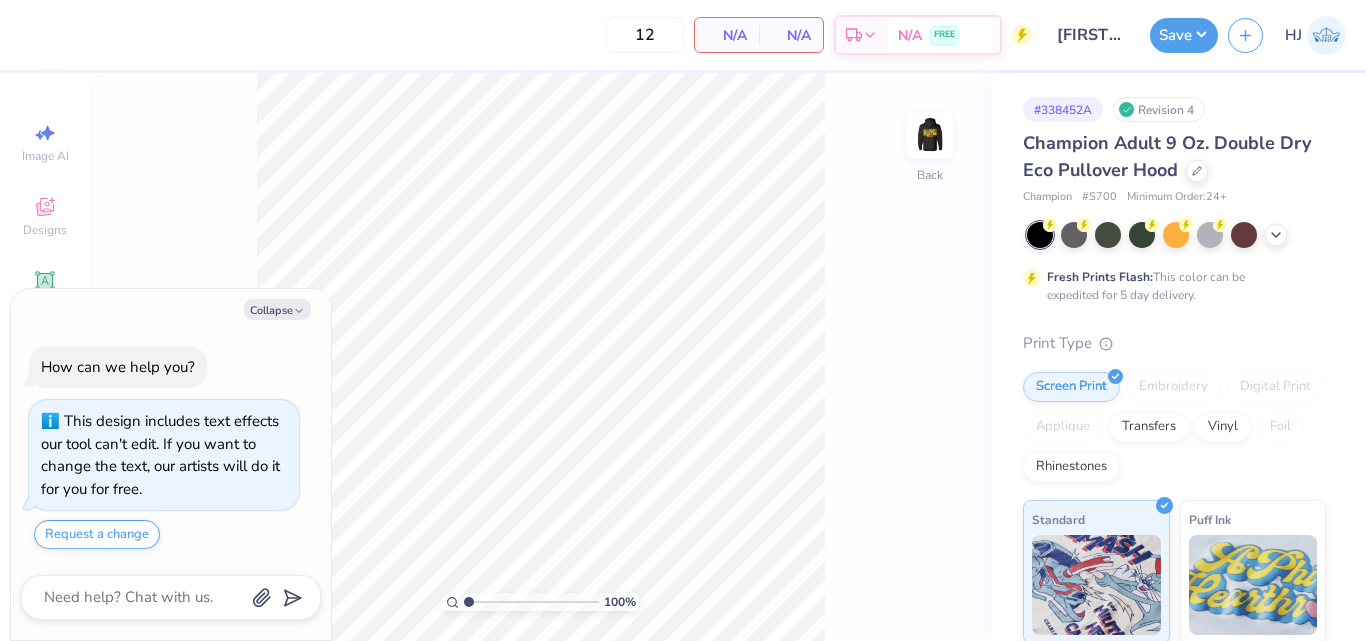 type on "x" 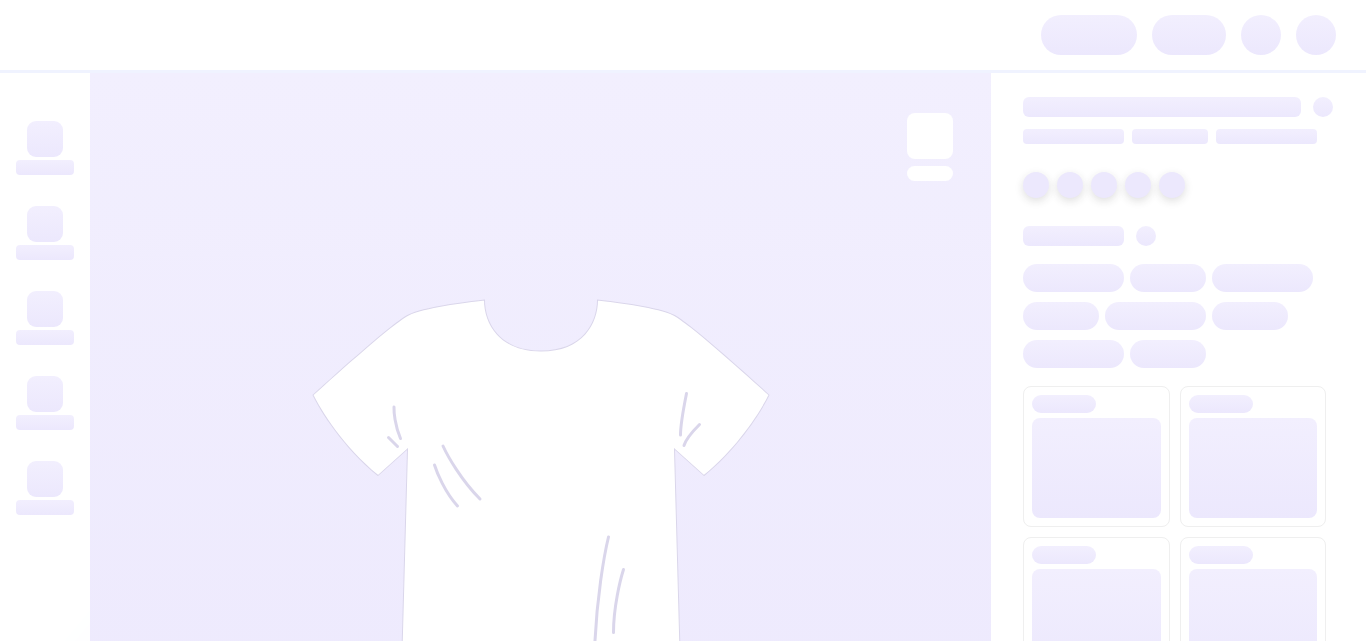 scroll, scrollTop: 0, scrollLeft: 0, axis: both 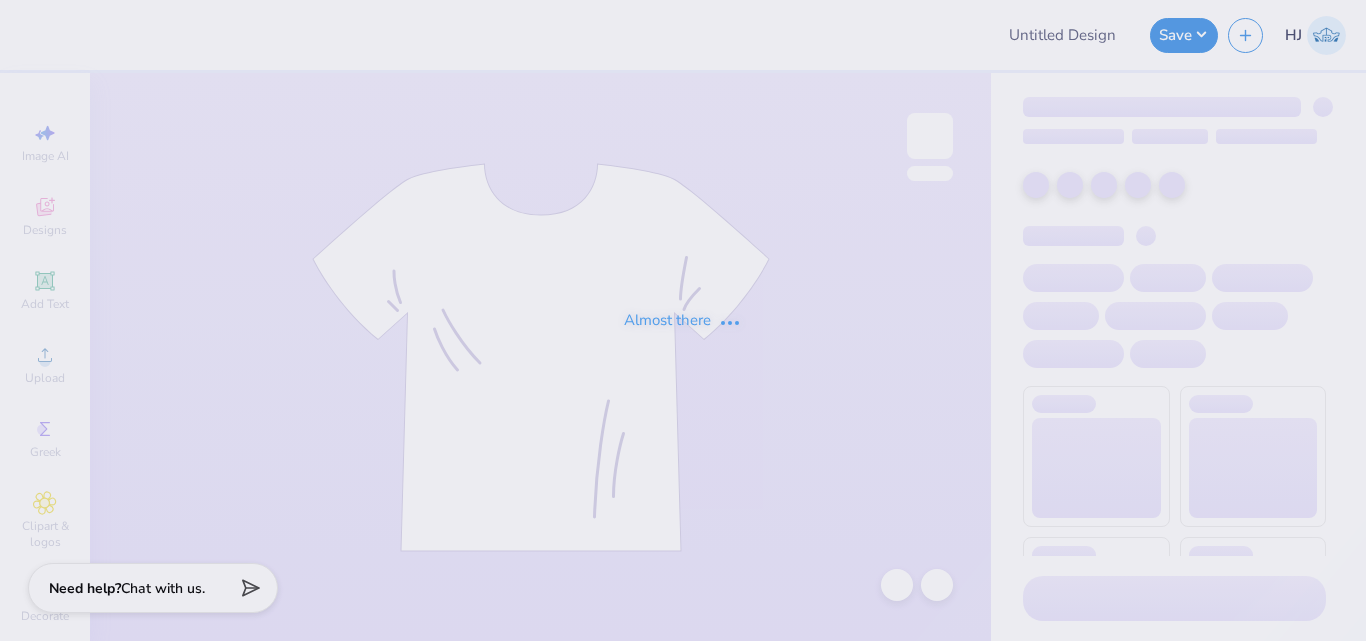 type on "OAC" 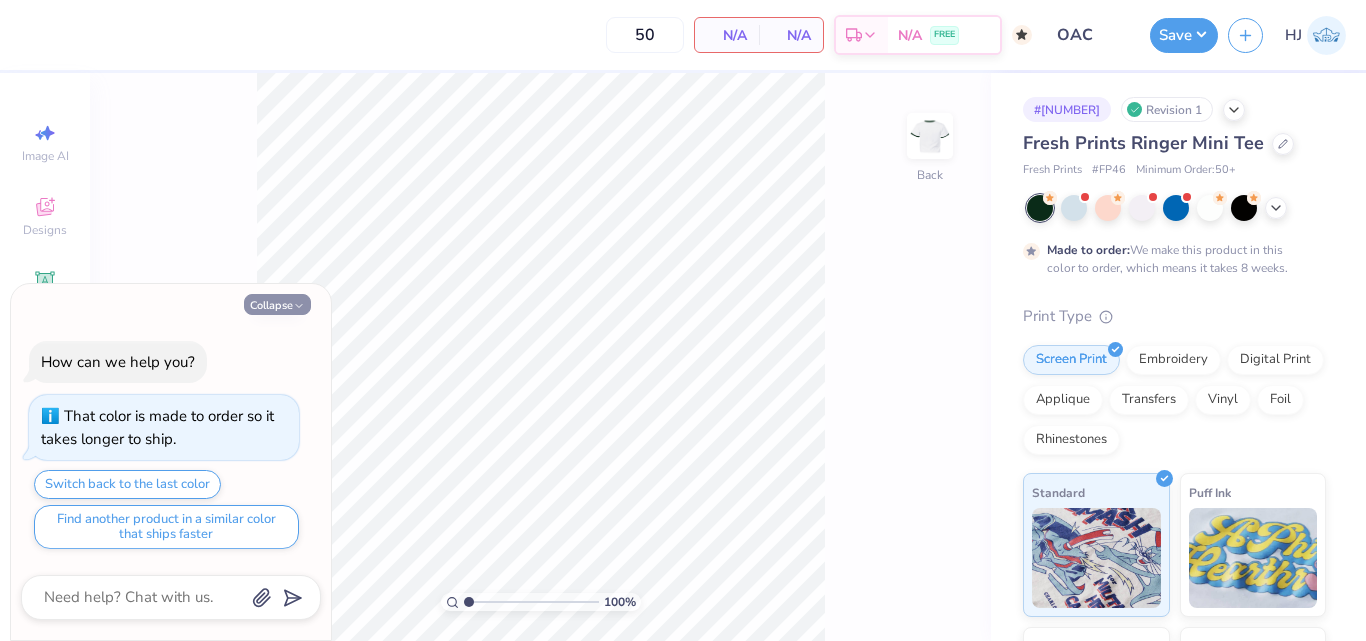 click on "Collapse" at bounding box center [277, 304] 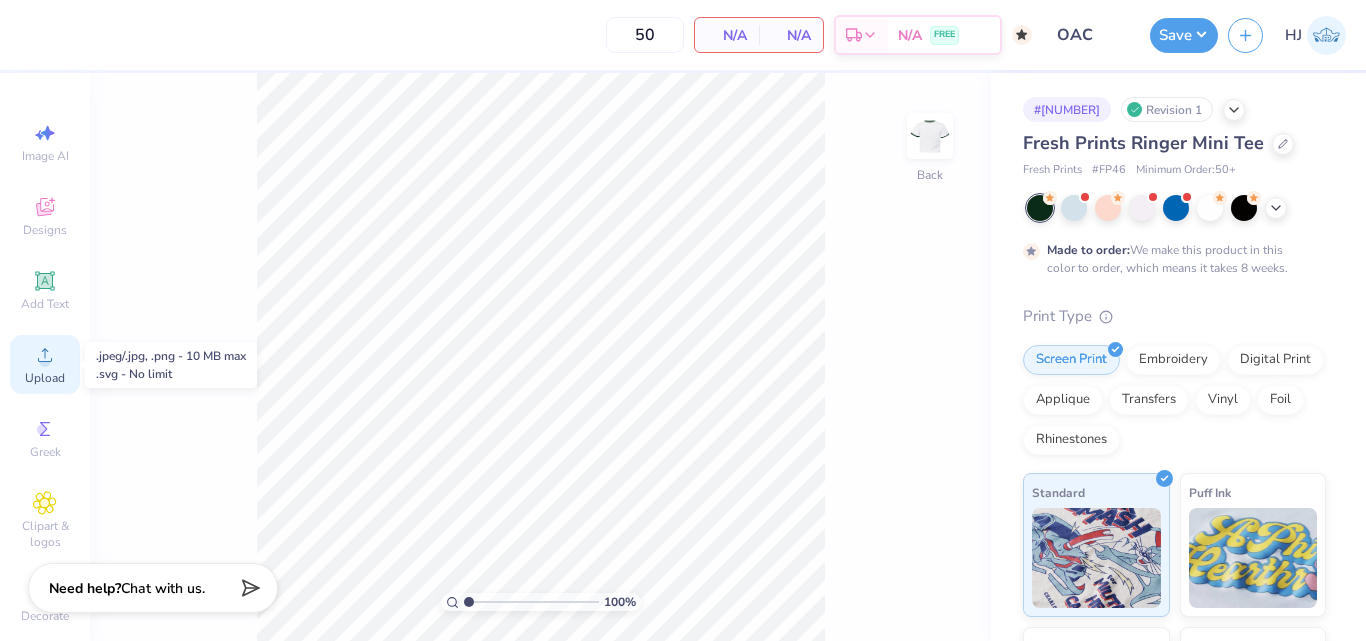 click 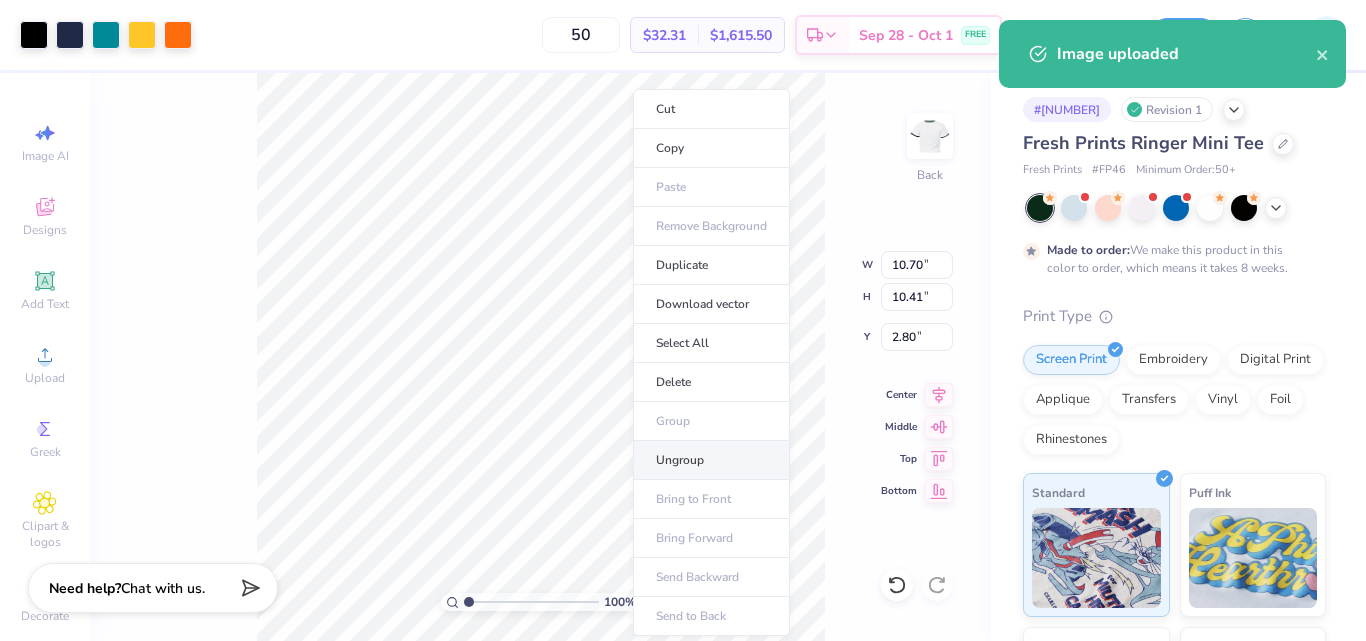 click on "Ungroup" at bounding box center [711, 460] 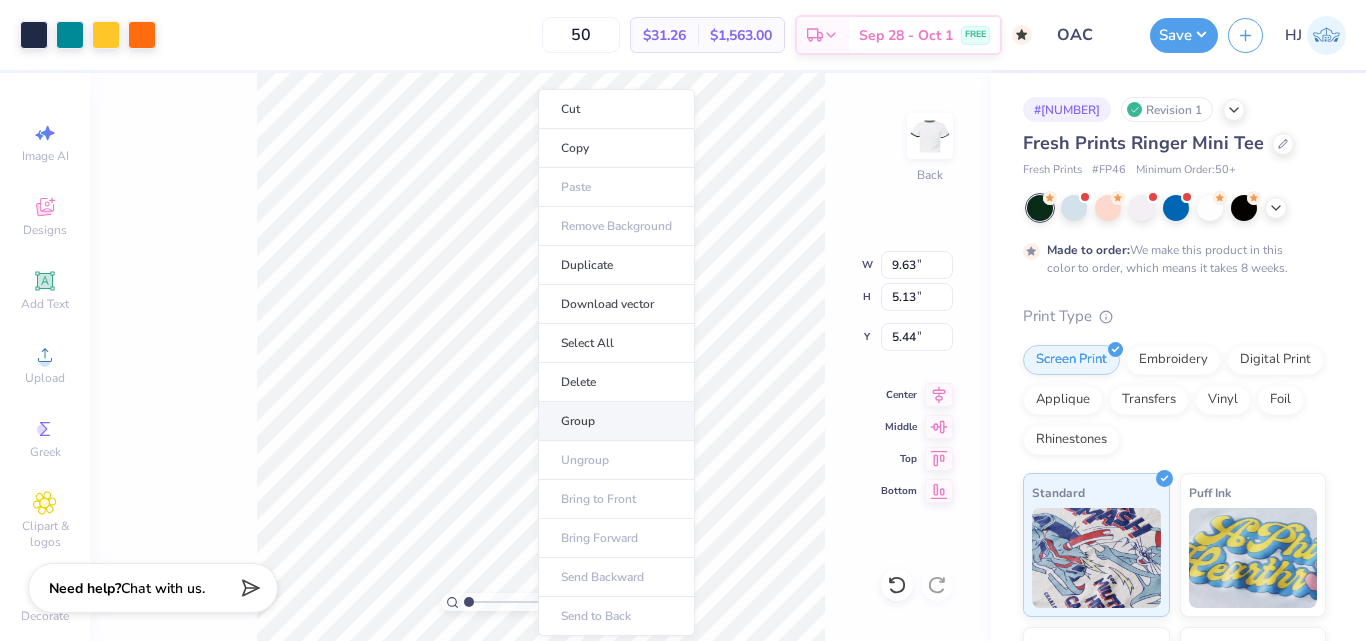 click on "Group" at bounding box center (616, 421) 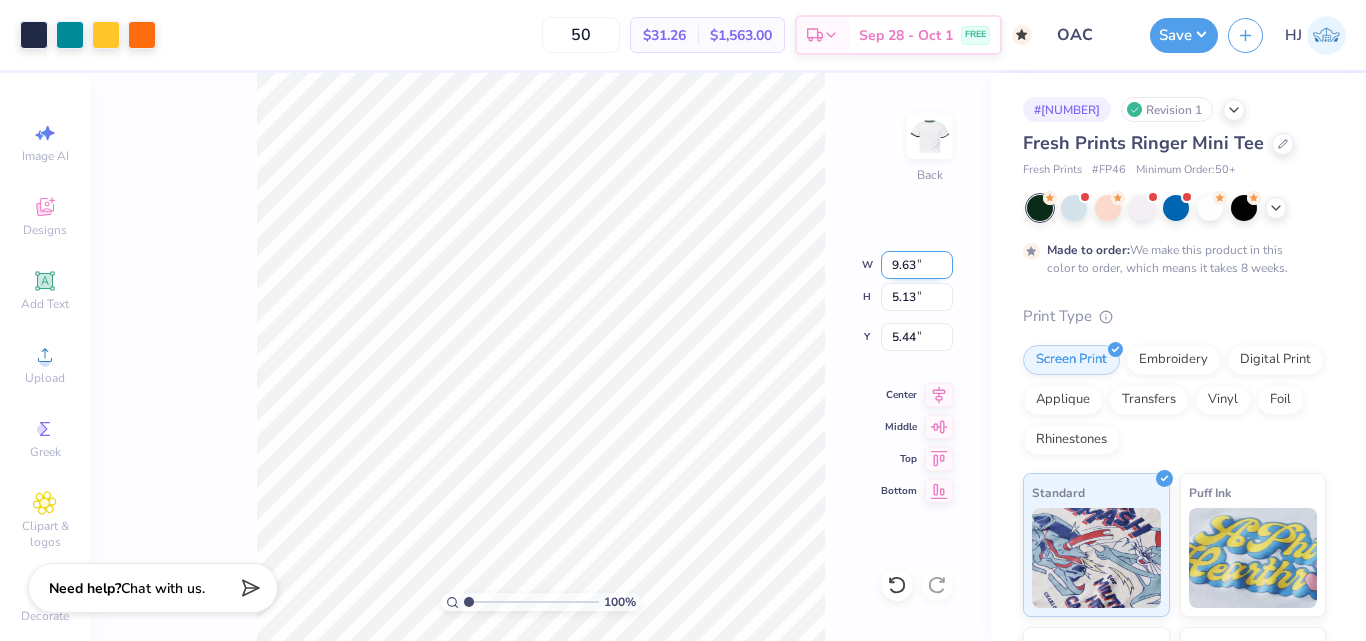 click on "9.63" at bounding box center (917, 265) 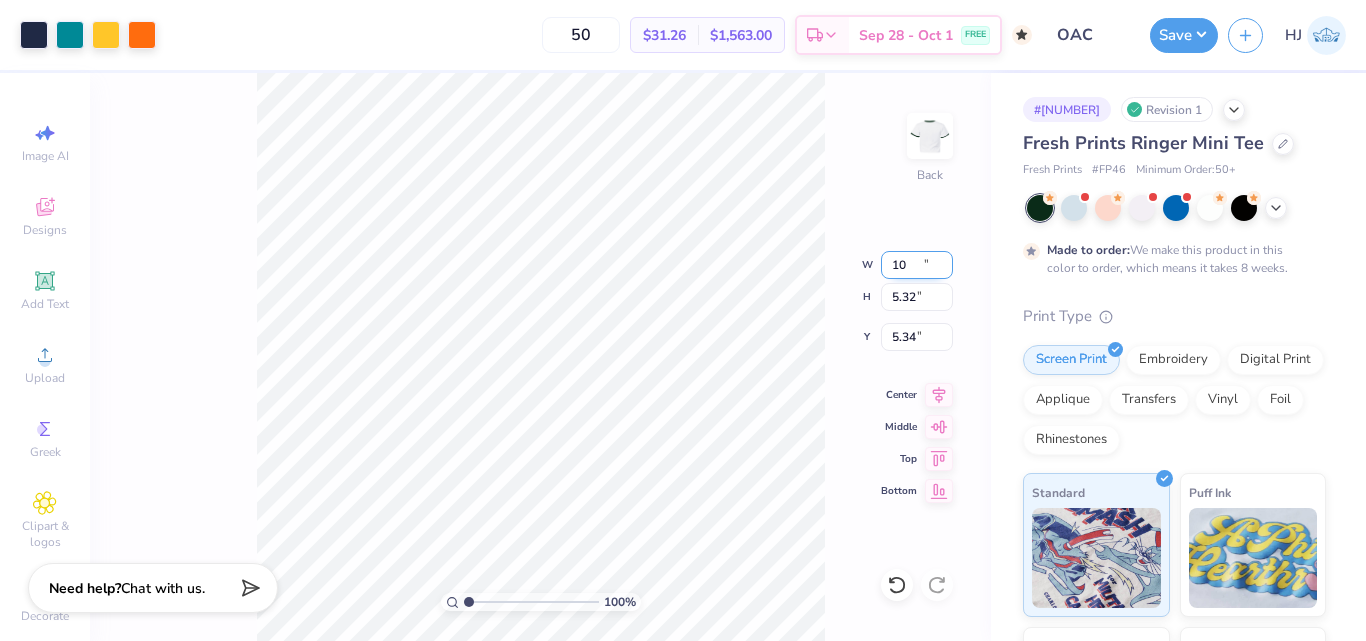 type on "10.00" 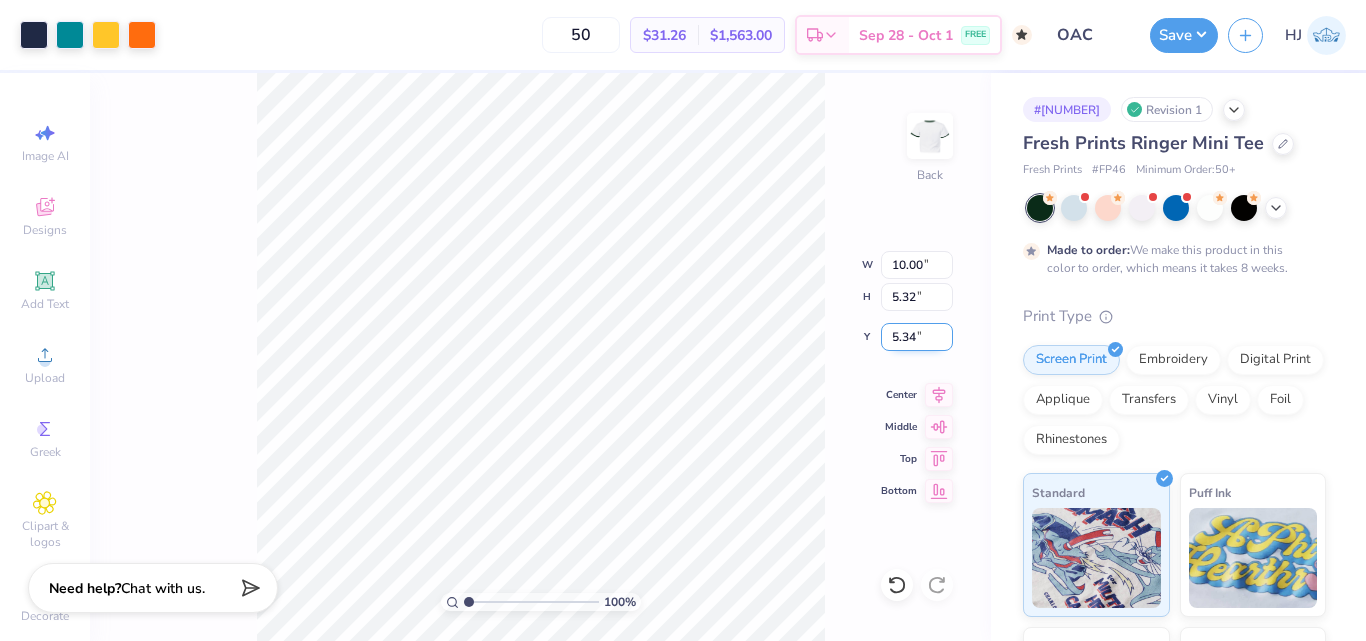 click on "5.34" at bounding box center (917, 337) 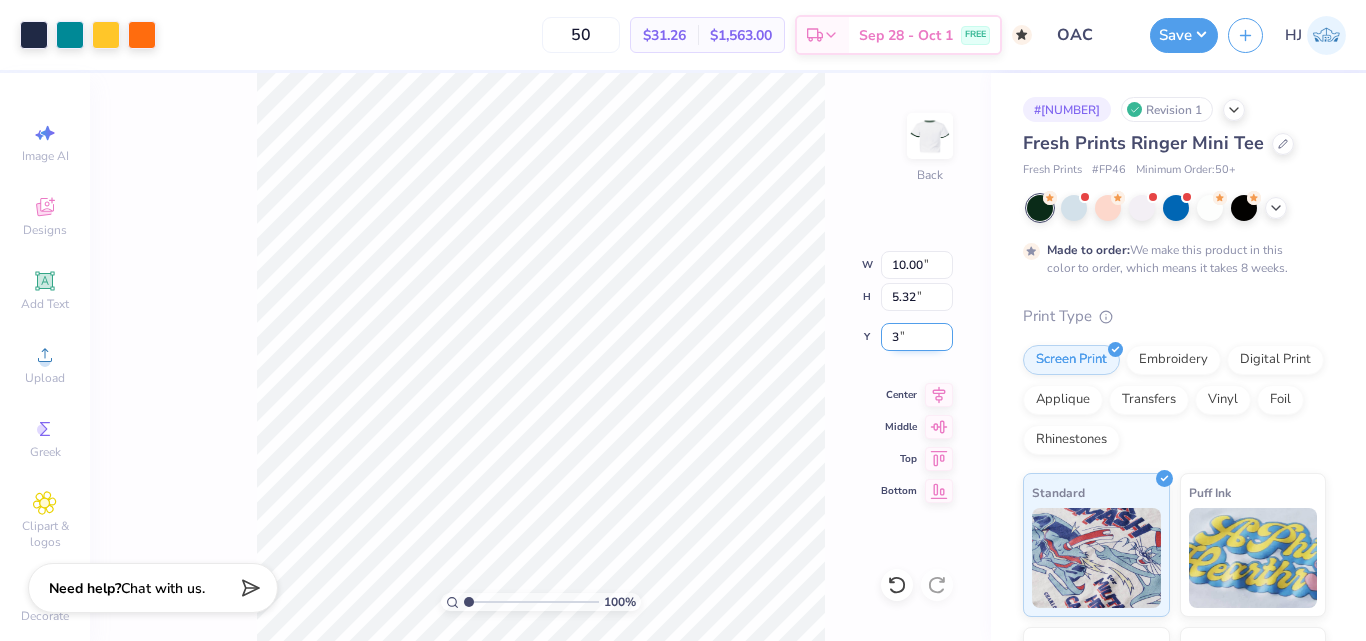 type on "3.00" 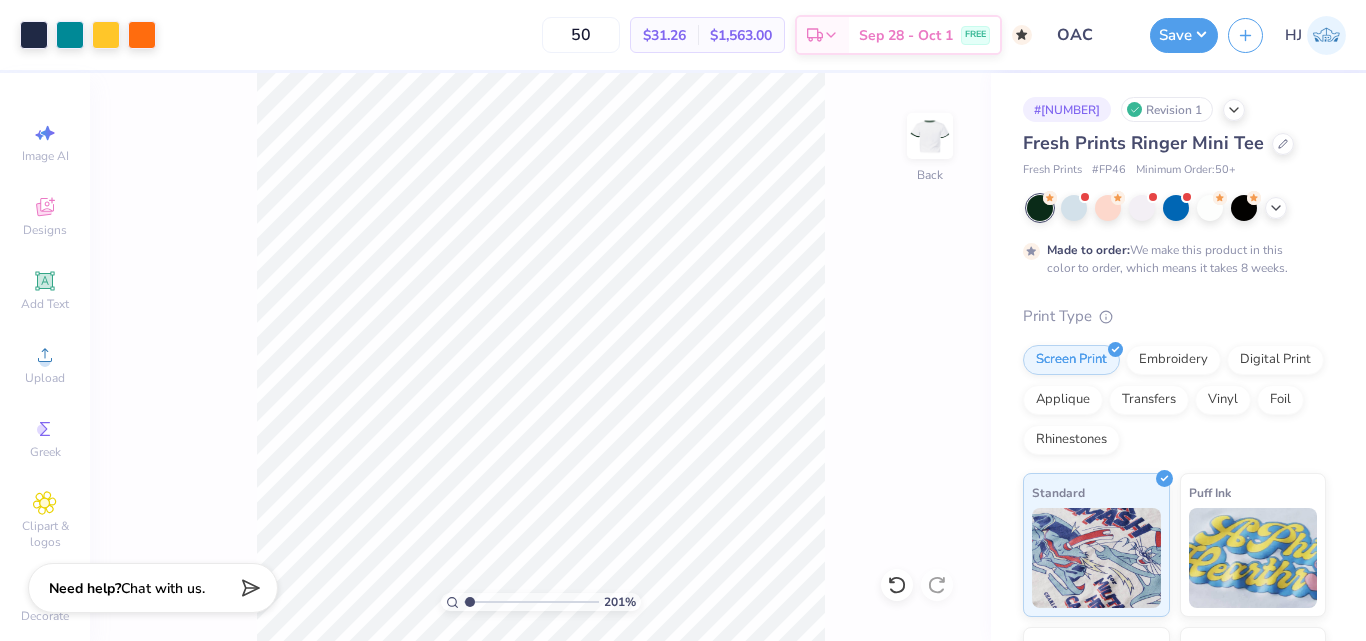 type on "1" 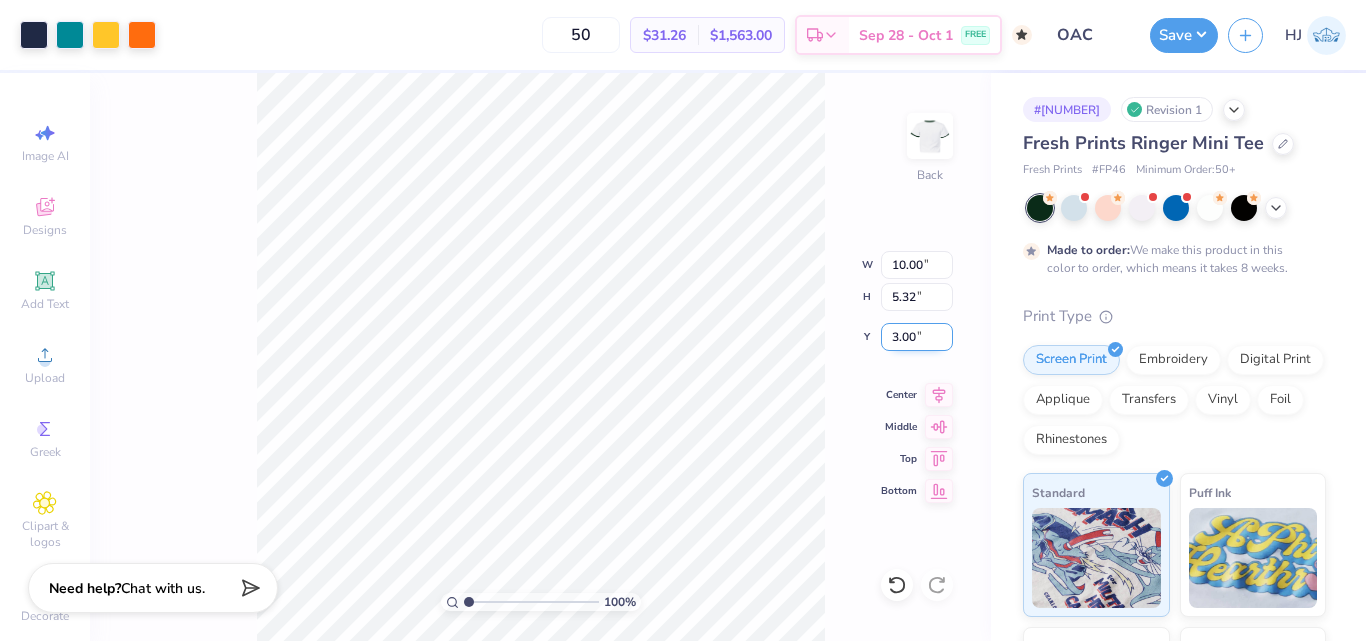 click on "3.00" at bounding box center (917, 337) 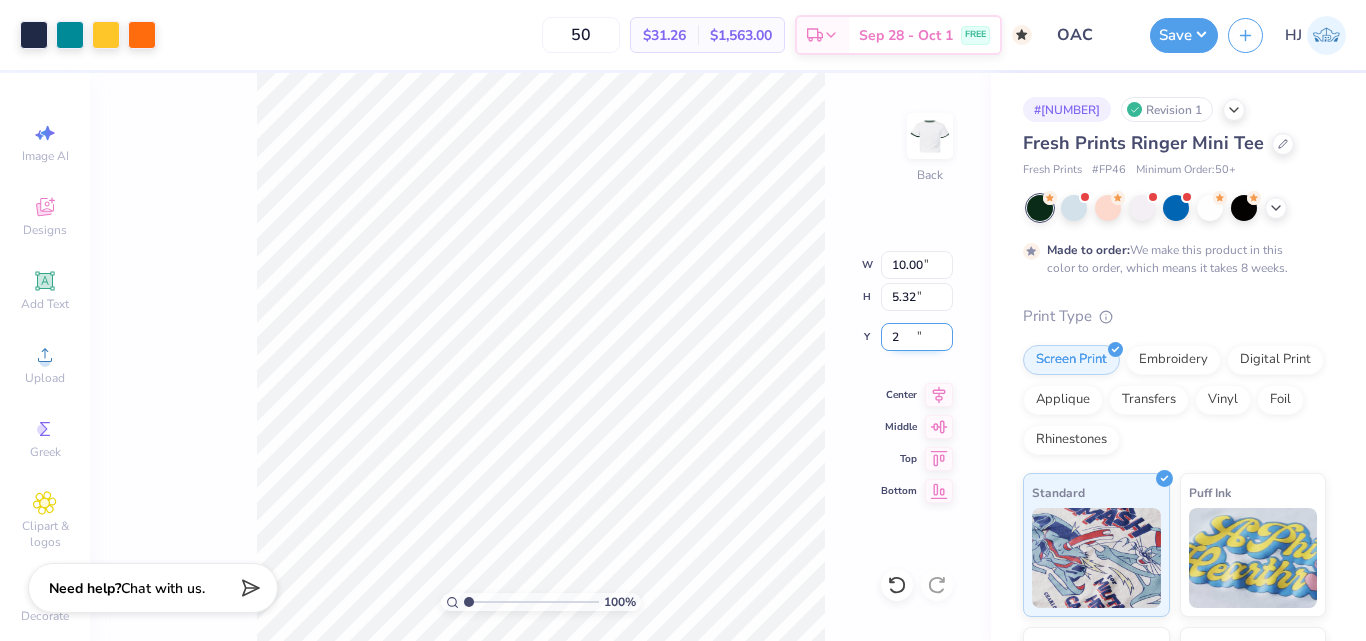 type on "2.00" 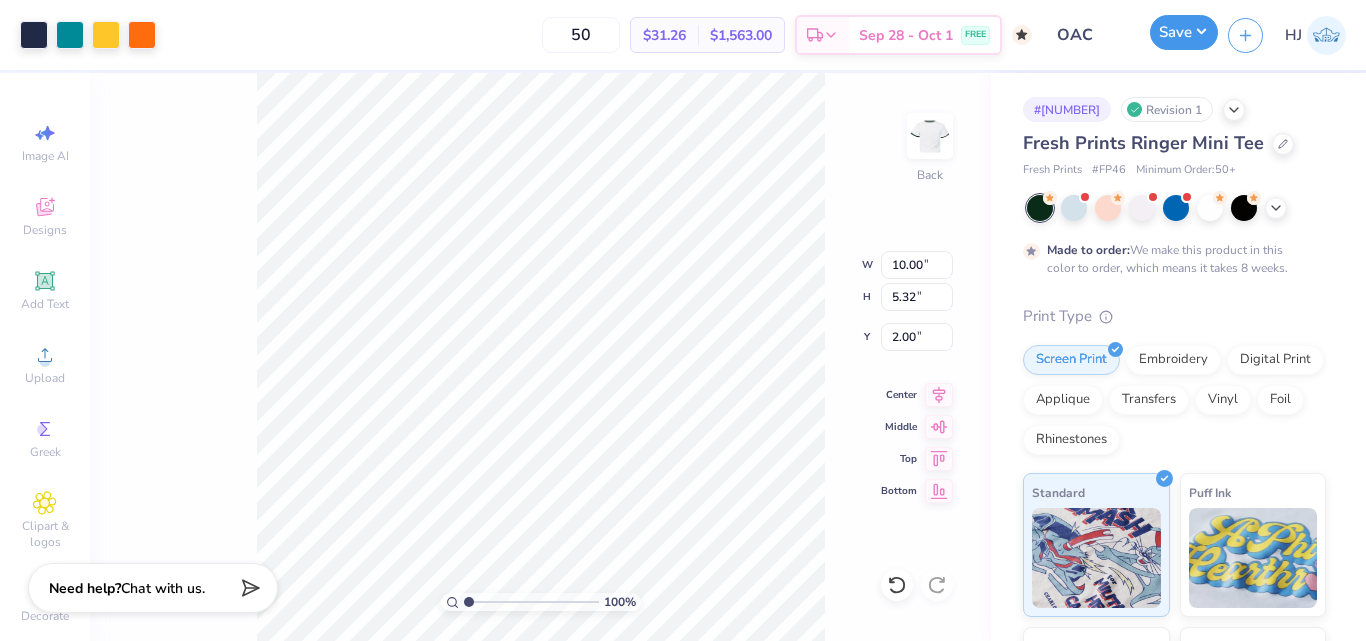 click on "Save" at bounding box center [1184, 32] 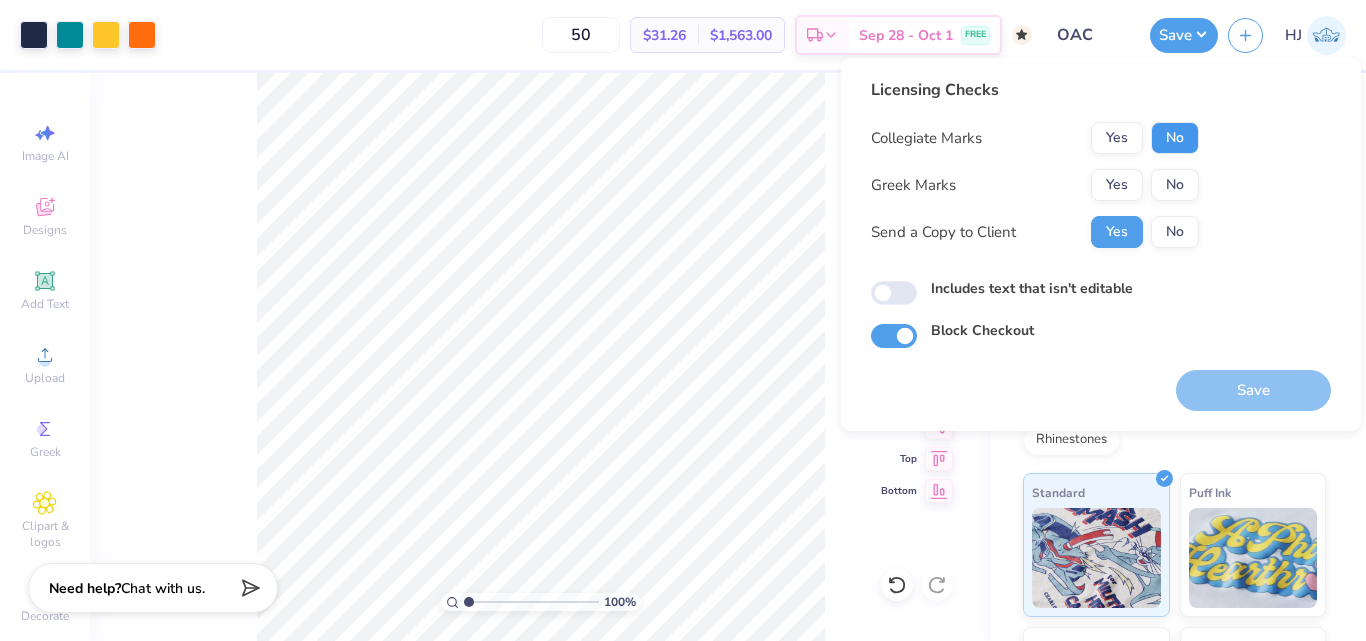 click on "No" at bounding box center [1175, 138] 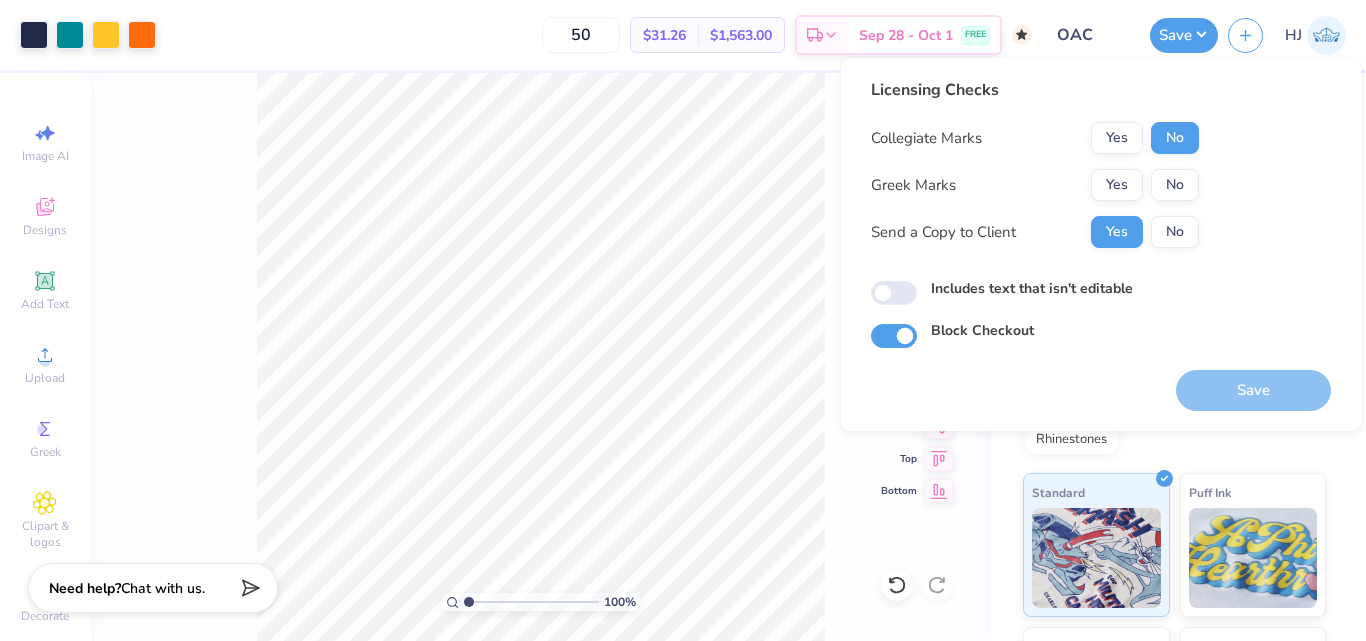 click on "No" at bounding box center (1175, 185) 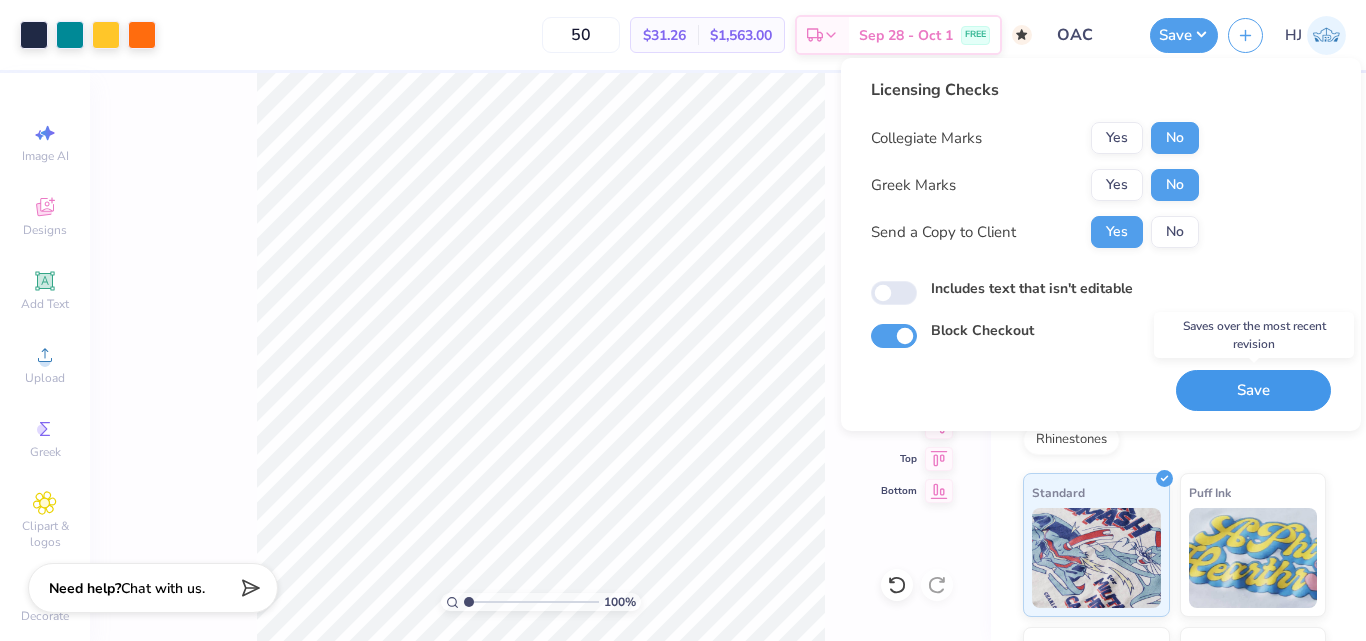click on "Save" at bounding box center (1253, 390) 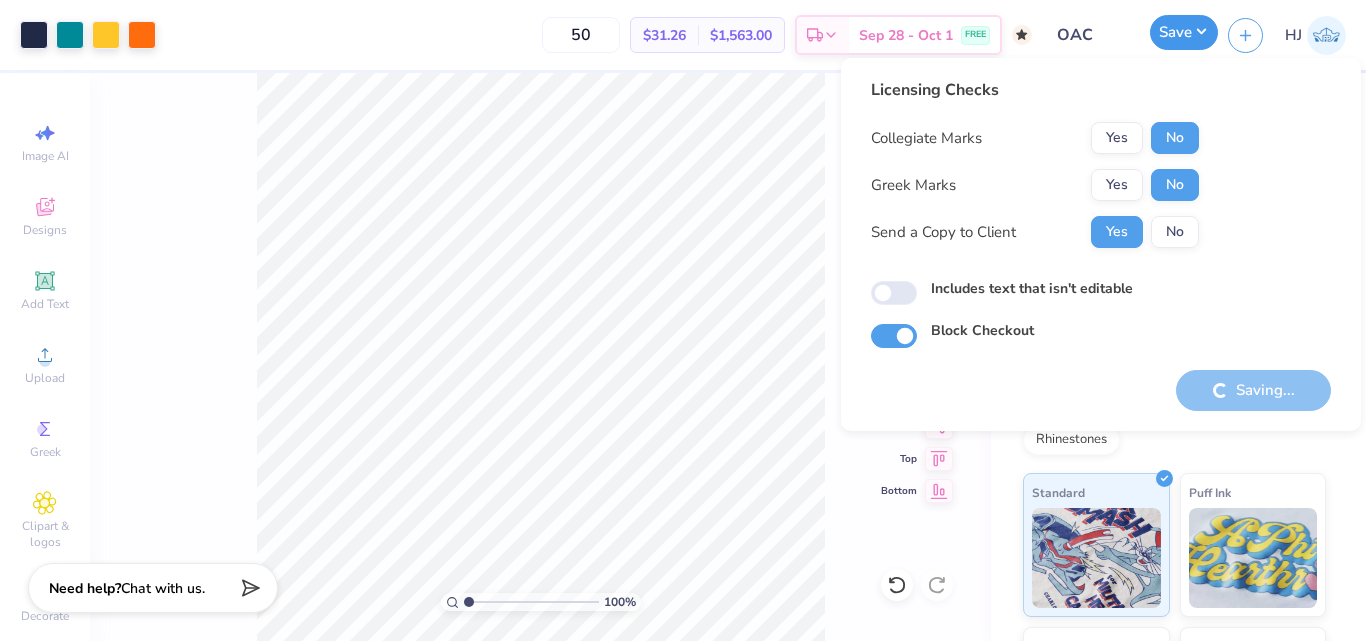 click on "Save" at bounding box center (1184, 32) 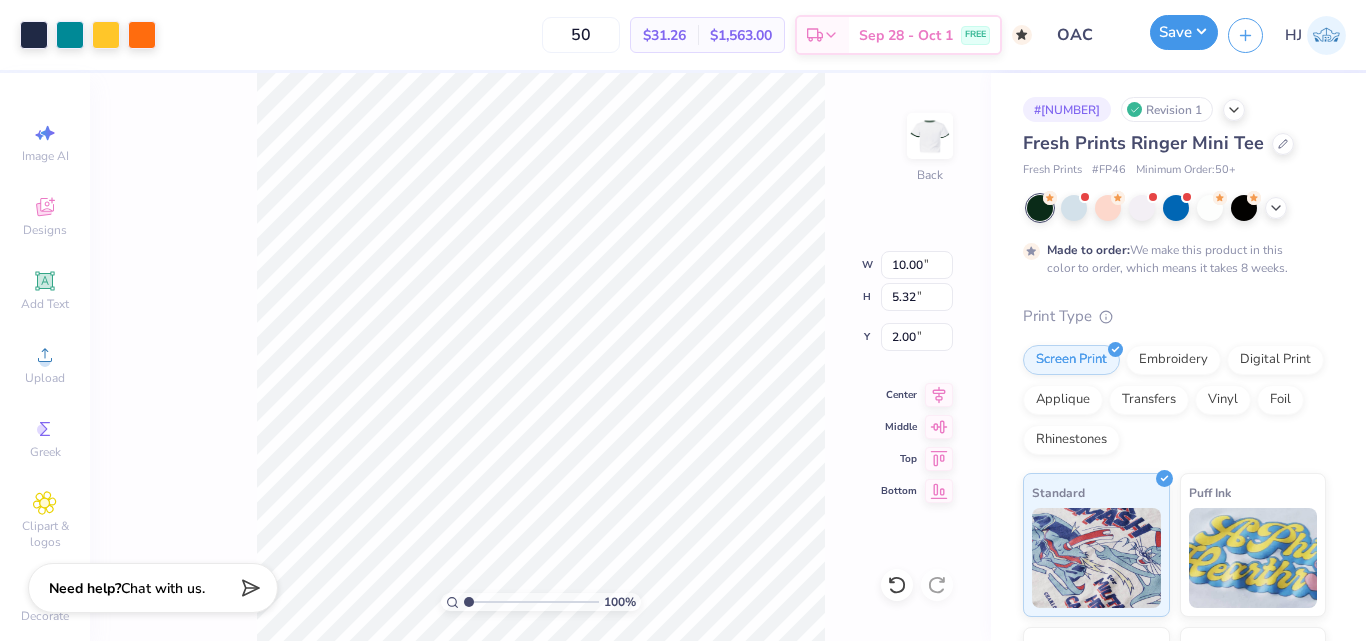 click on "Save" at bounding box center [1184, 32] 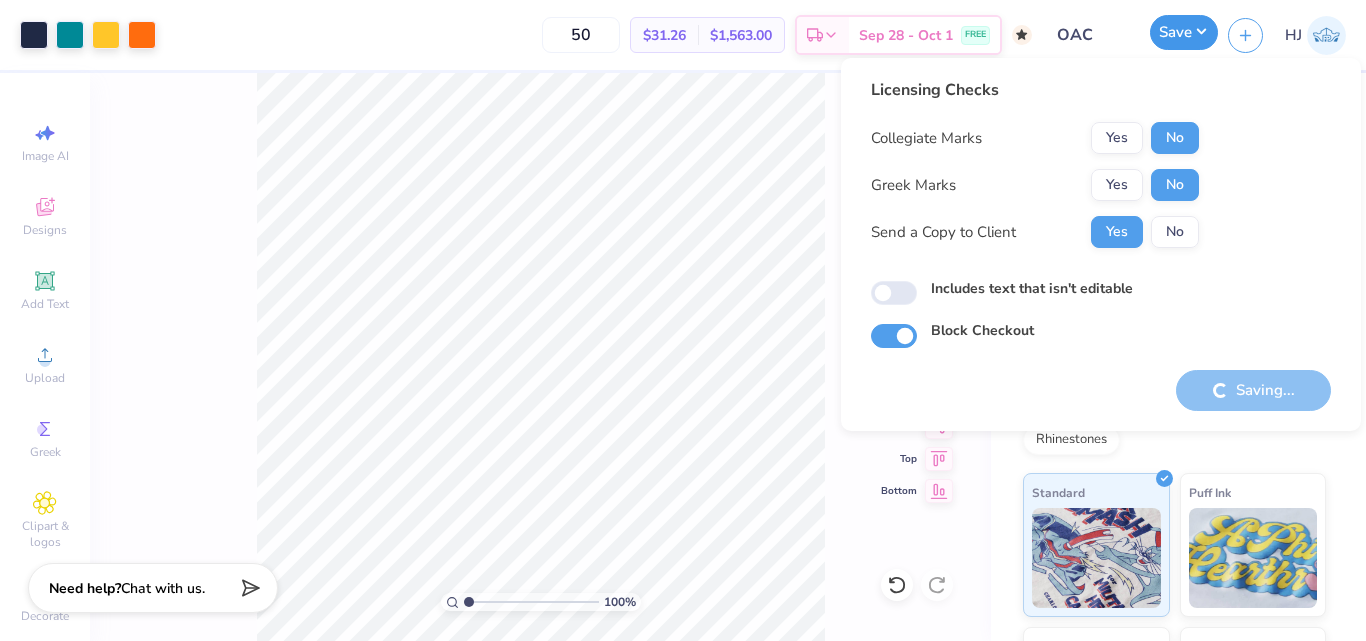 click on "Save" at bounding box center [1184, 32] 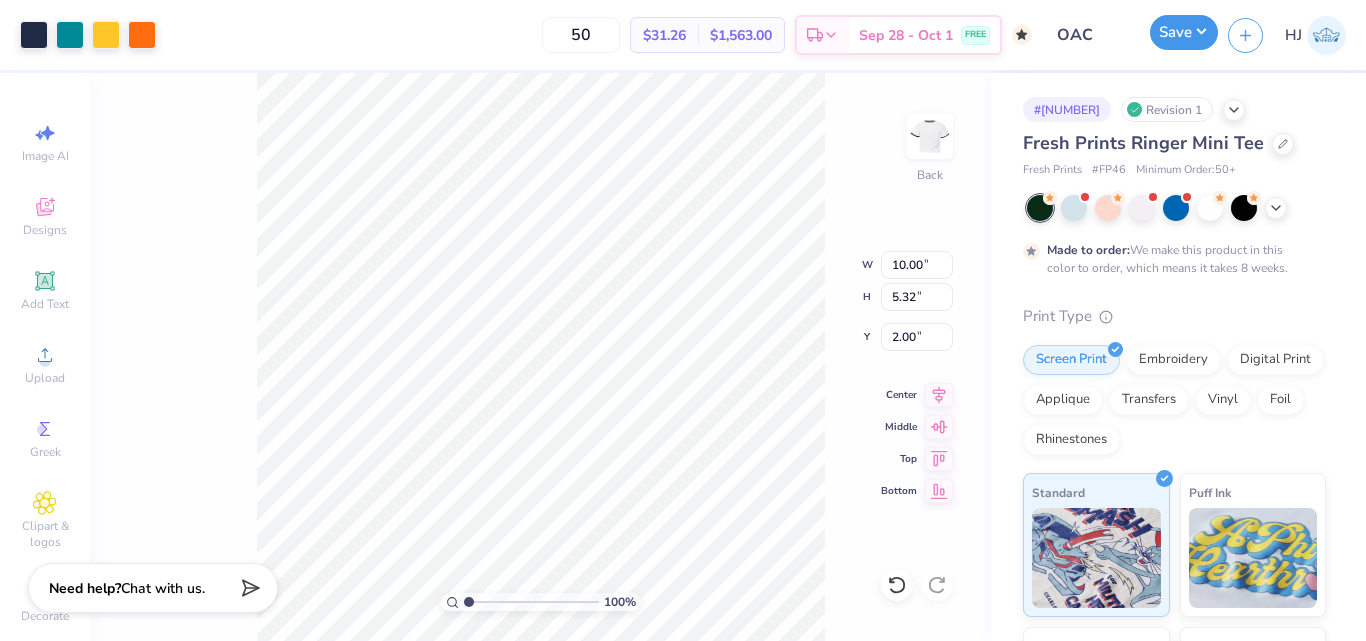 click on "Save" at bounding box center [1184, 32] 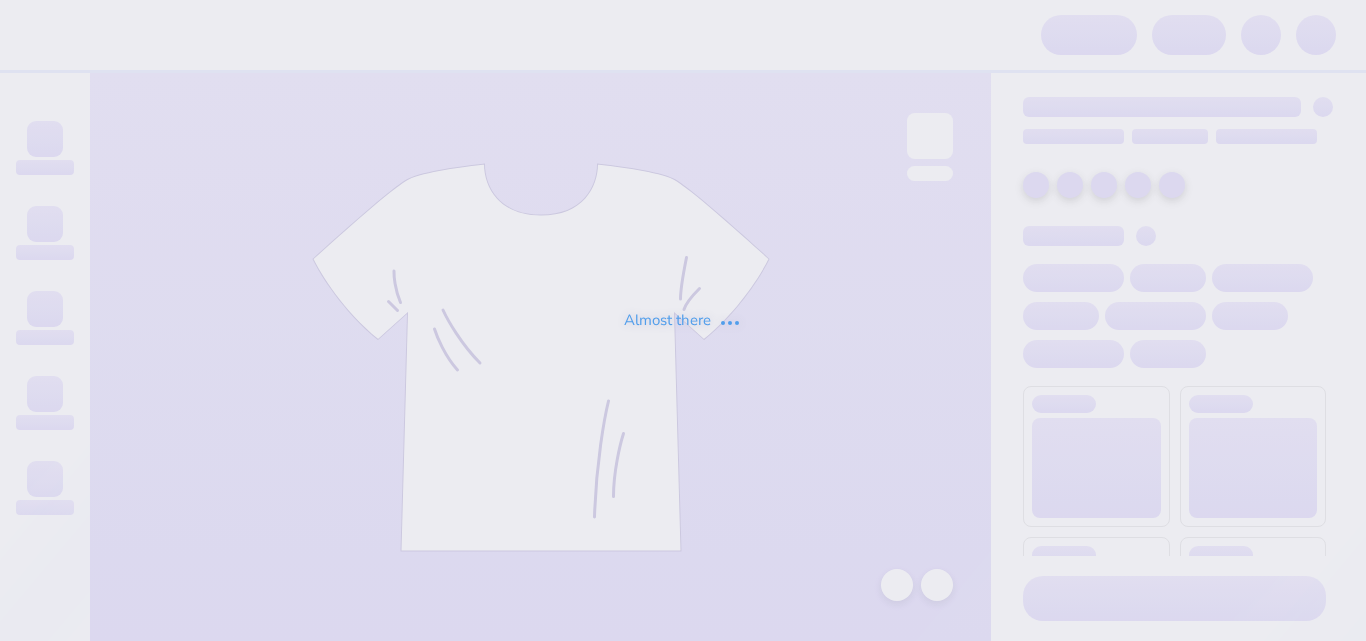 scroll, scrollTop: 0, scrollLeft: 0, axis: both 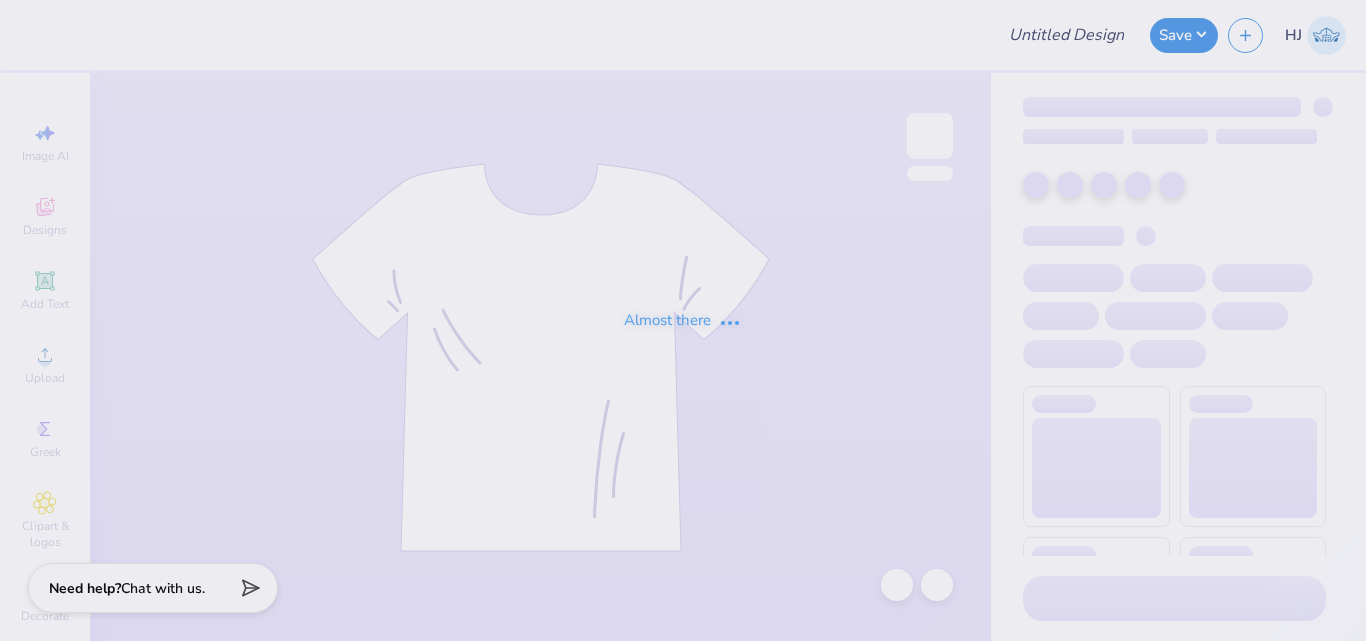 type on "AnchorSplash Hoodie First Draft" 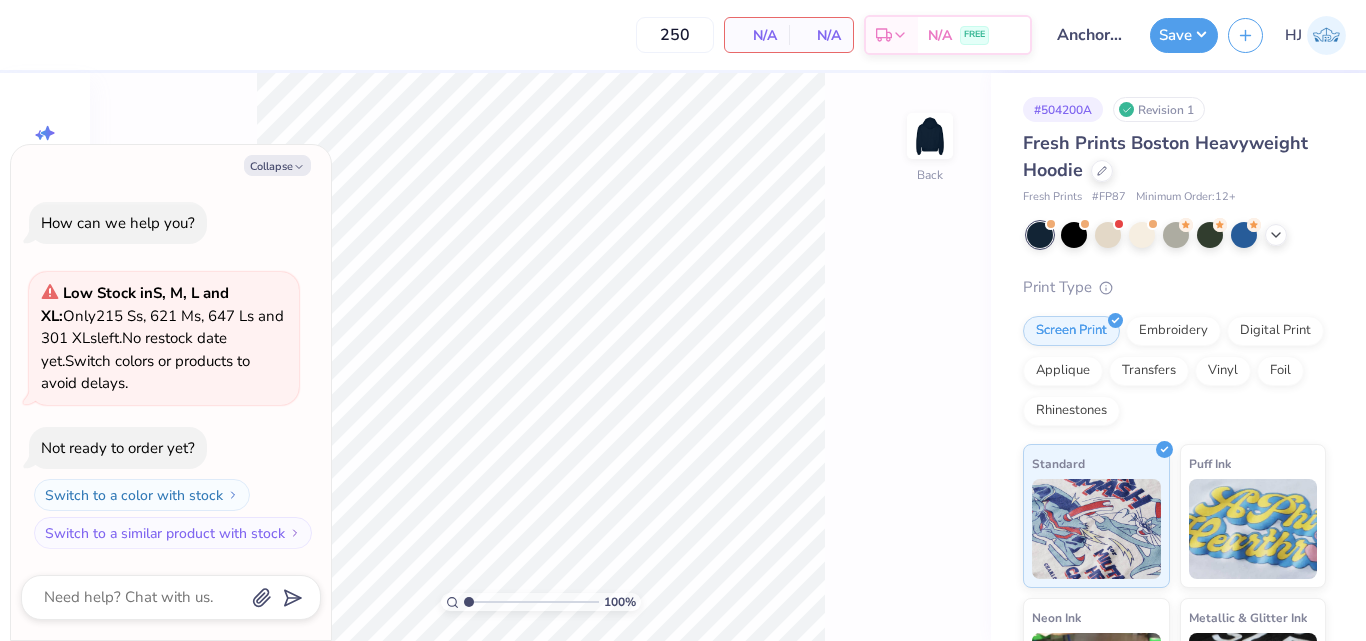 type on "x" 